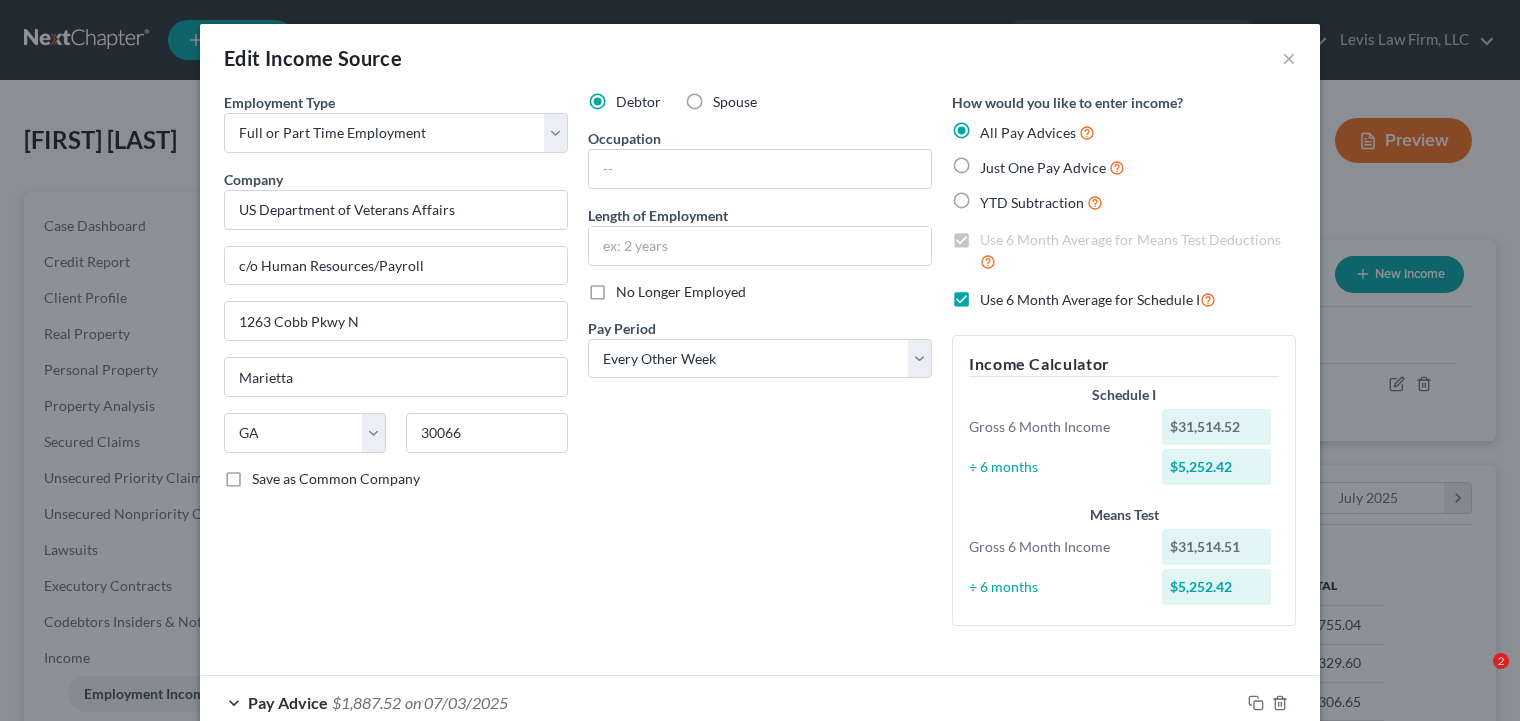select on "0" 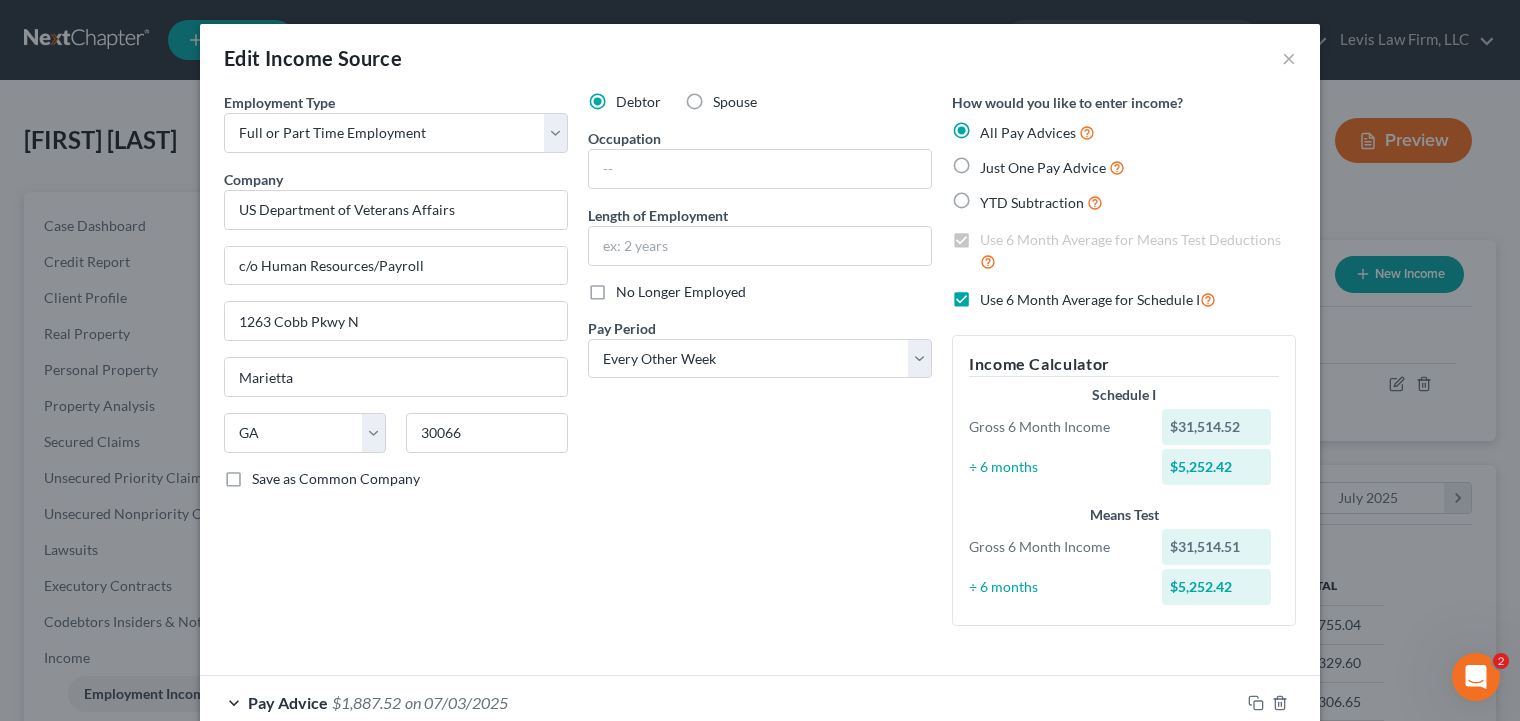 scroll, scrollTop: 999624, scrollLeft: 999207, axis: both 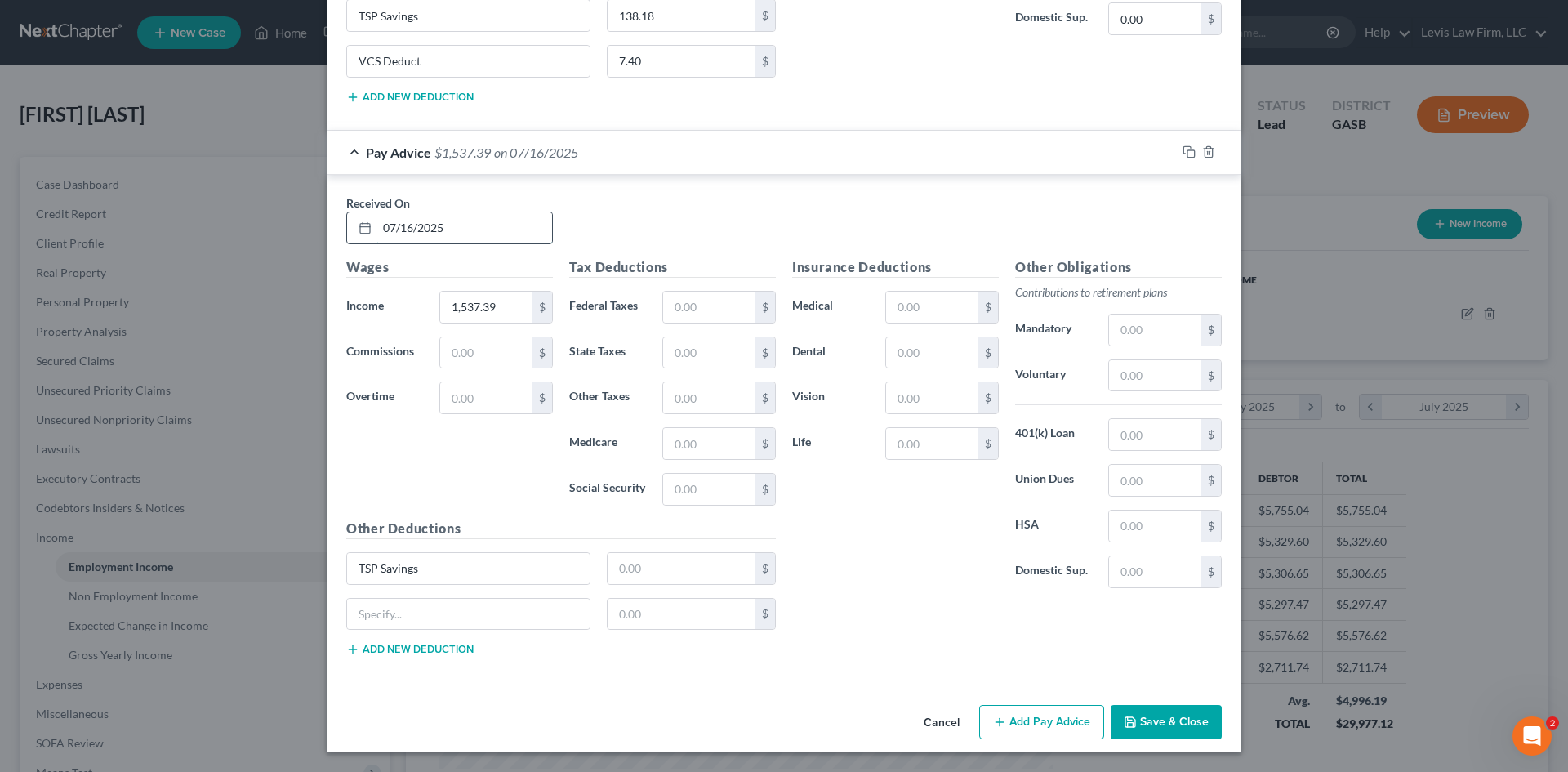 click on "07/16/2025" at bounding box center (465, 228) 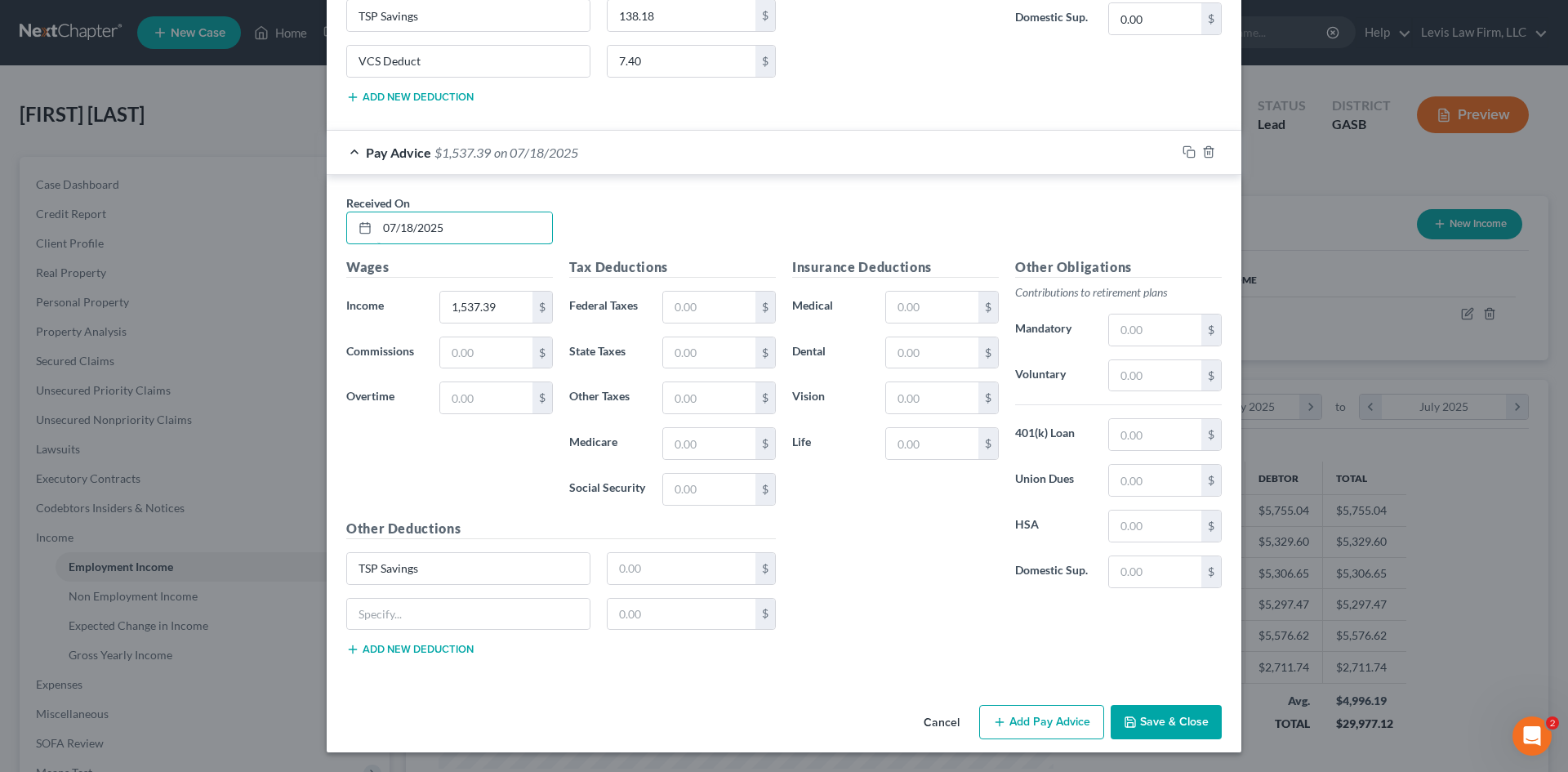 type on "07/18/2025" 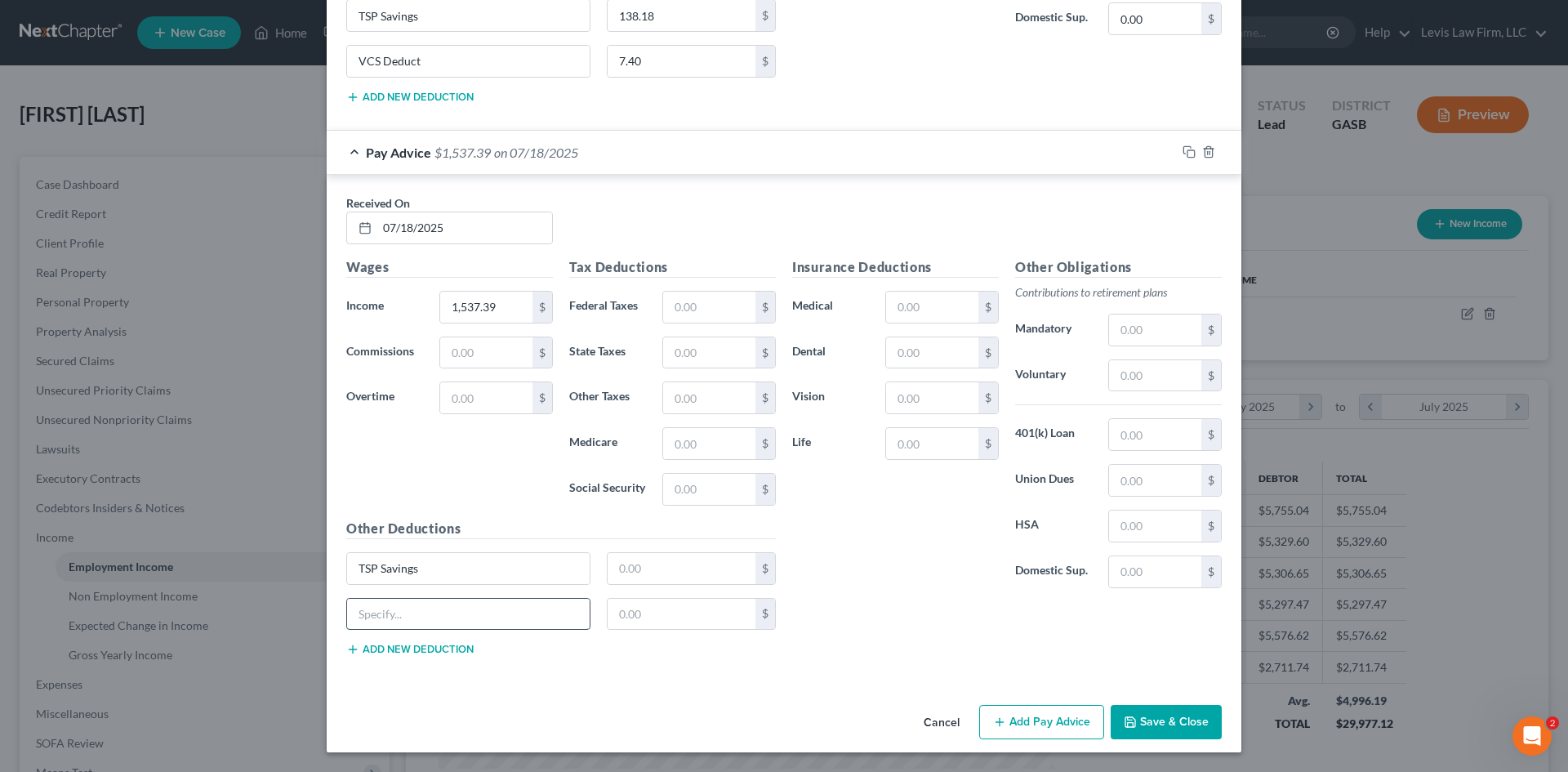click at bounding box center (468, 614) 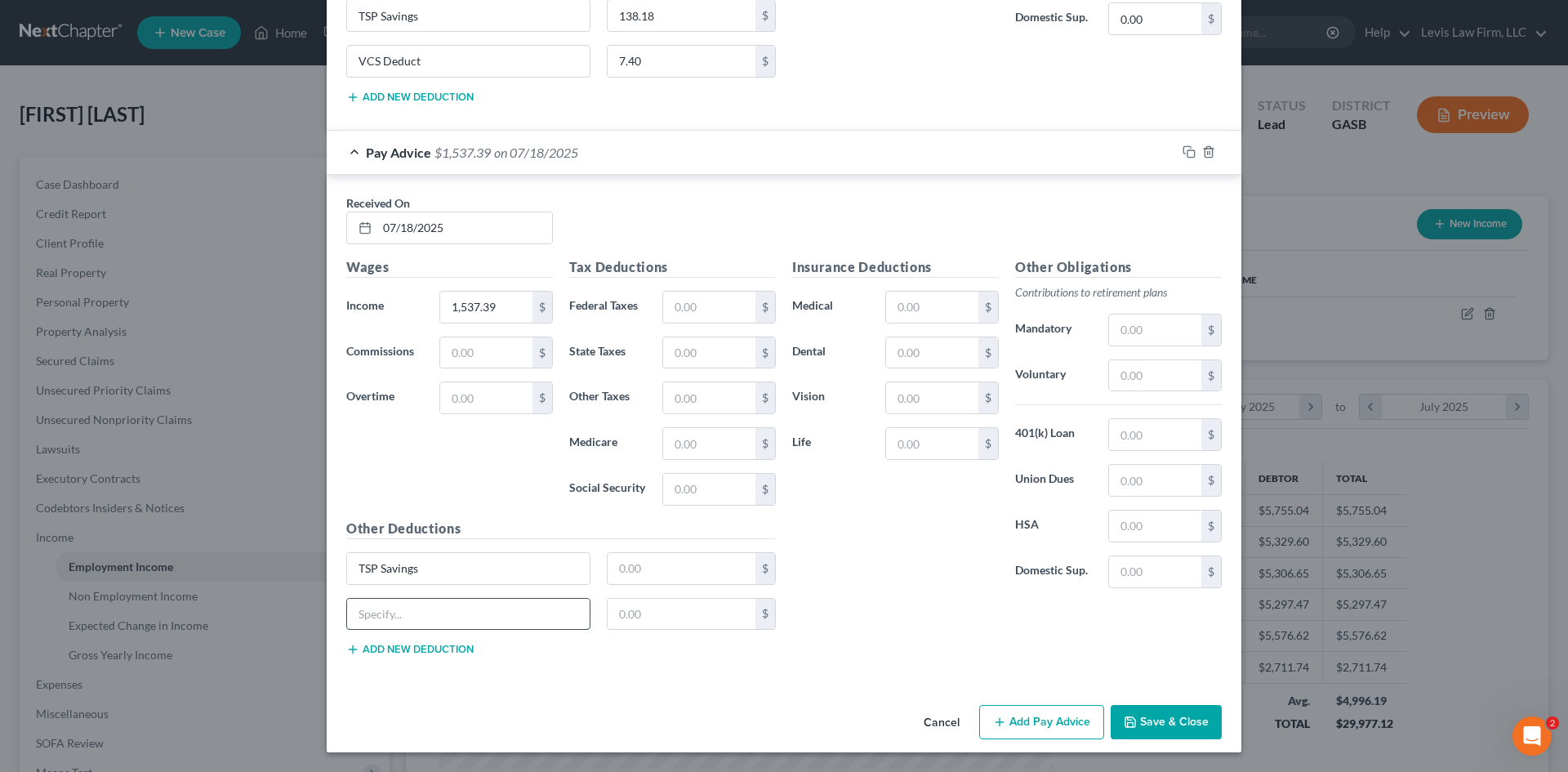 click at bounding box center (468, 614) 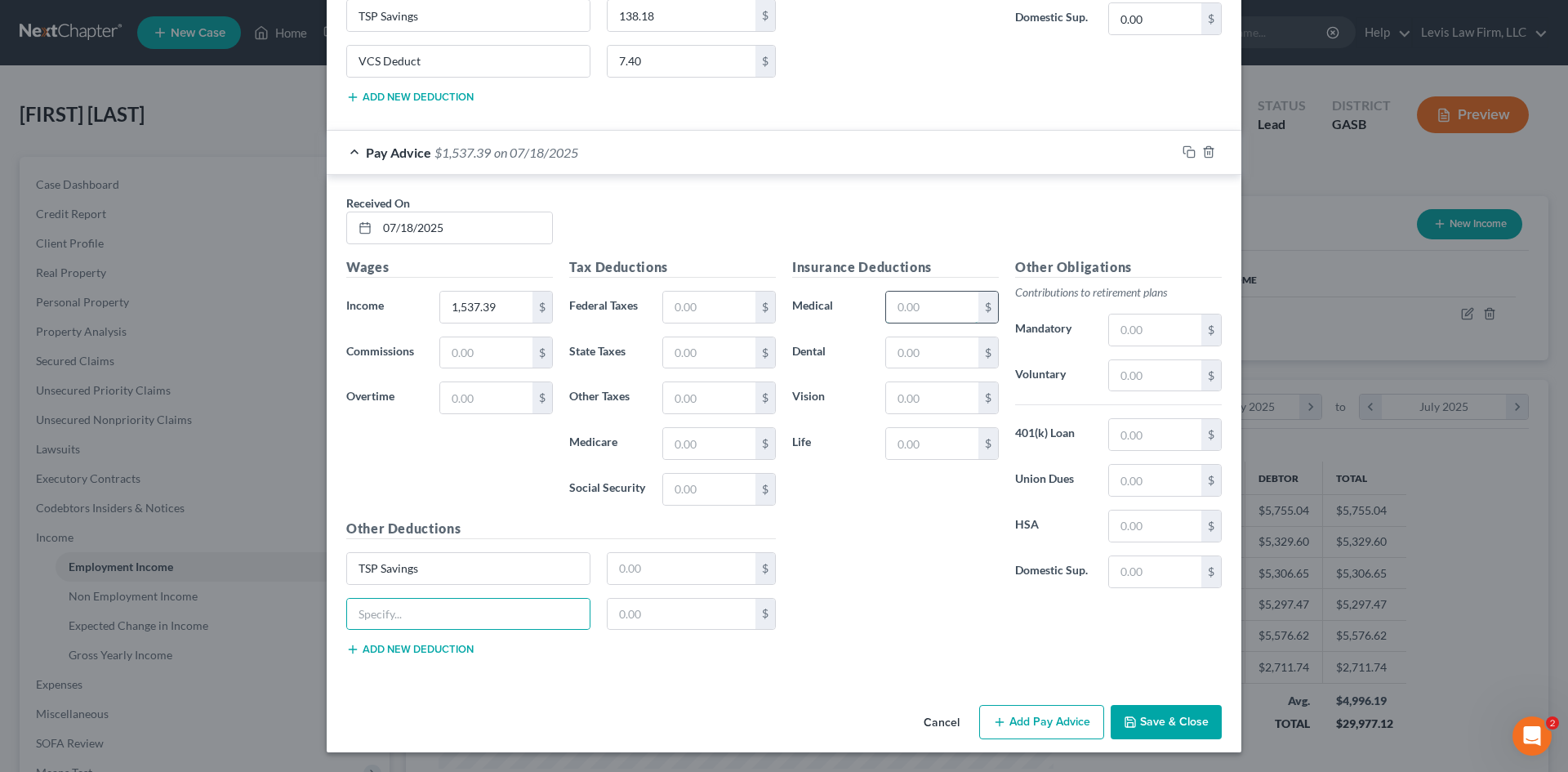 click at bounding box center [932, 307] 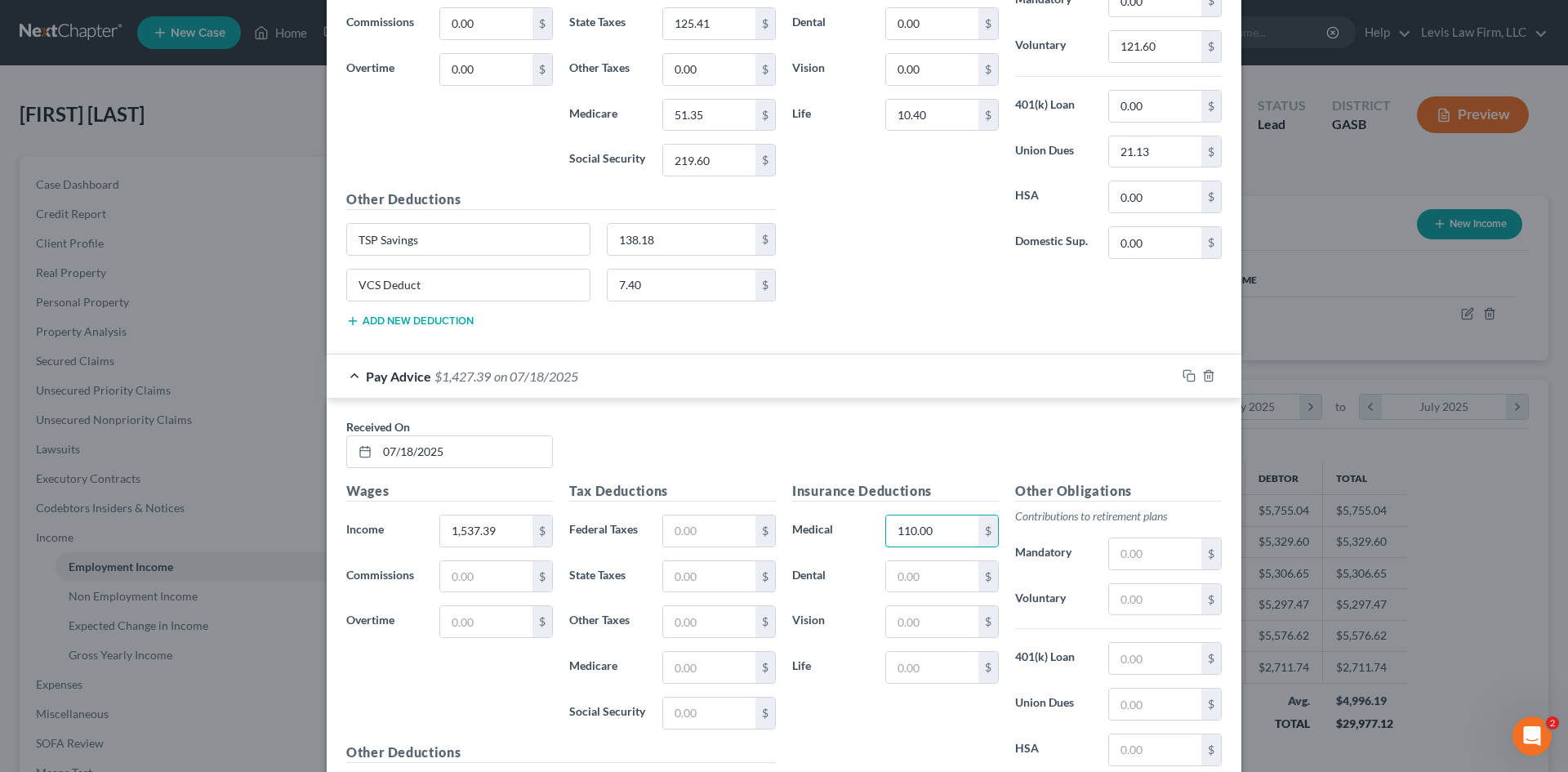 scroll, scrollTop: 1507, scrollLeft: 0, axis: vertical 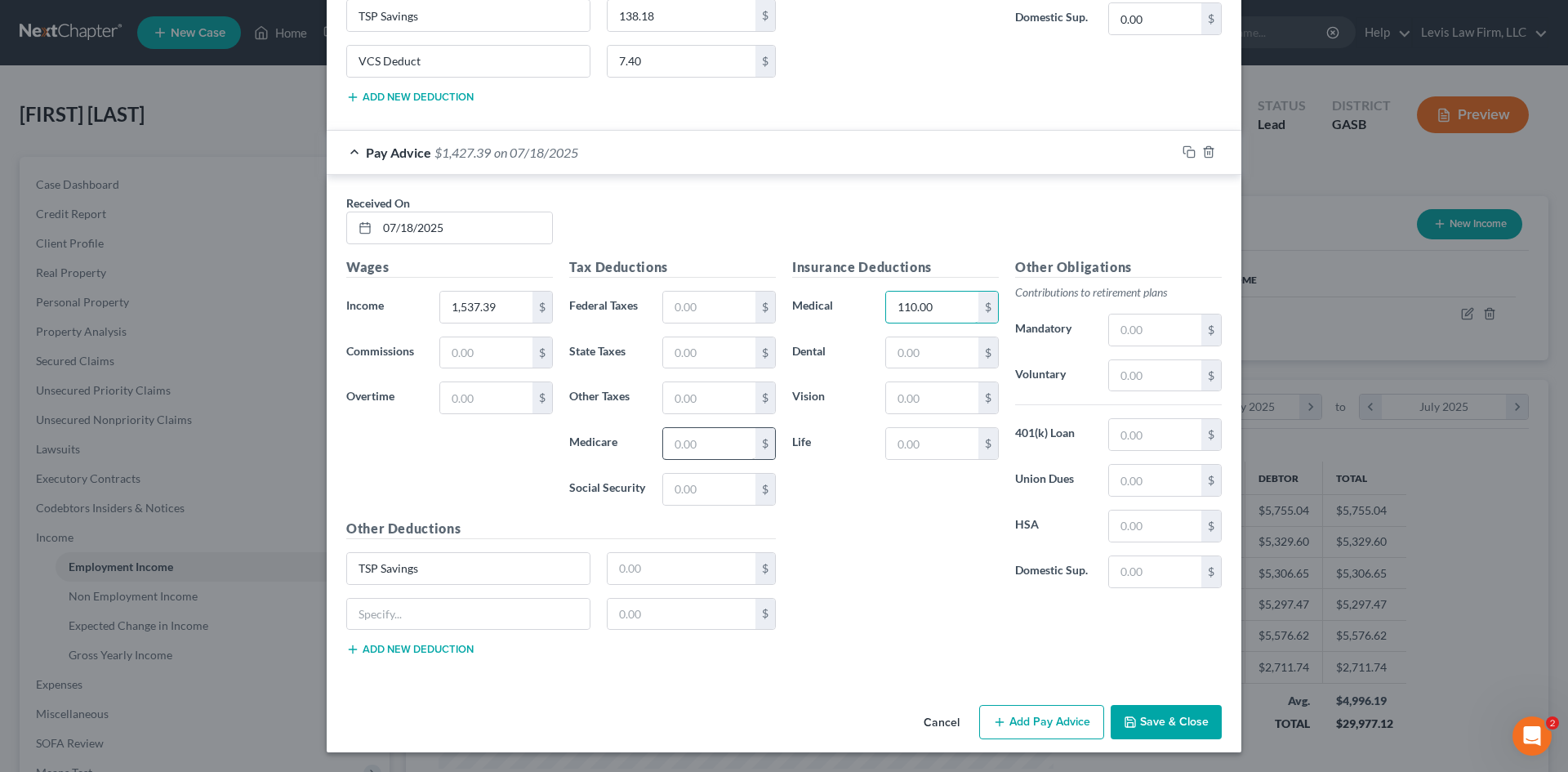type on "110.00" 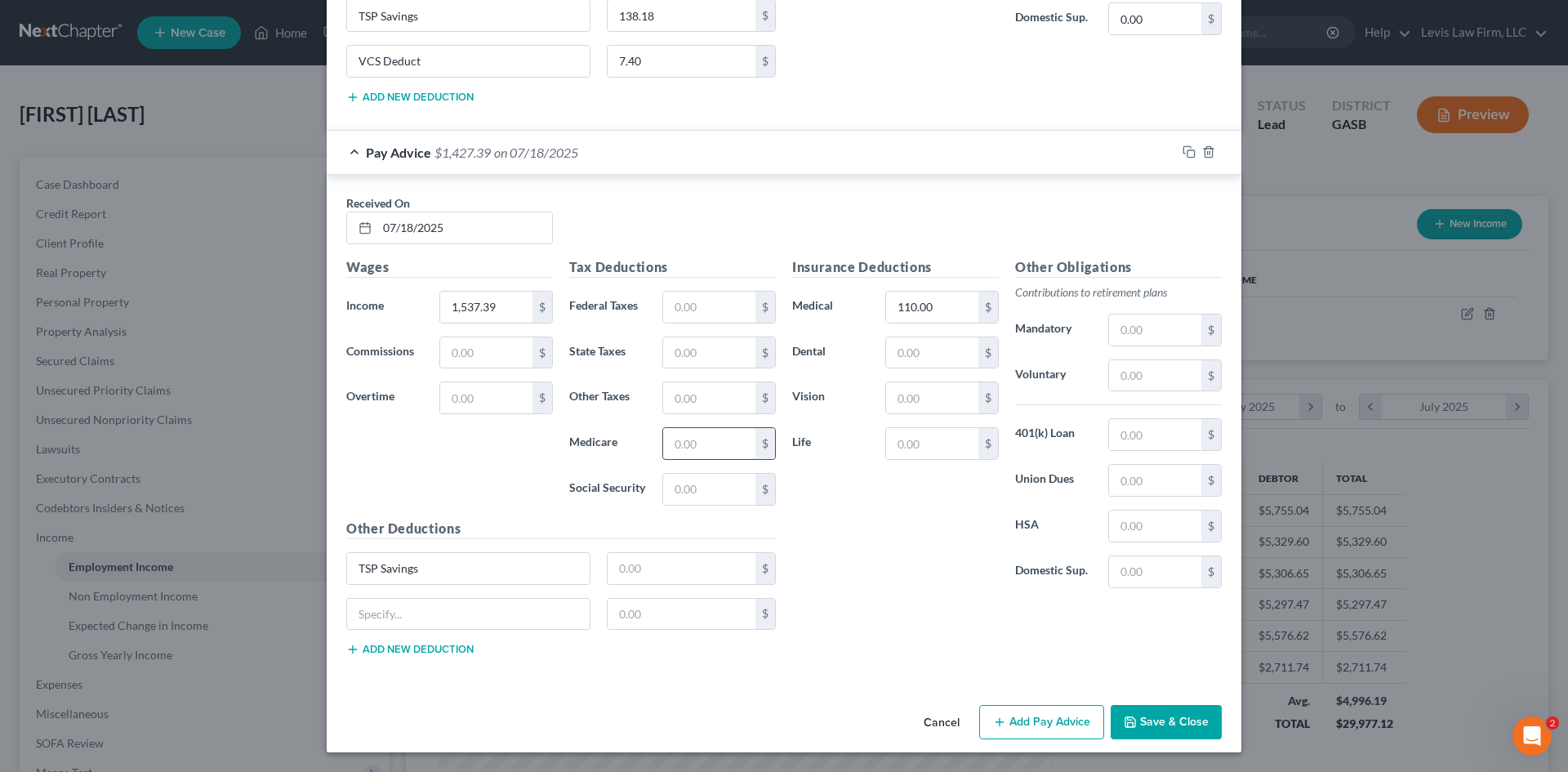 click at bounding box center [709, 444] 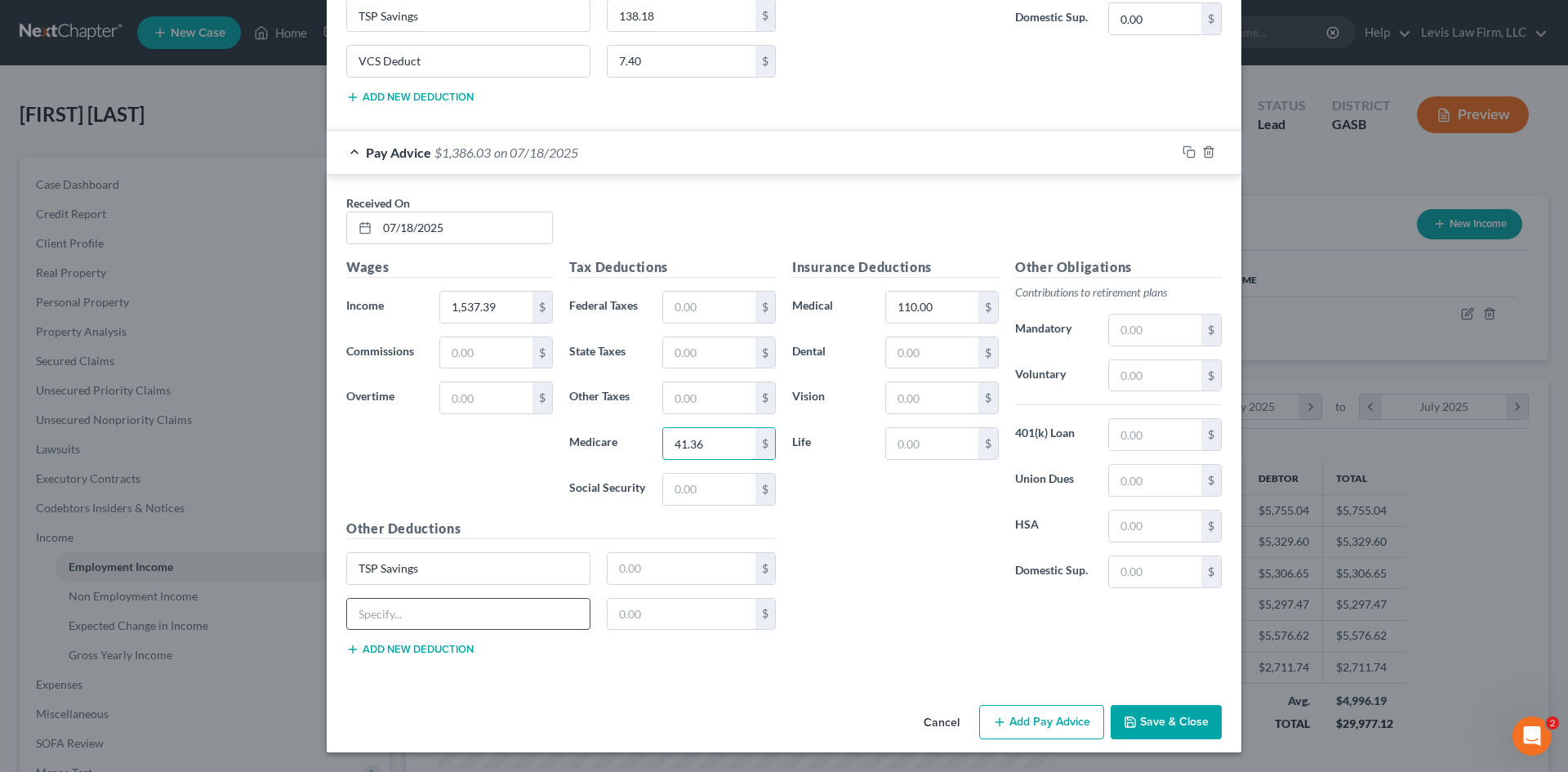 type on "41.36" 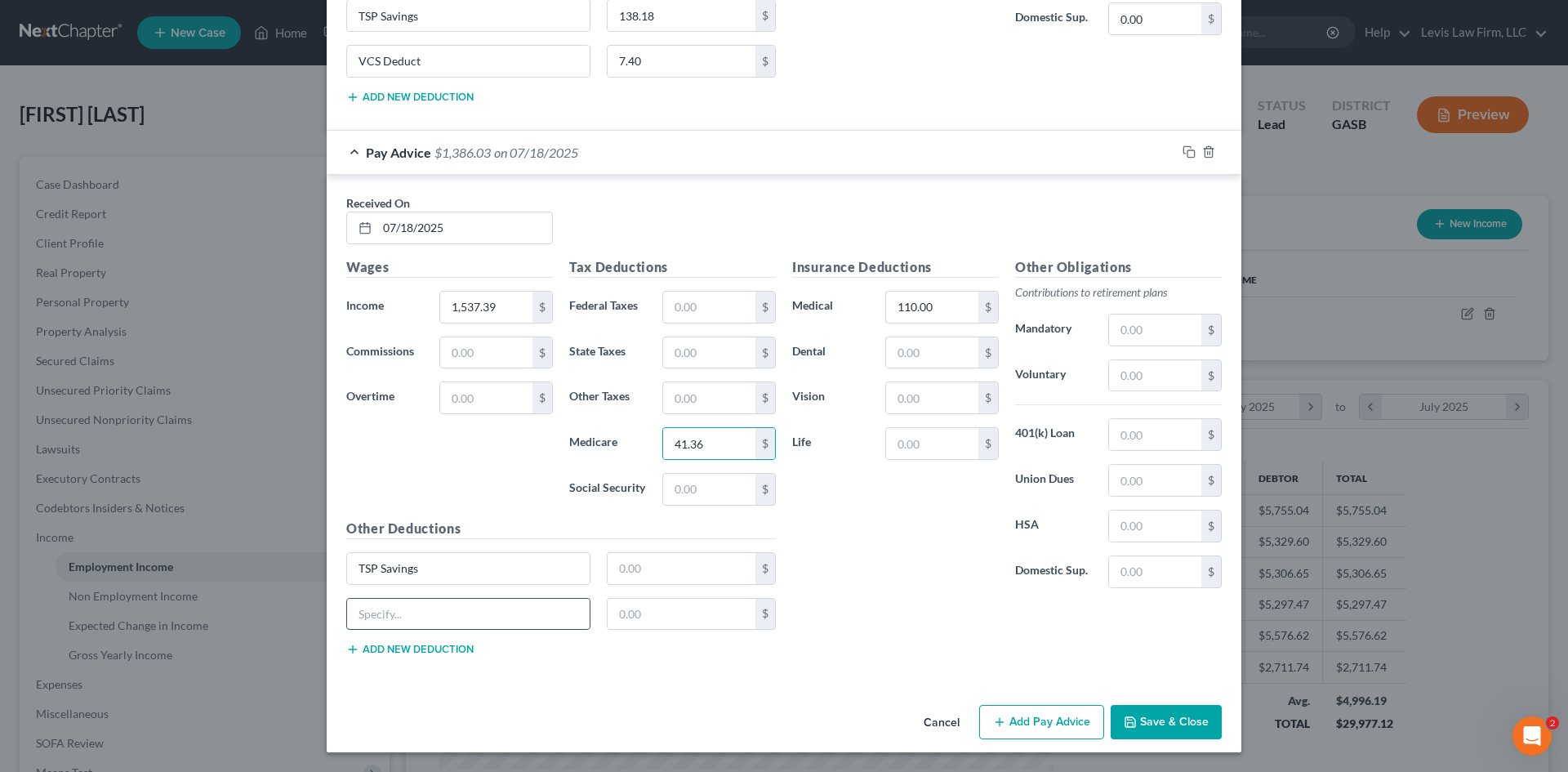 click at bounding box center [468, 614] 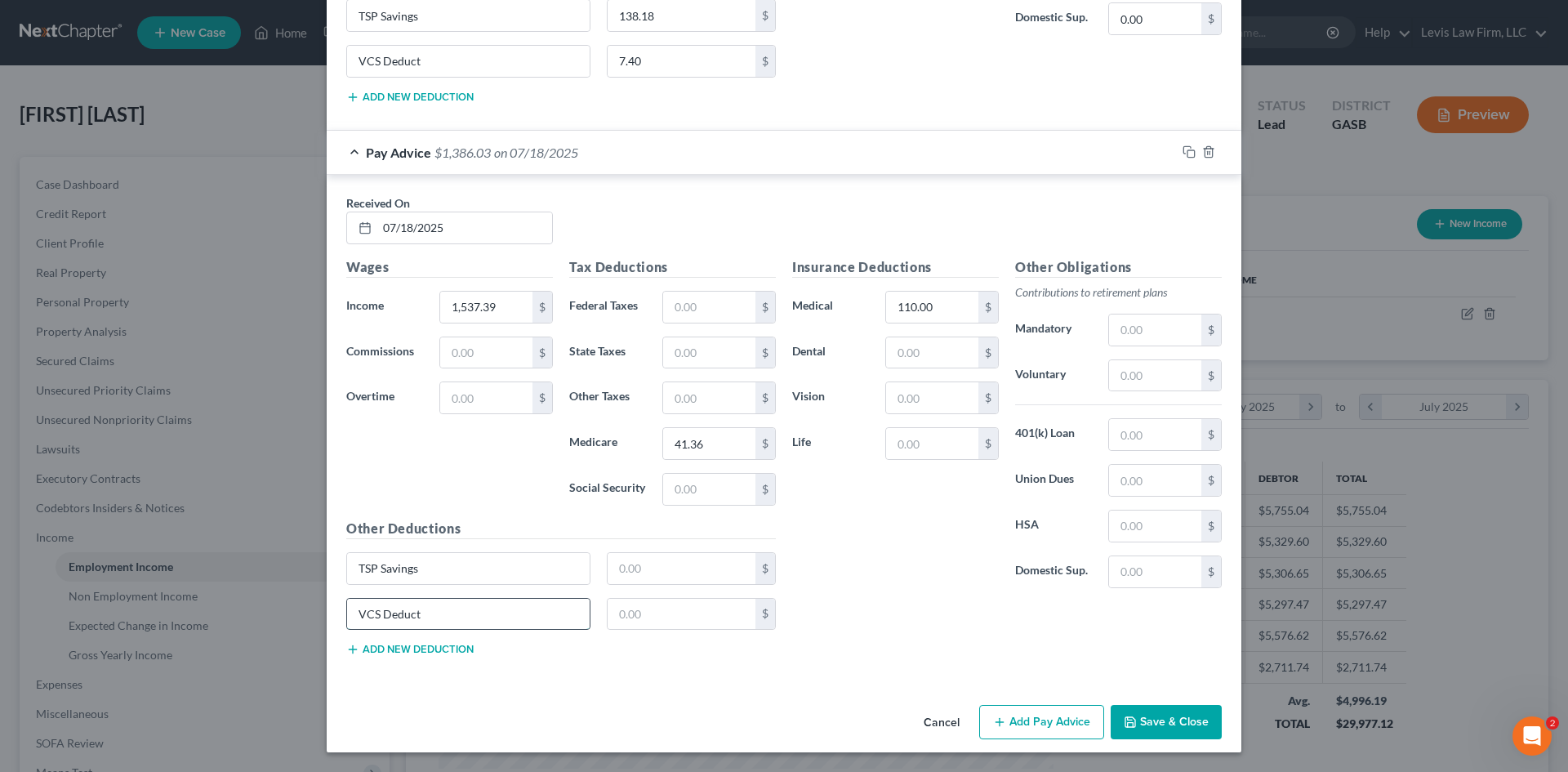 type on "VCS Deduct" 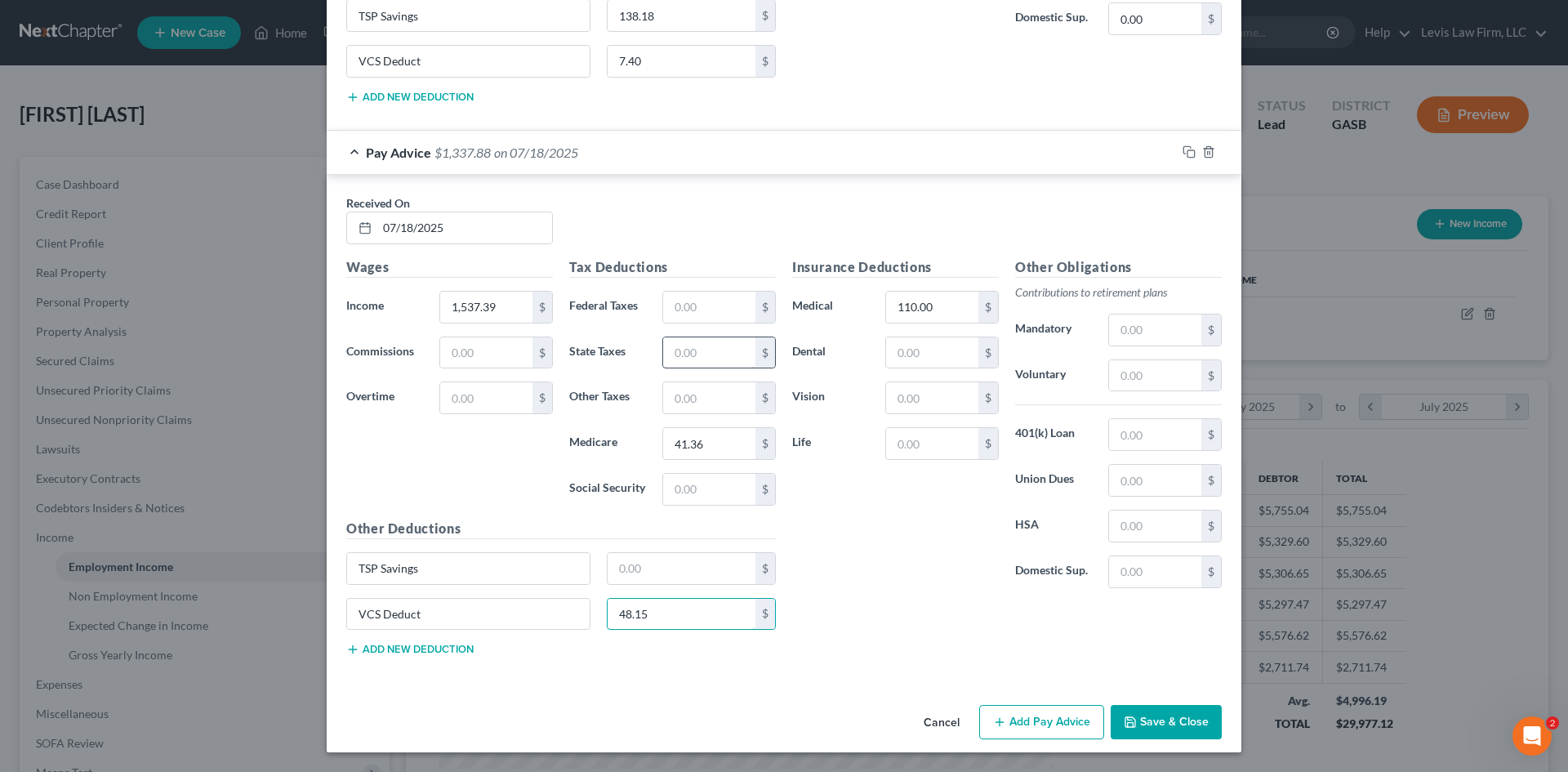 type on "48.15" 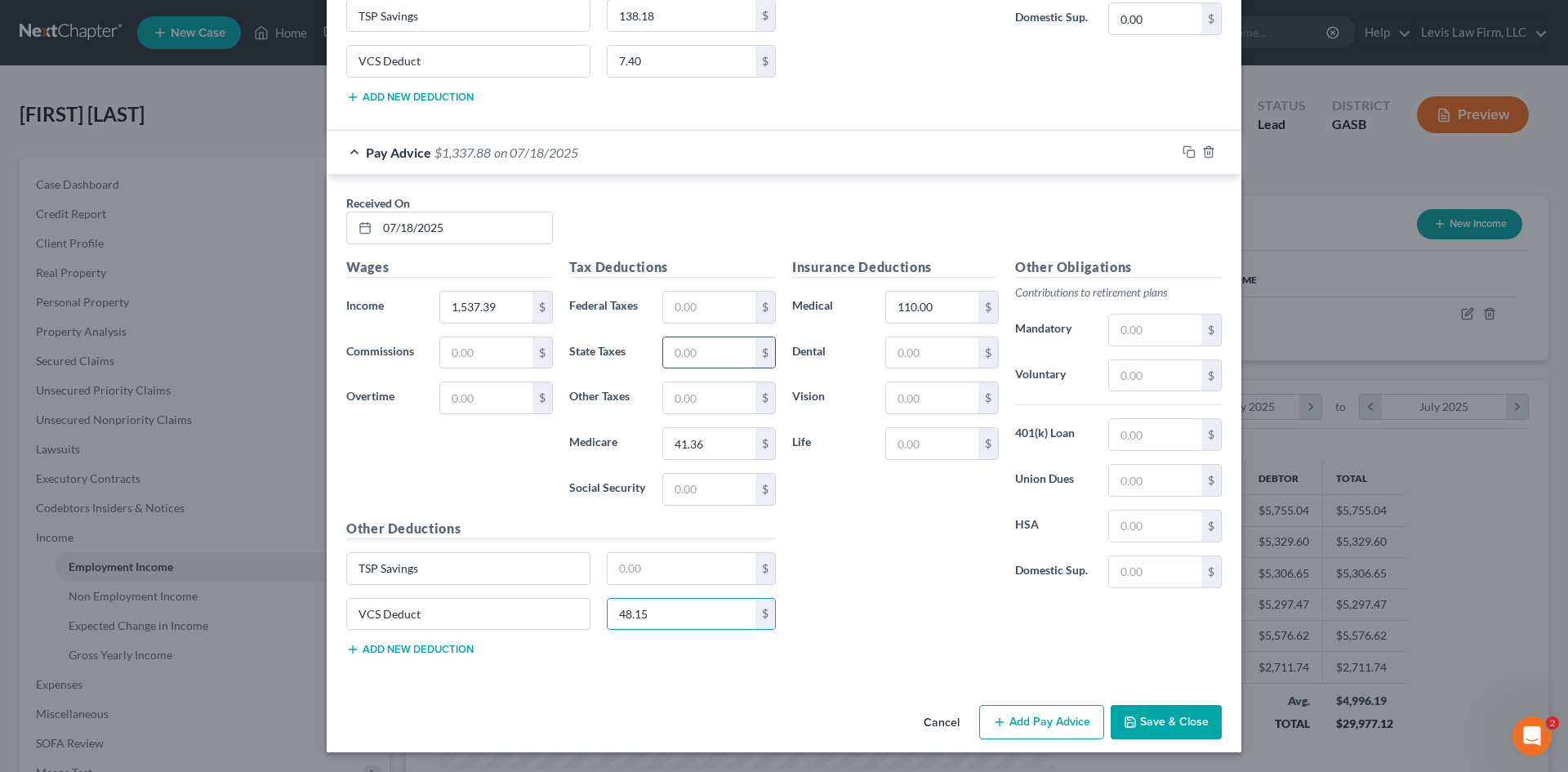 click at bounding box center (709, 353) 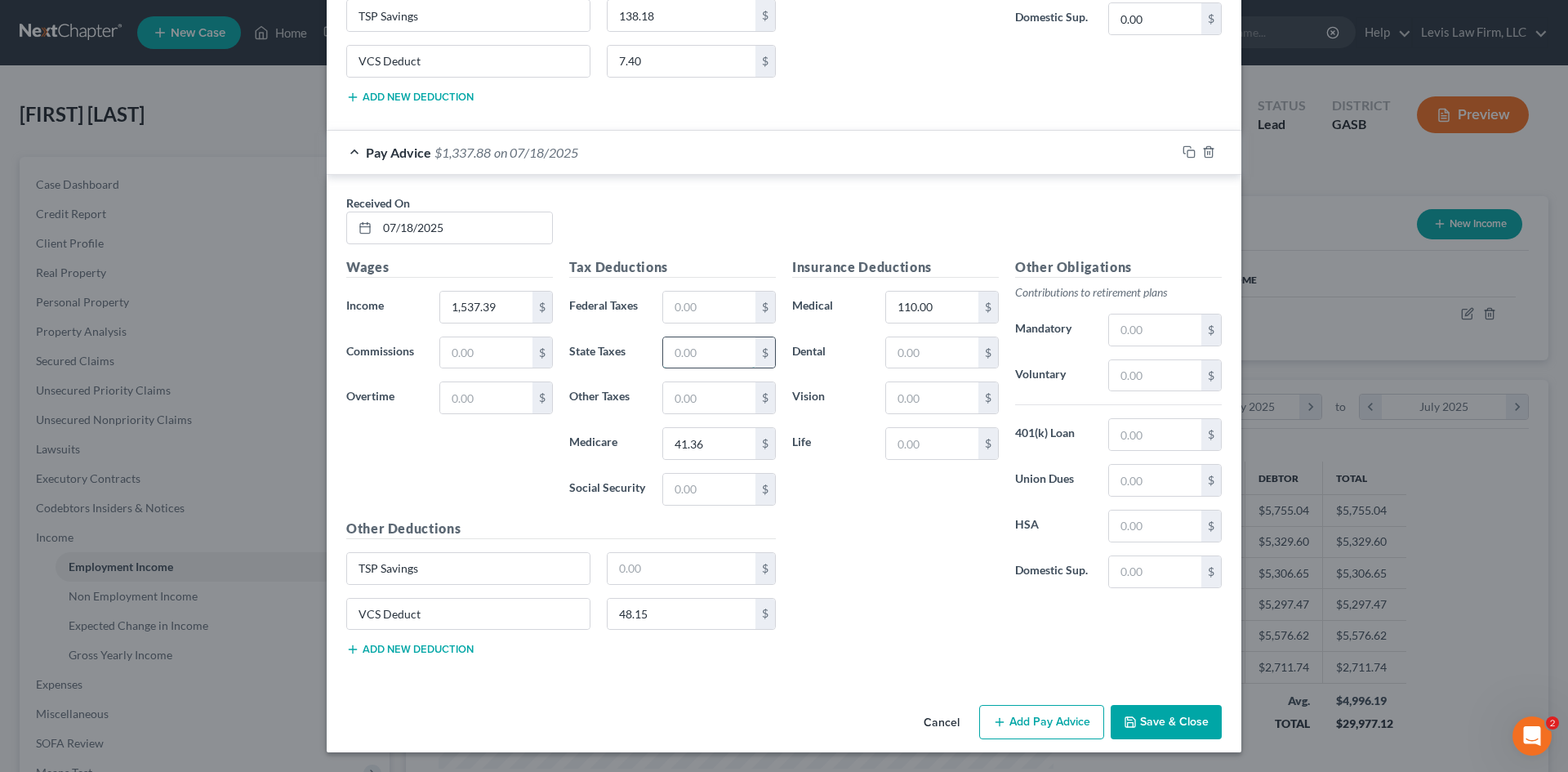 type on "0" 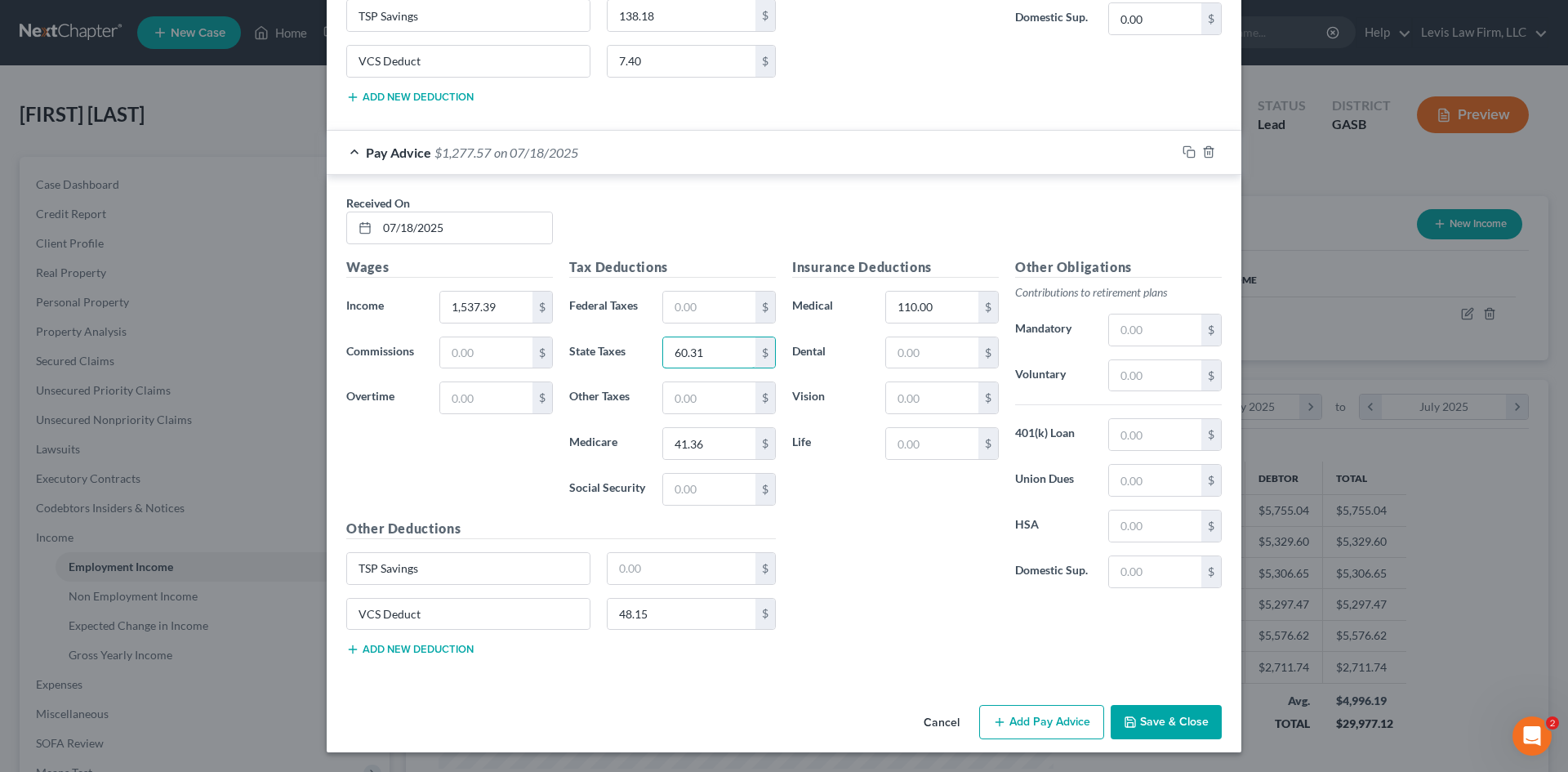 type on "60.31" 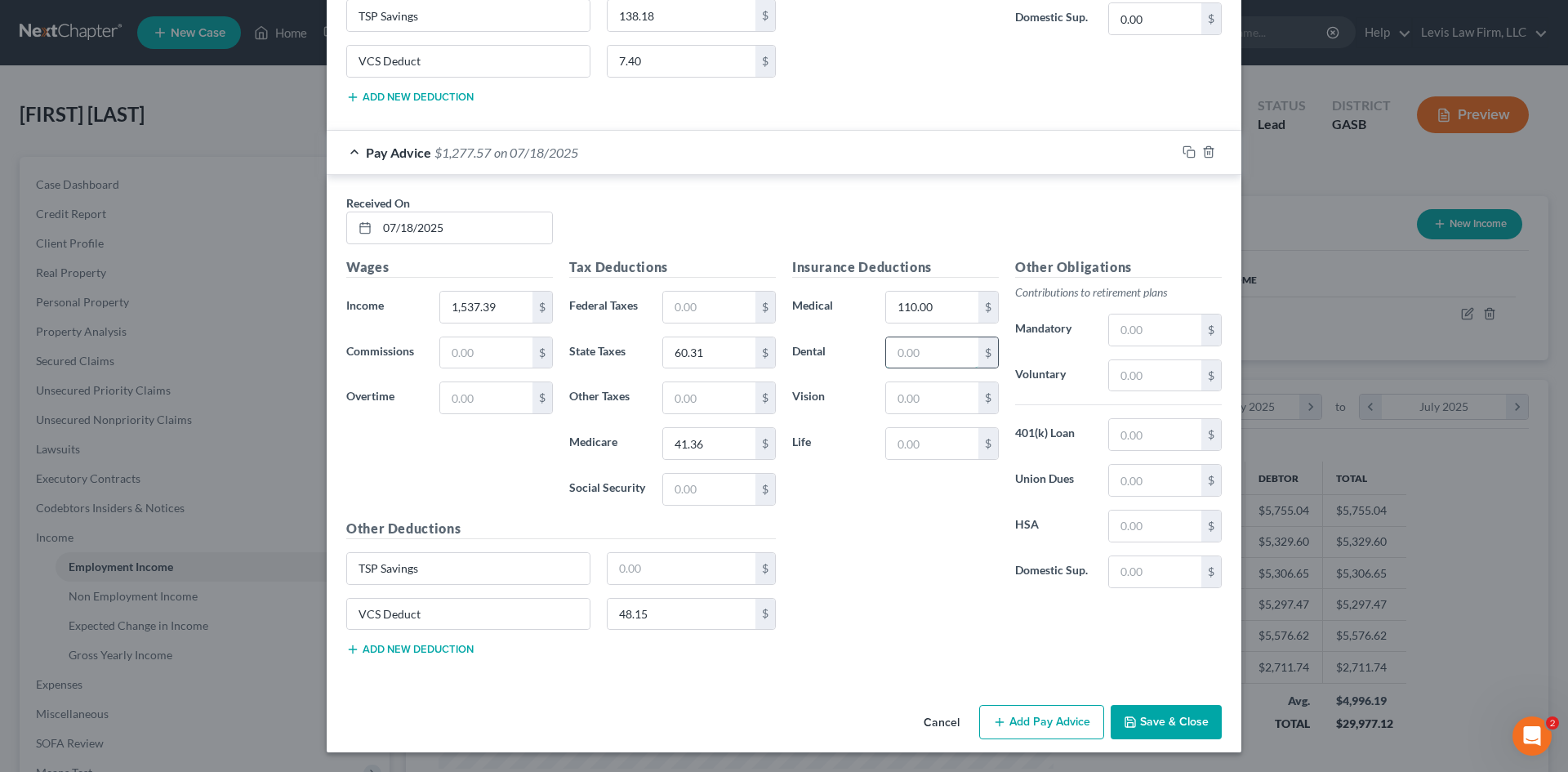 click at bounding box center [932, 353] 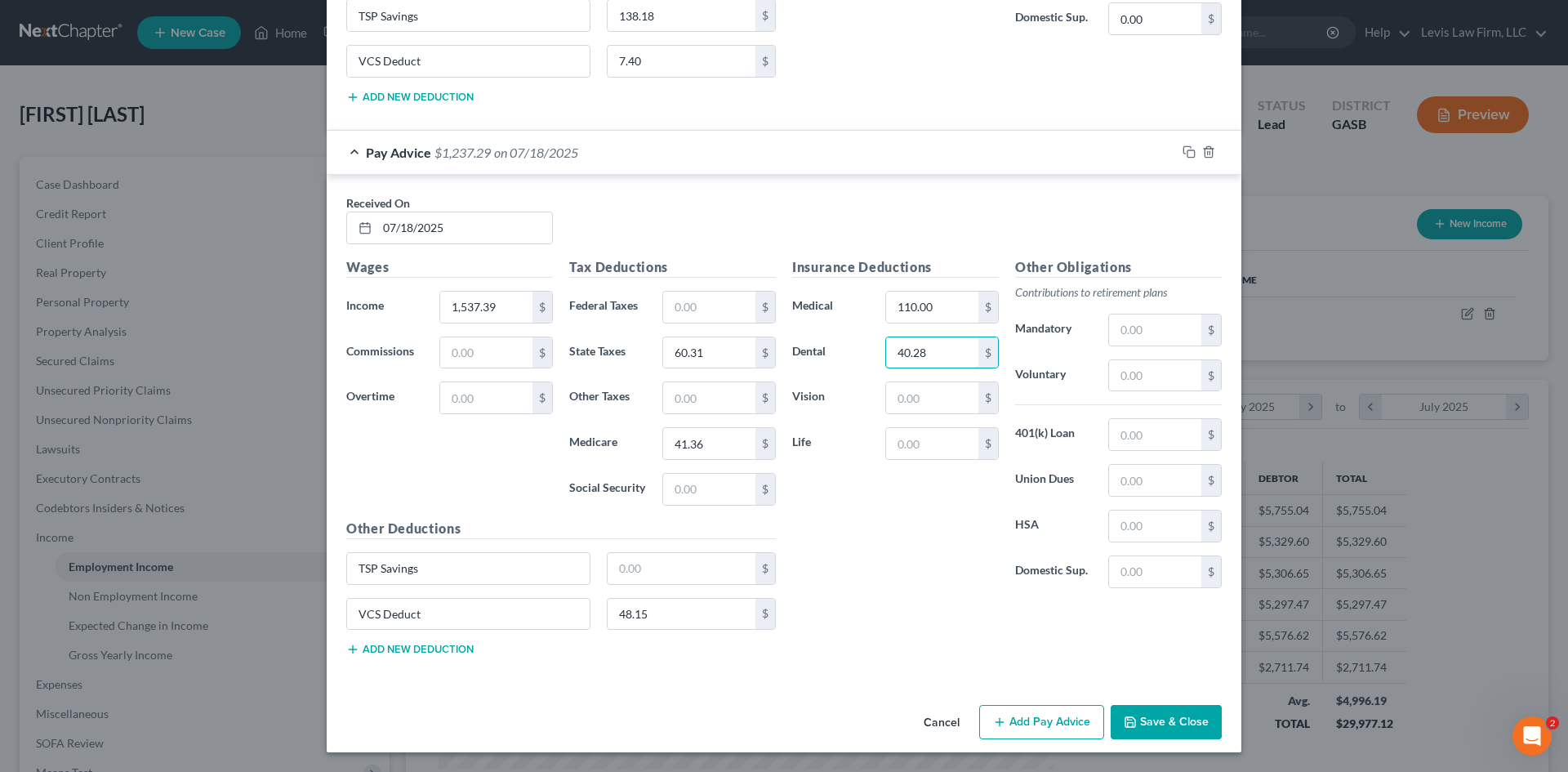 type on "40.28" 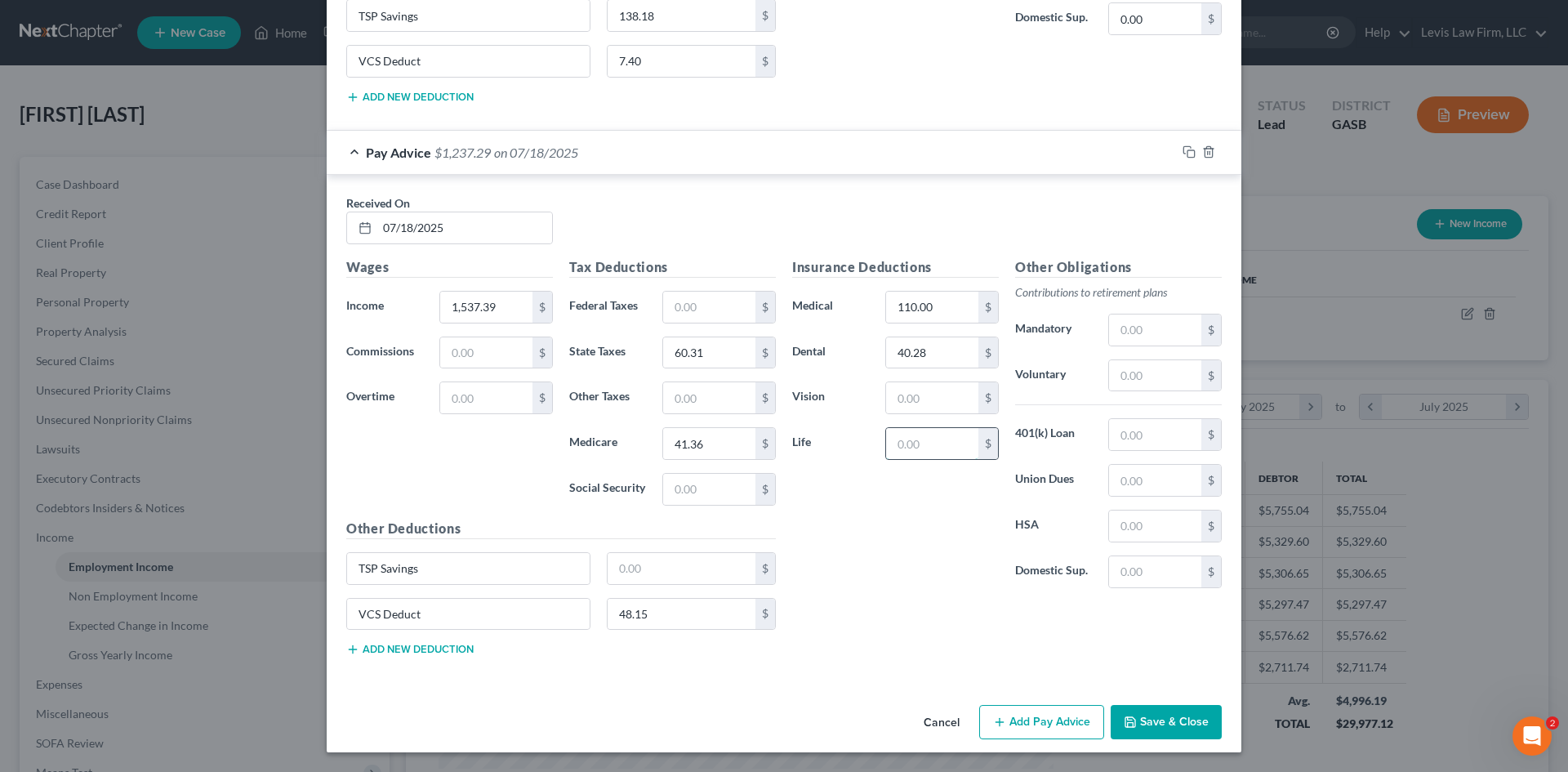 click at bounding box center [932, 444] 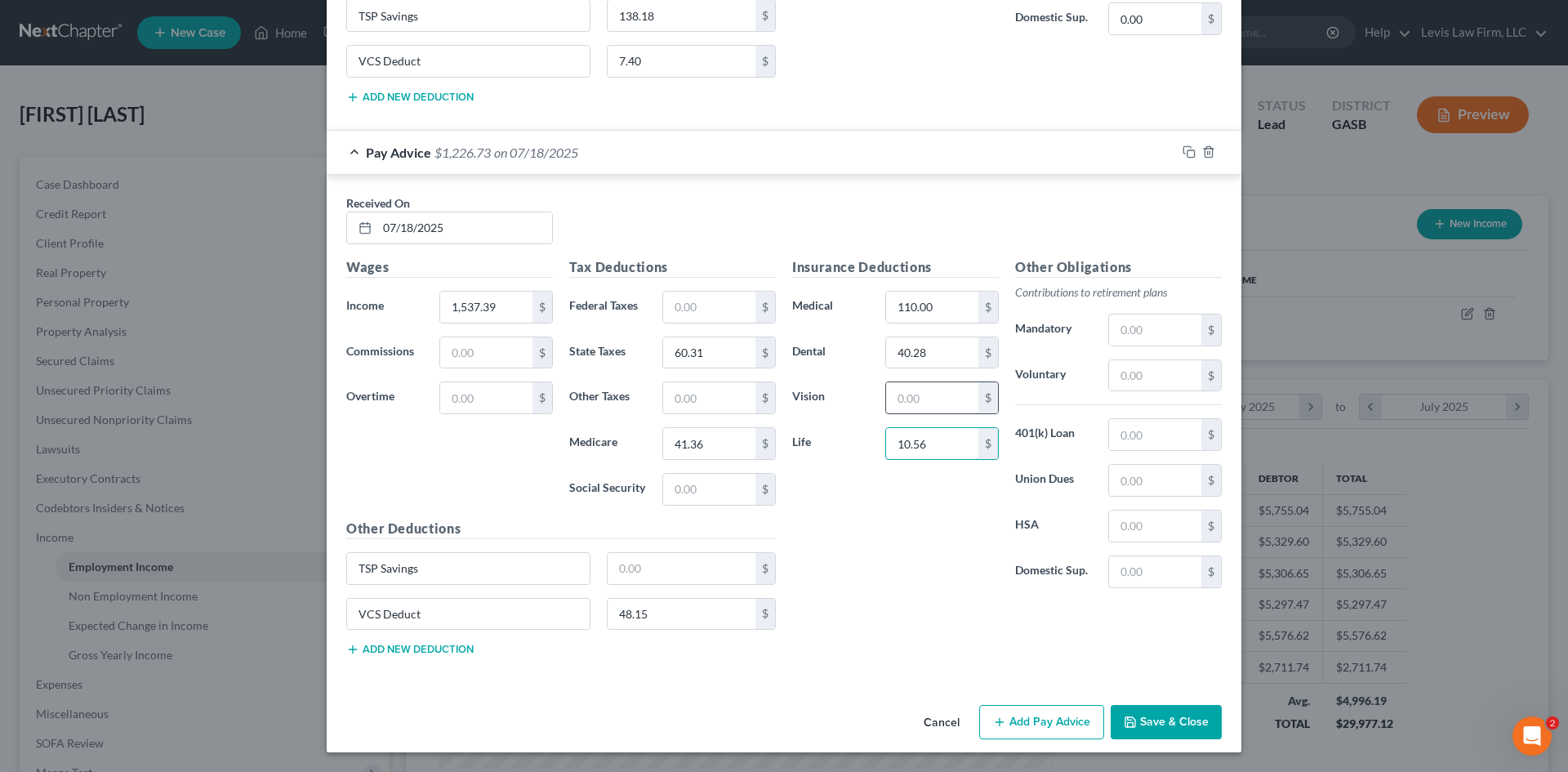 type on "10.56" 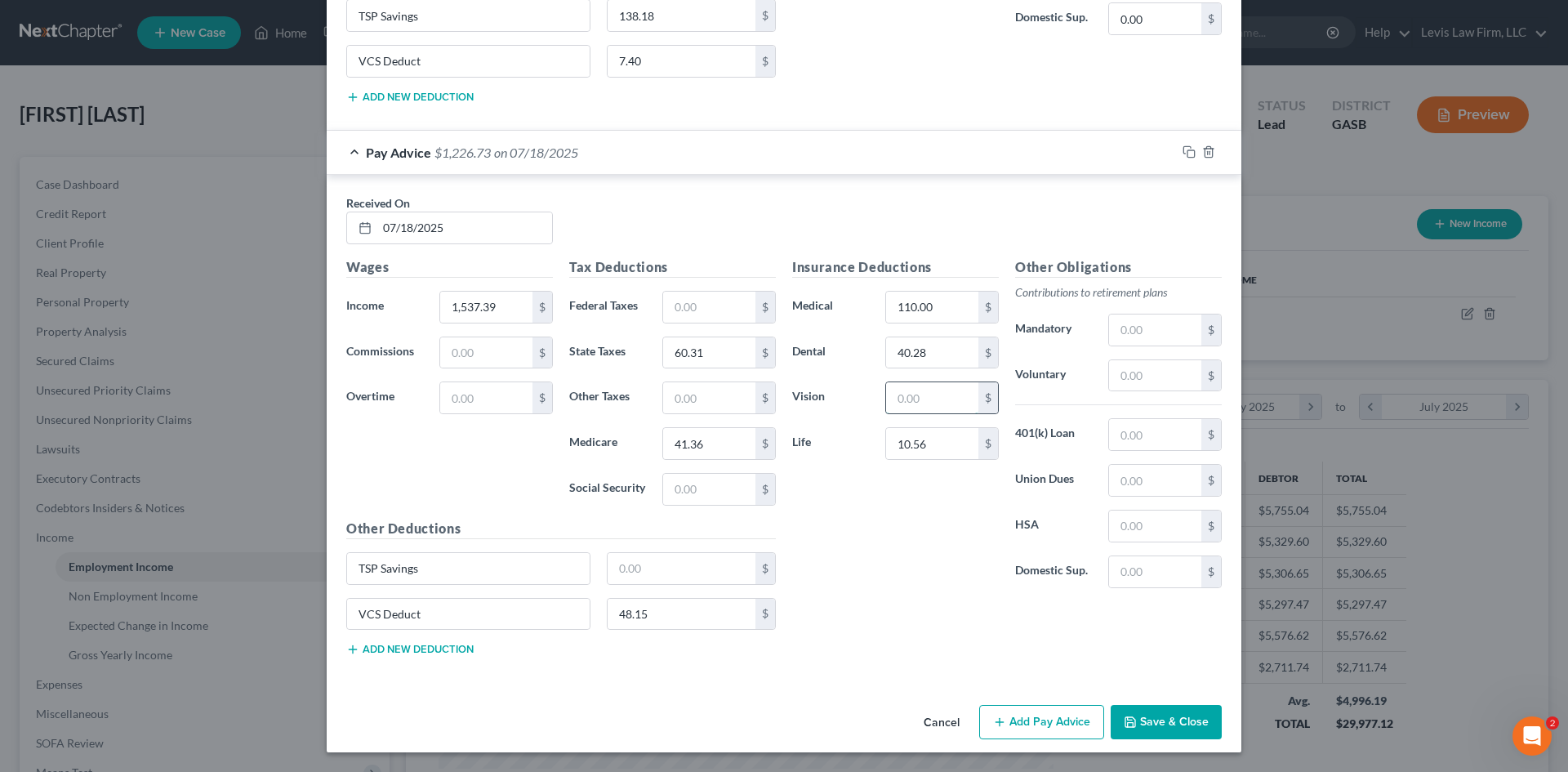 click at bounding box center (932, 398) 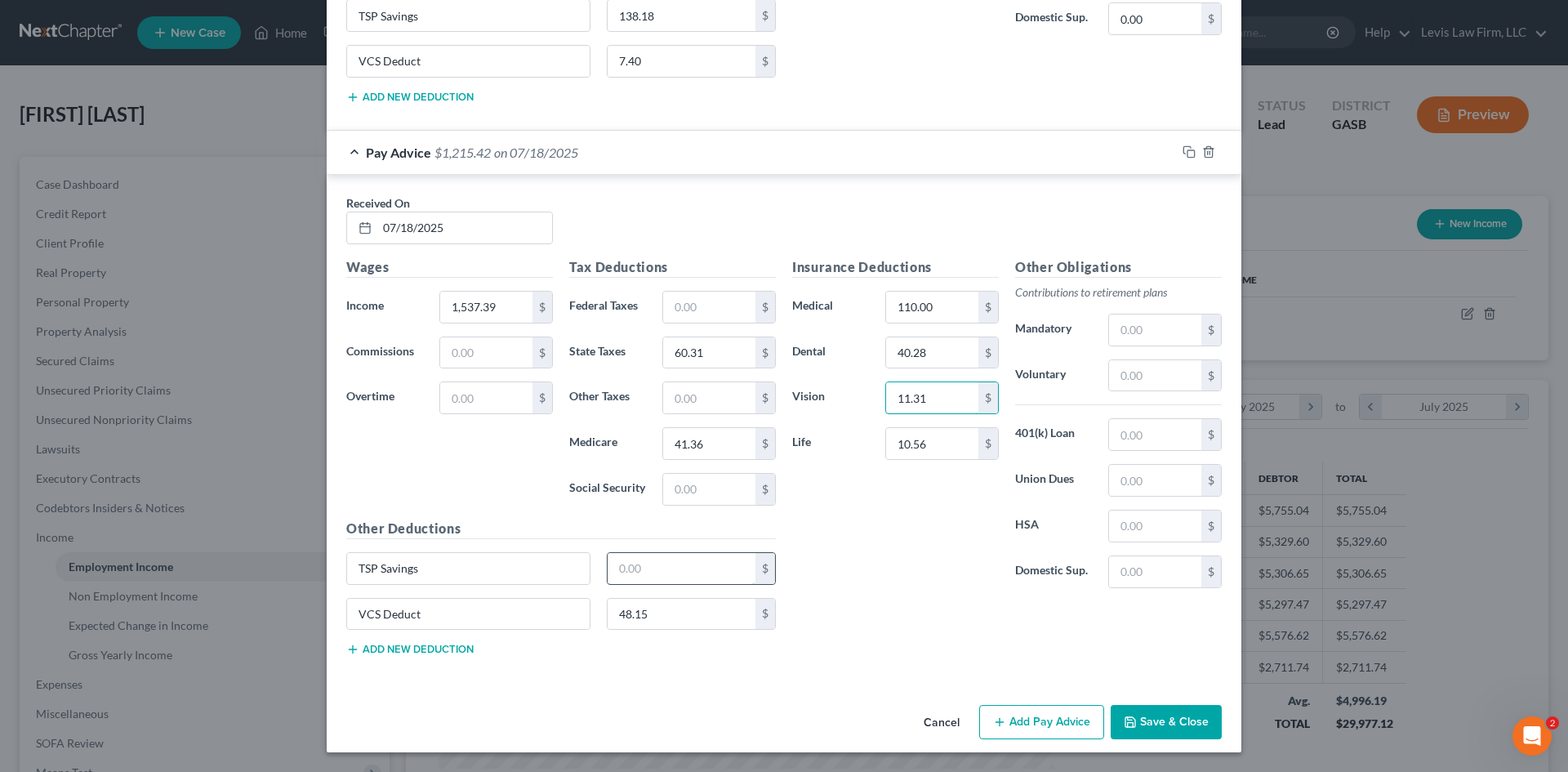 type on "11.31" 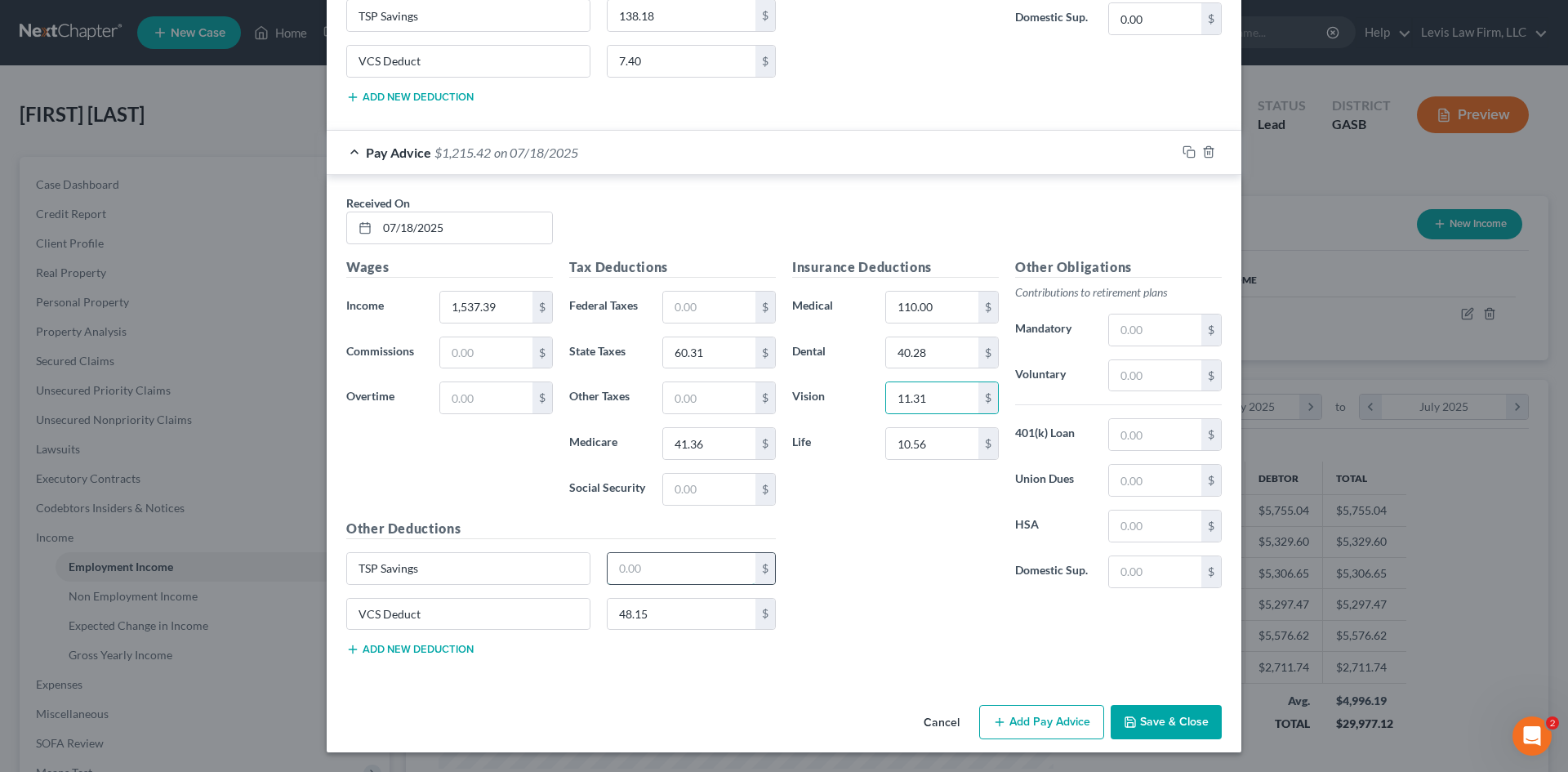 click at bounding box center [682, 569] 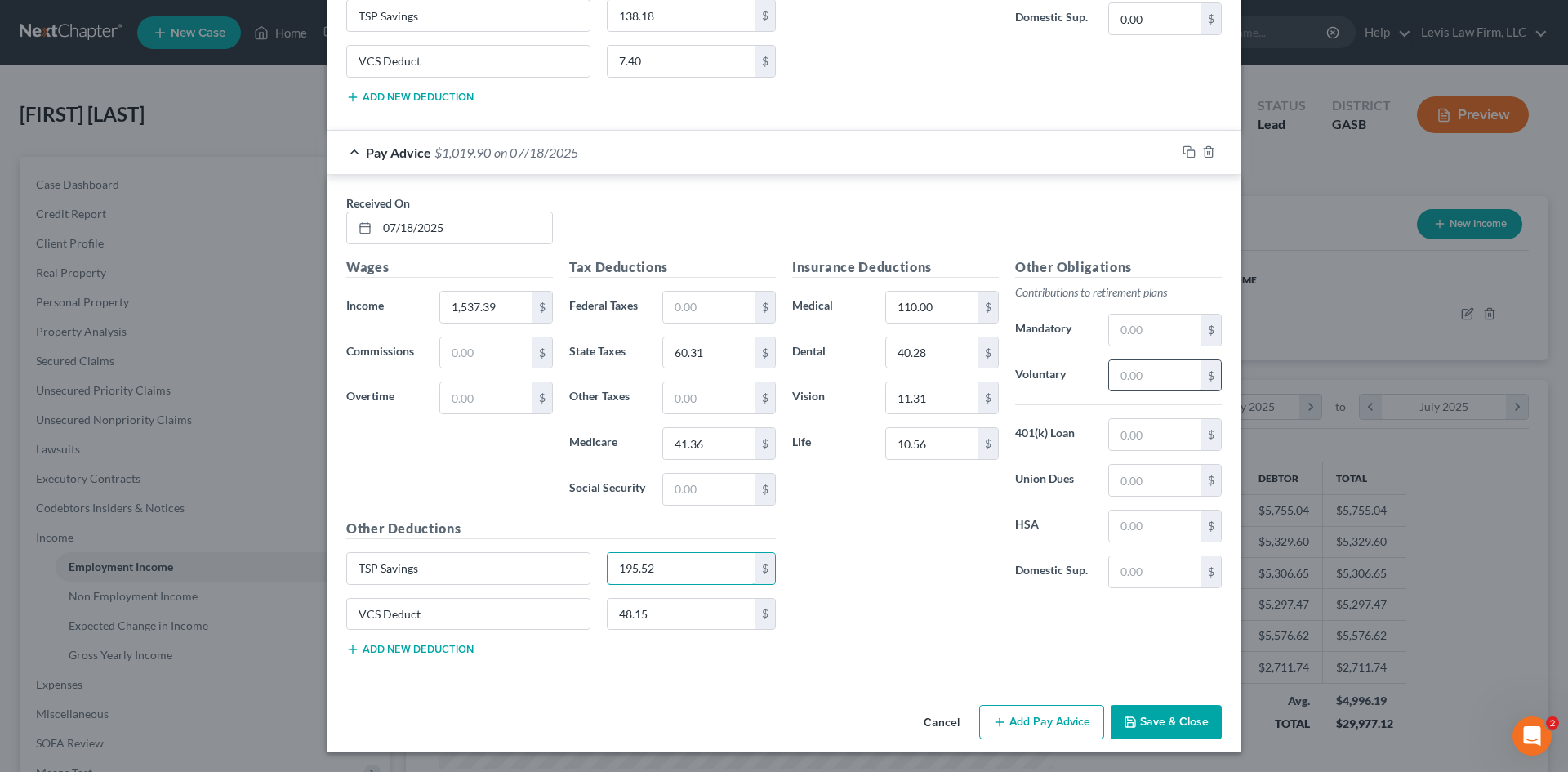 type on "195.52" 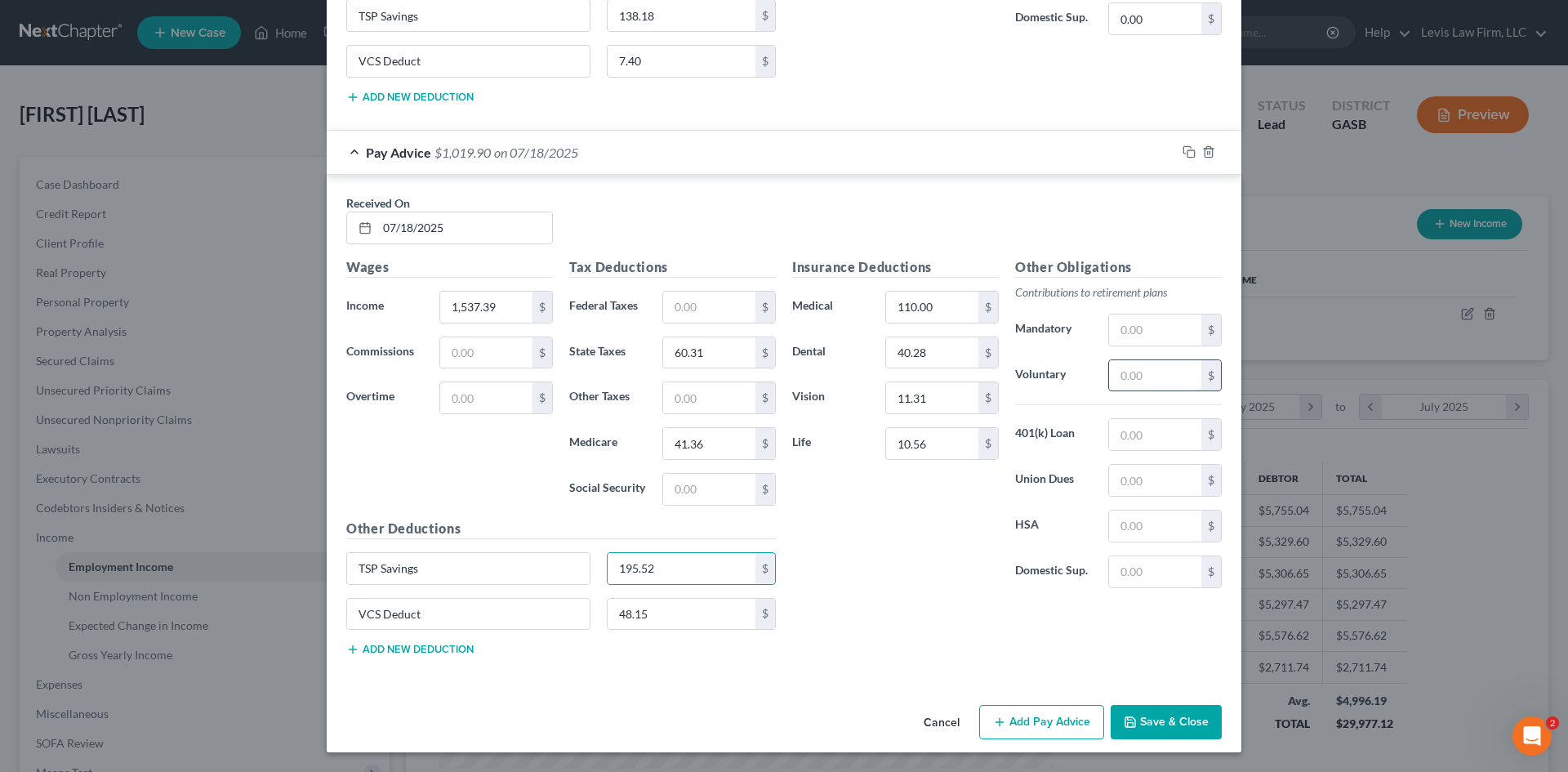 drag, startPoint x: 1136, startPoint y: 365, endPoint x: 1137, endPoint y: 374, distance: 9.055385 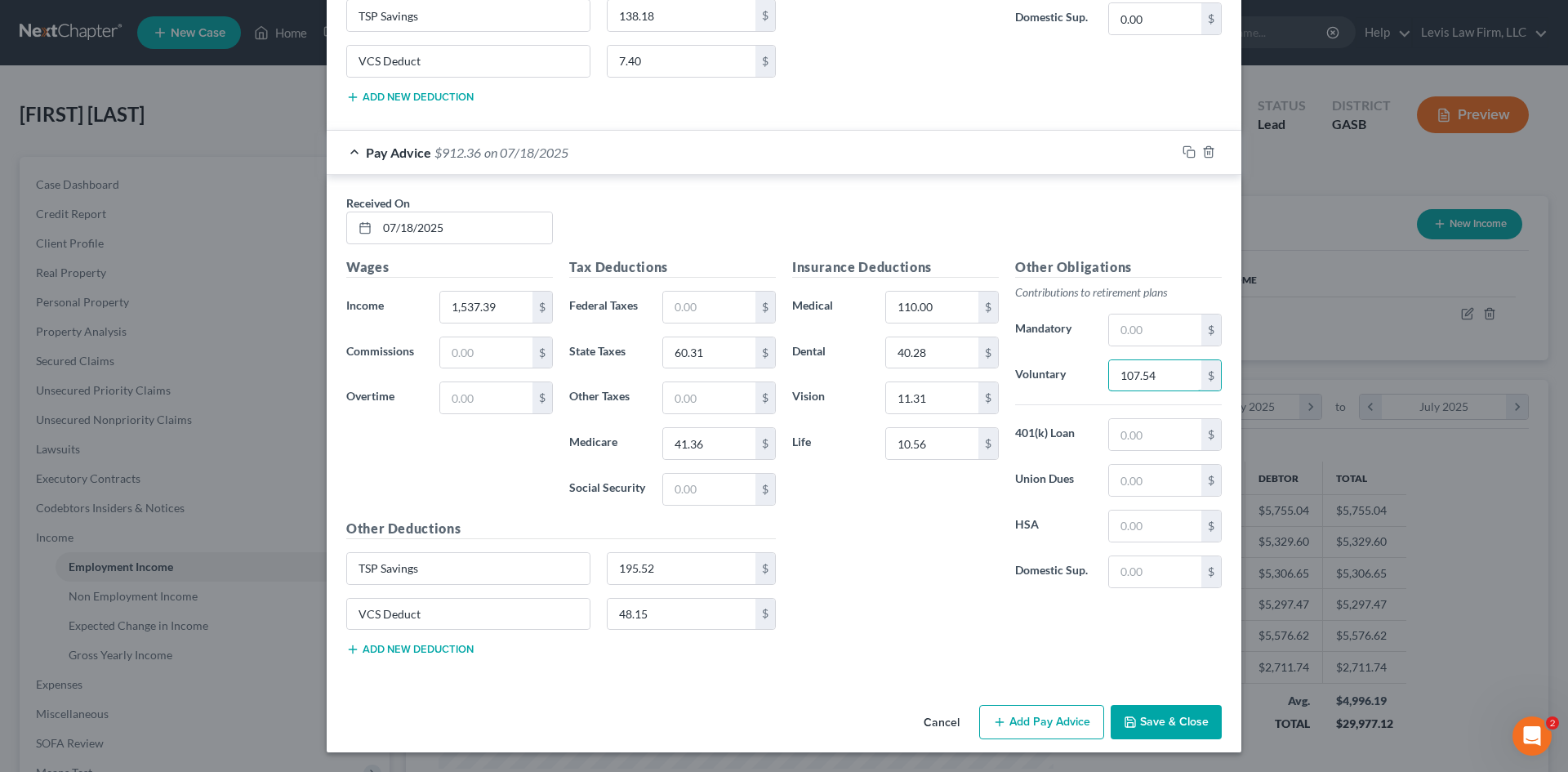 type on "107.54" 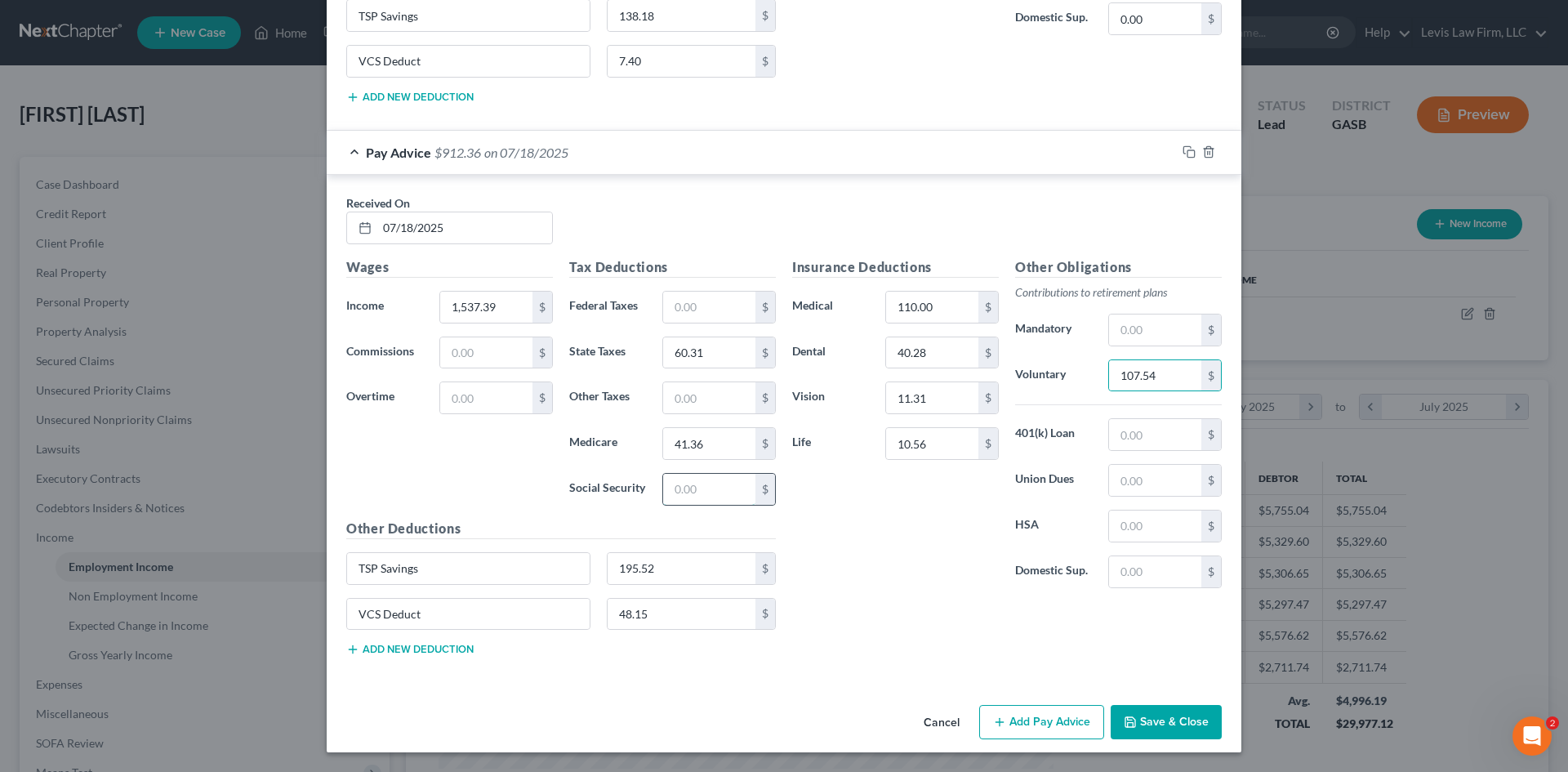 click at bounding box center (709, 489) 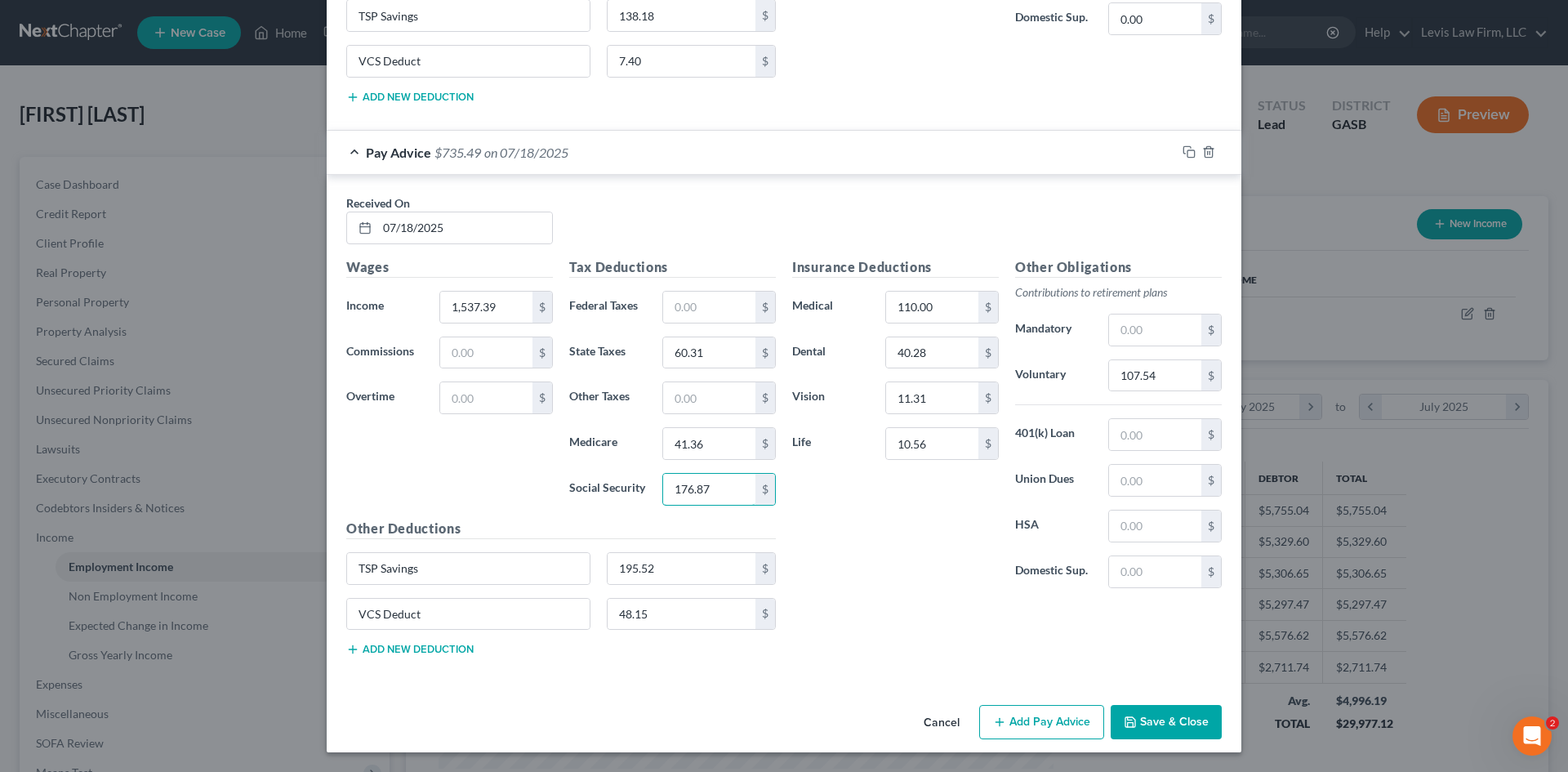 type on "176.87" 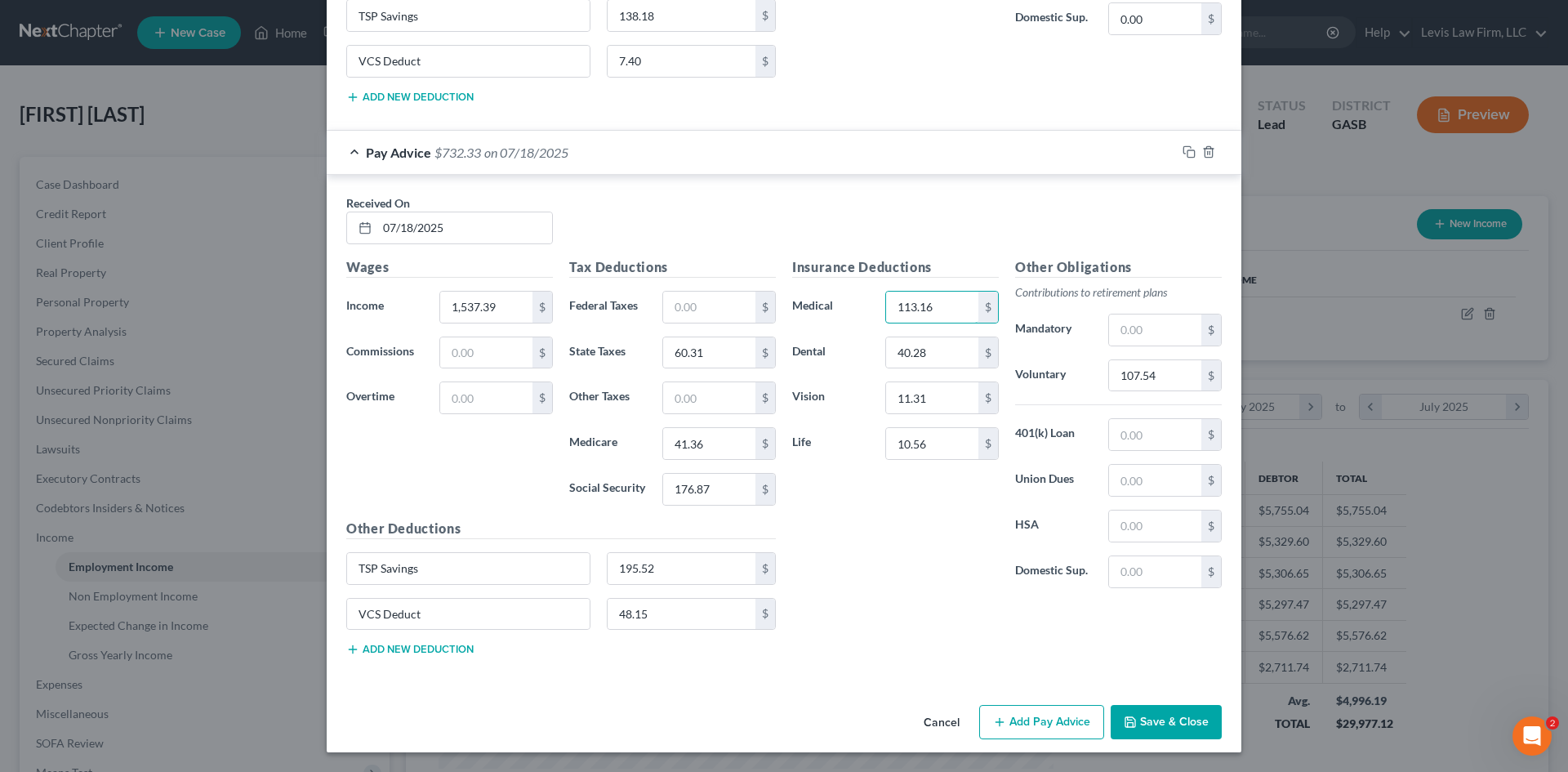 type on "113.16" 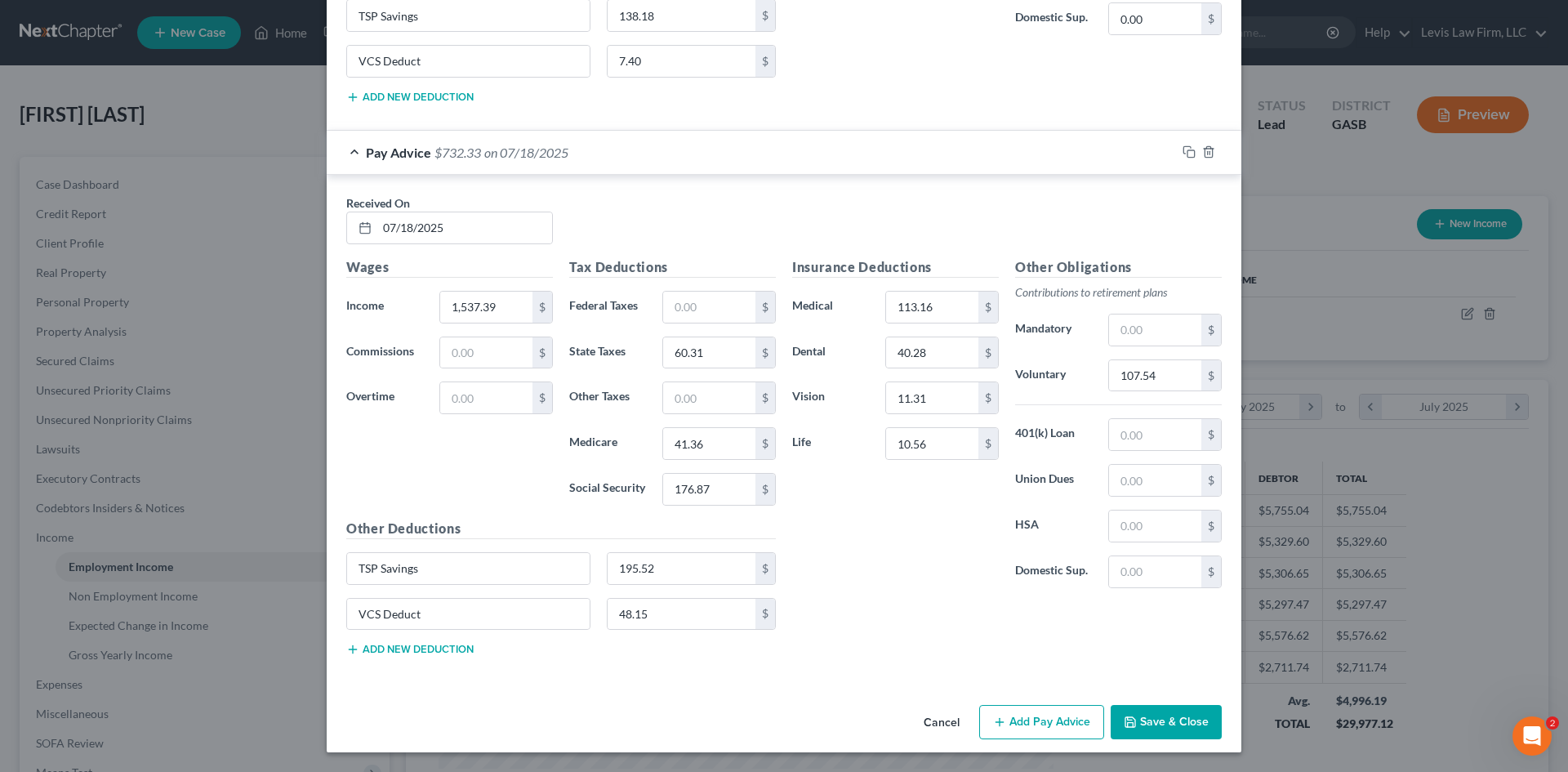 click on "Add new deduction" at bounding box center (410, 649) 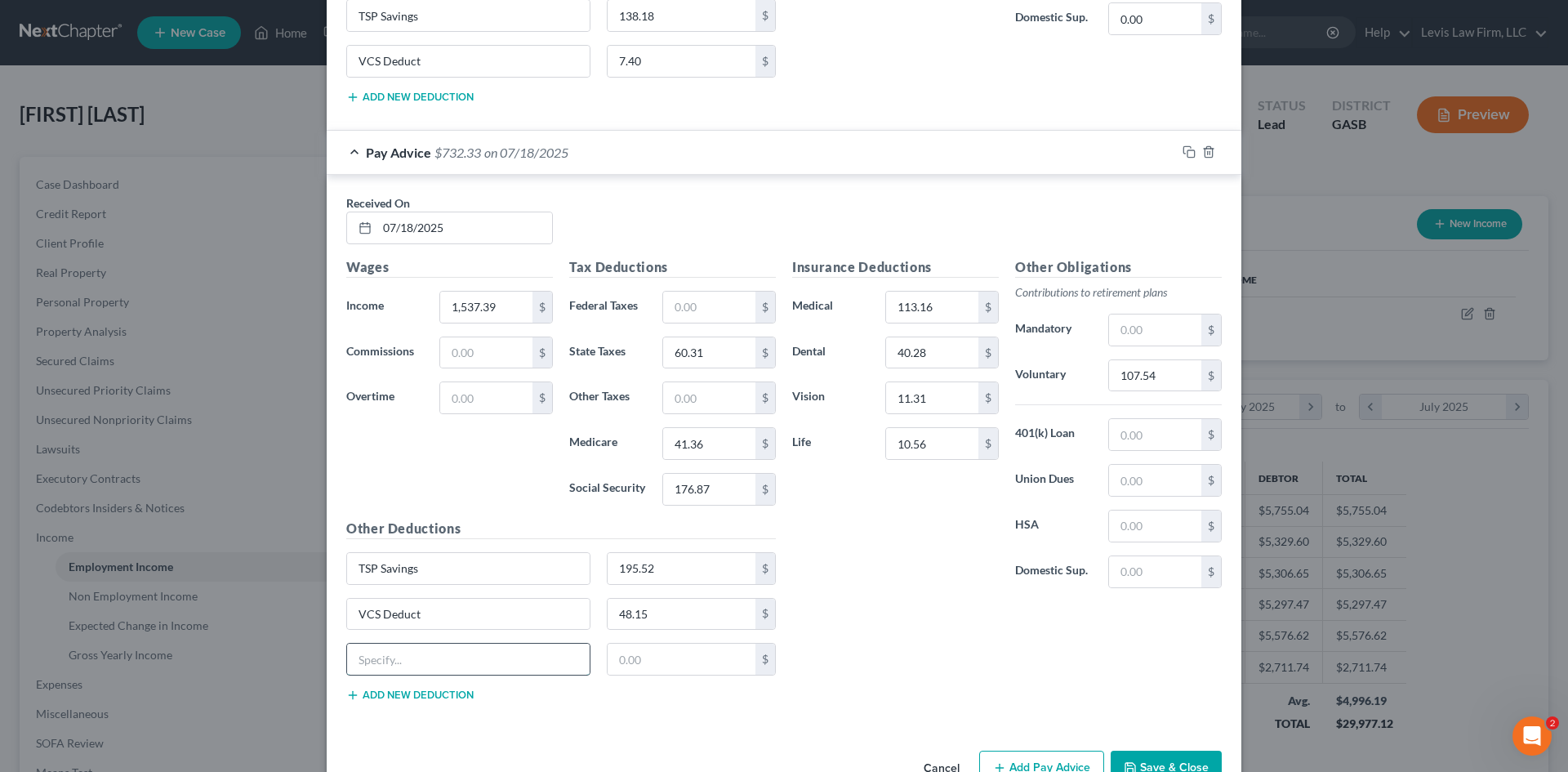 click at bounding box center [468, 659] 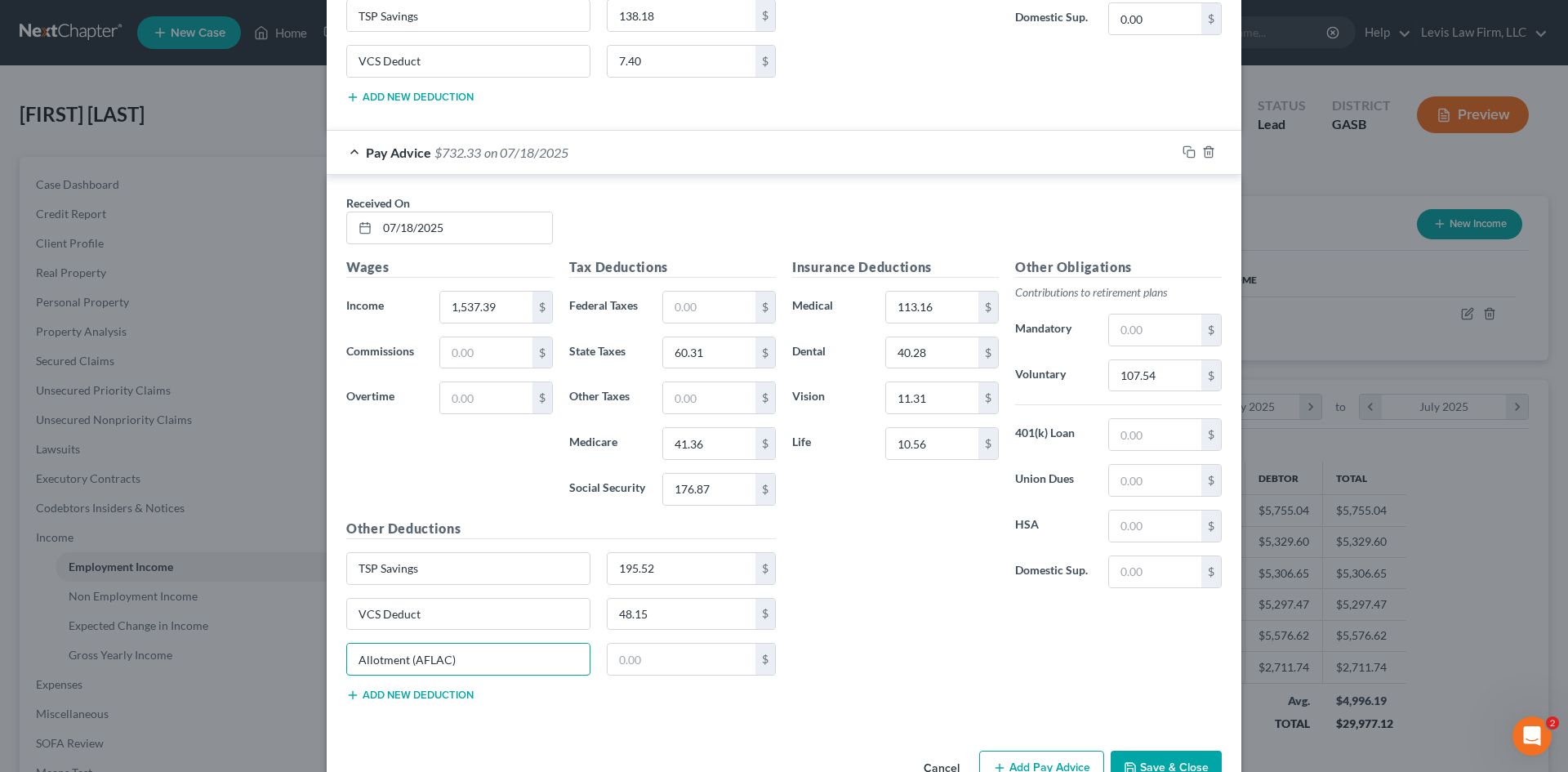 type on "Allotment (AFLAC)" 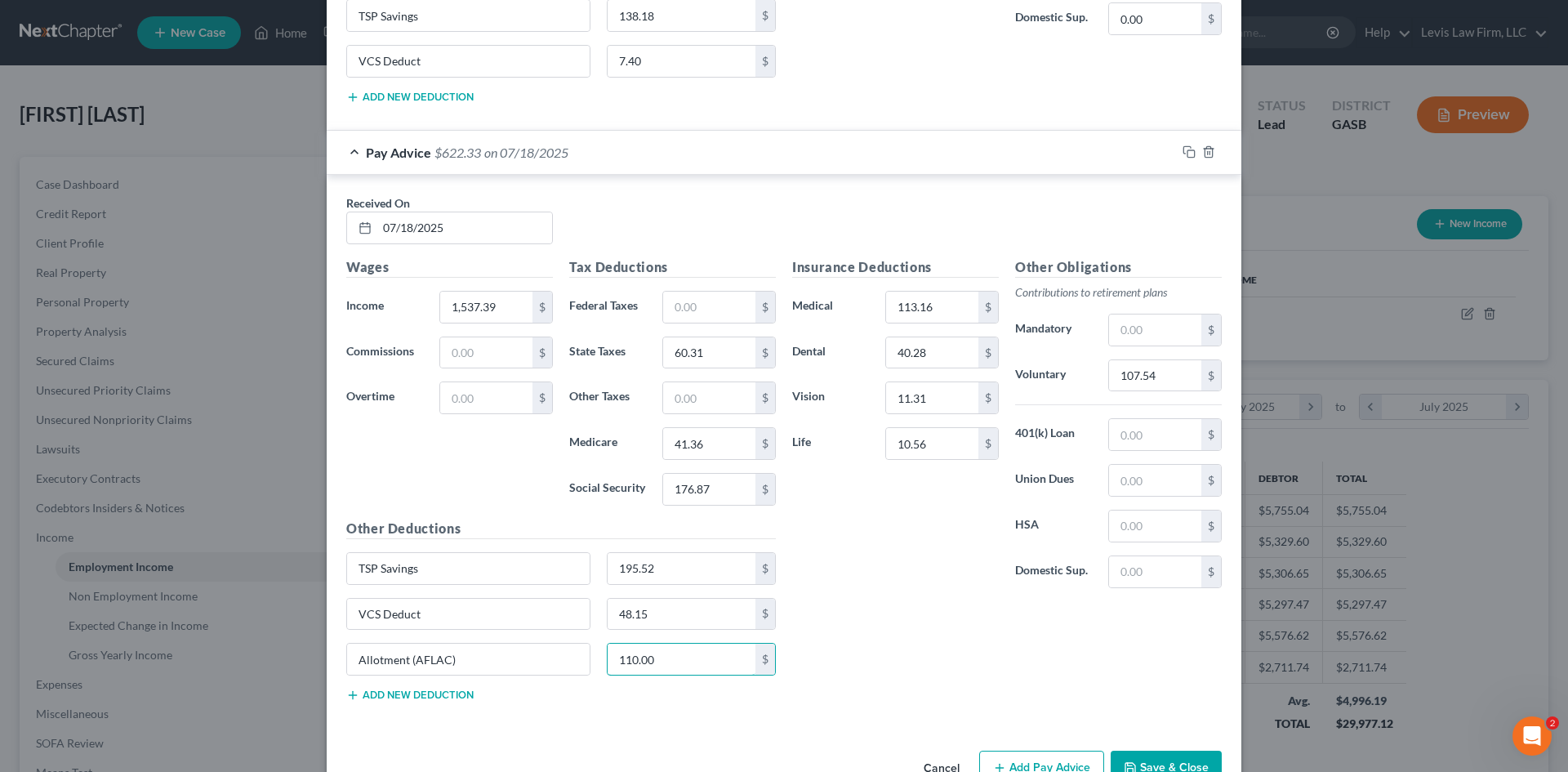 type on "110.00" 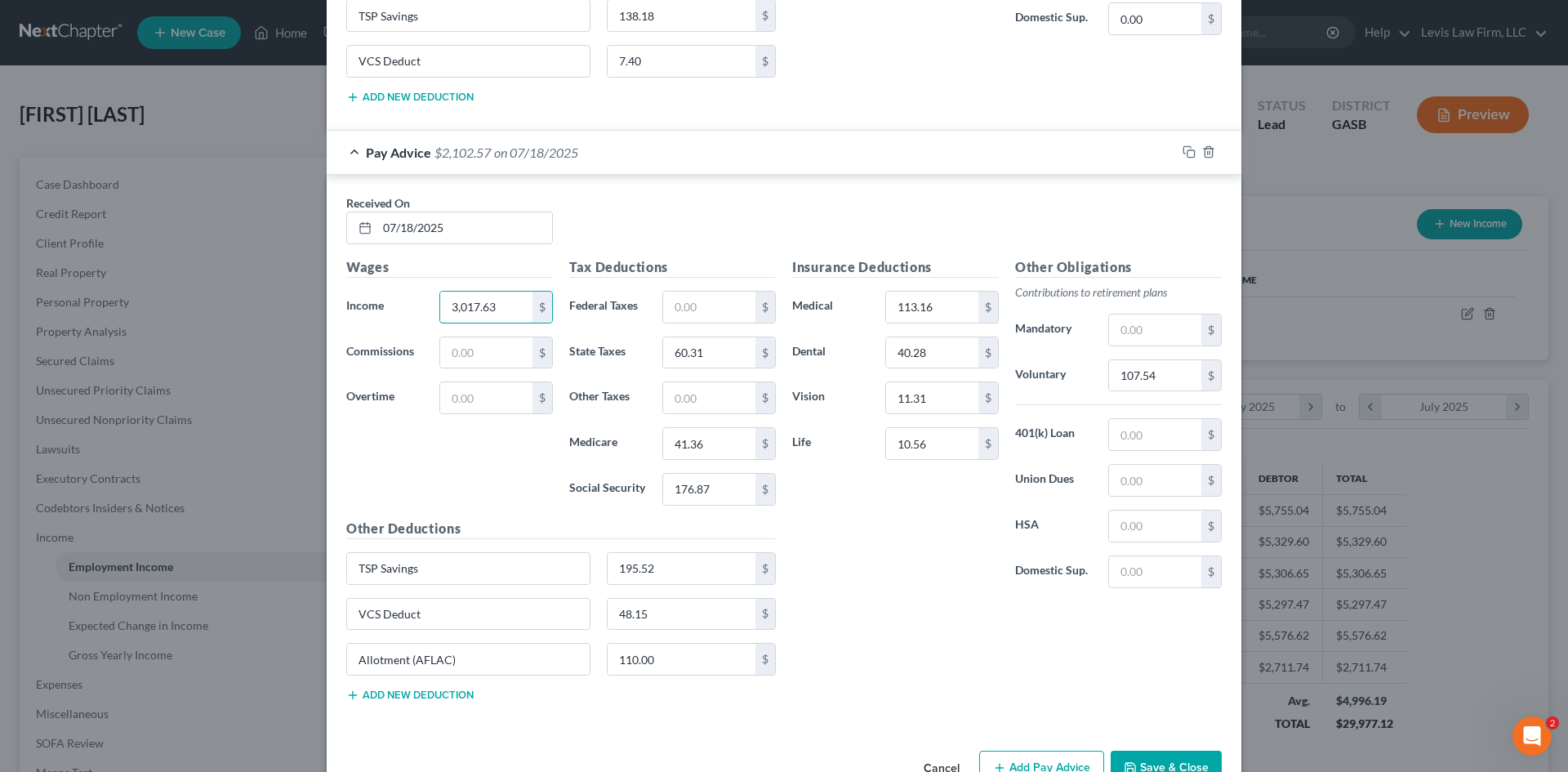 type on "3,017.63" 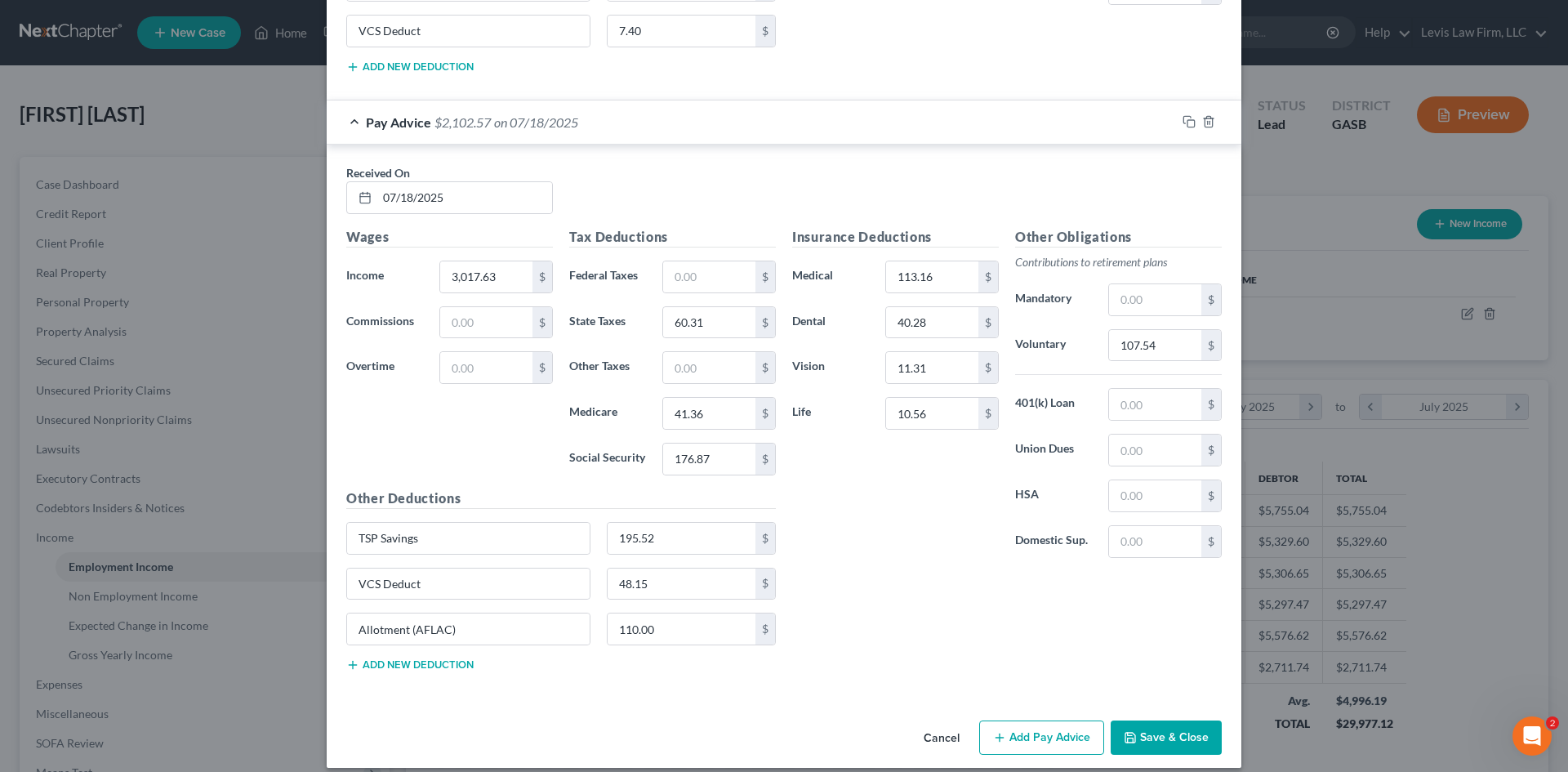 scroll, scrollTop: 1553, scrollLeft: 0, axis: vertical 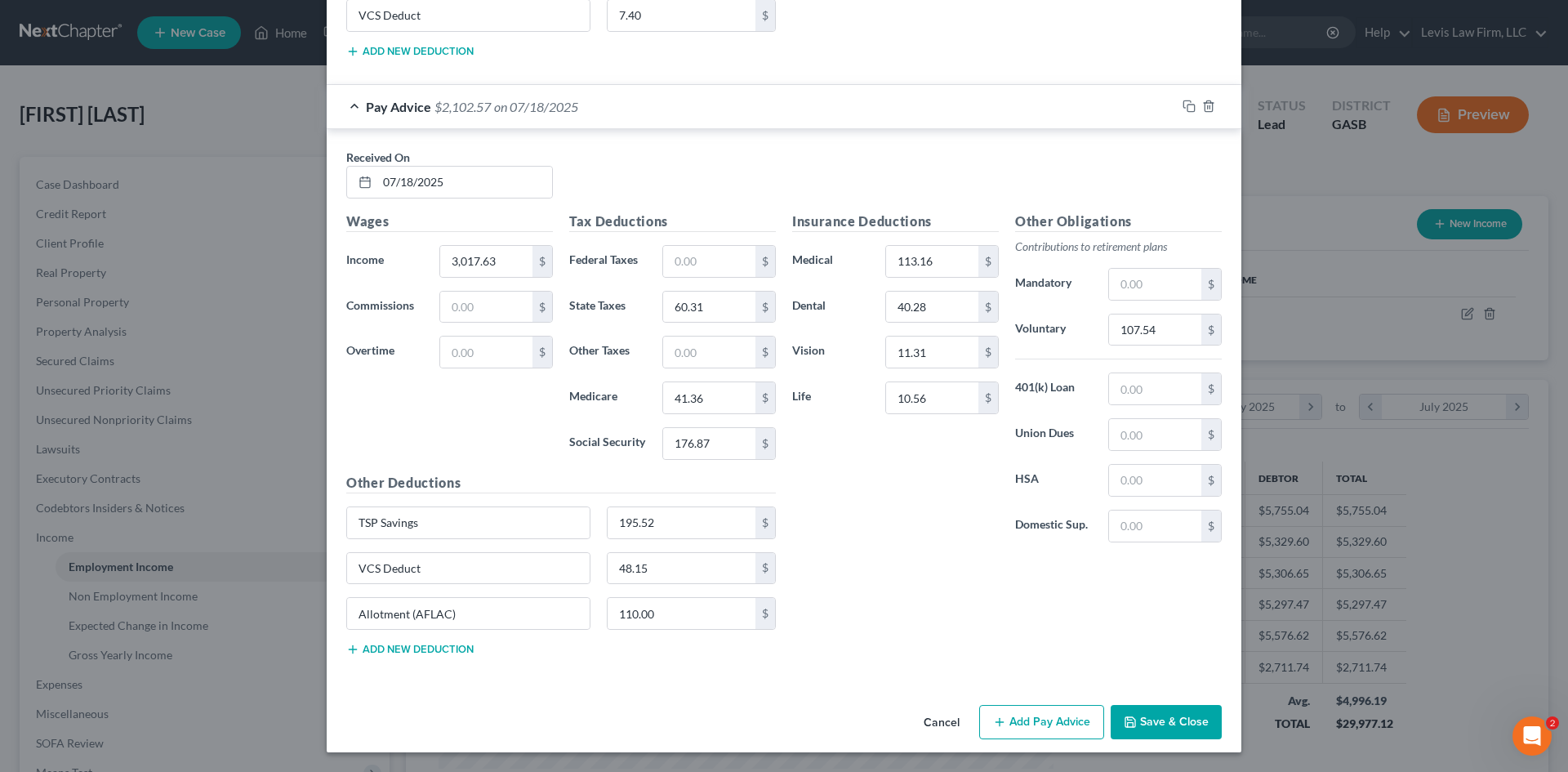 click on "Add Pay Advice" at bounding box center (1041, 722) 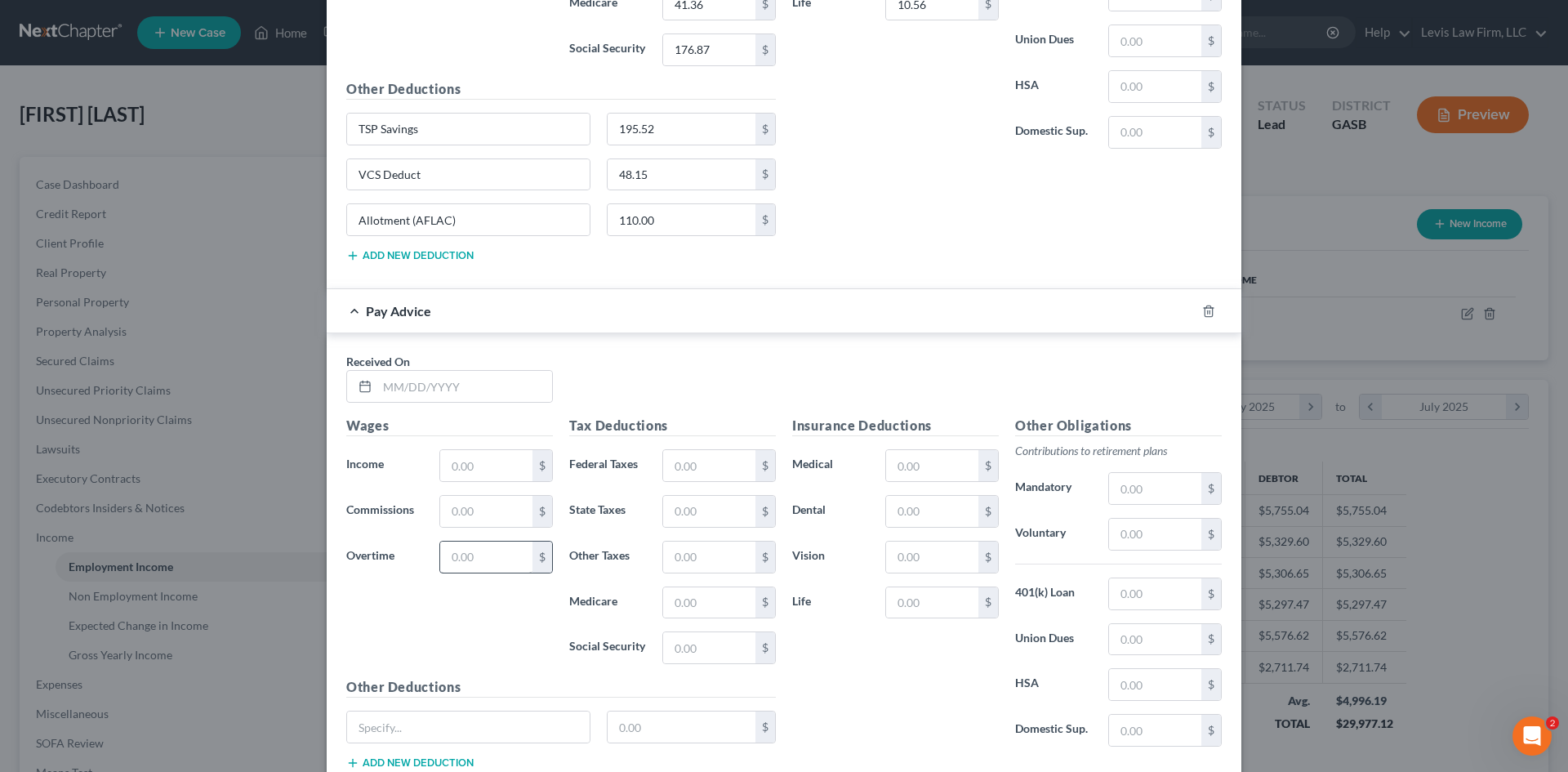scroll, scrollTop: 1961, scrollLeft: 0, axis: vertical 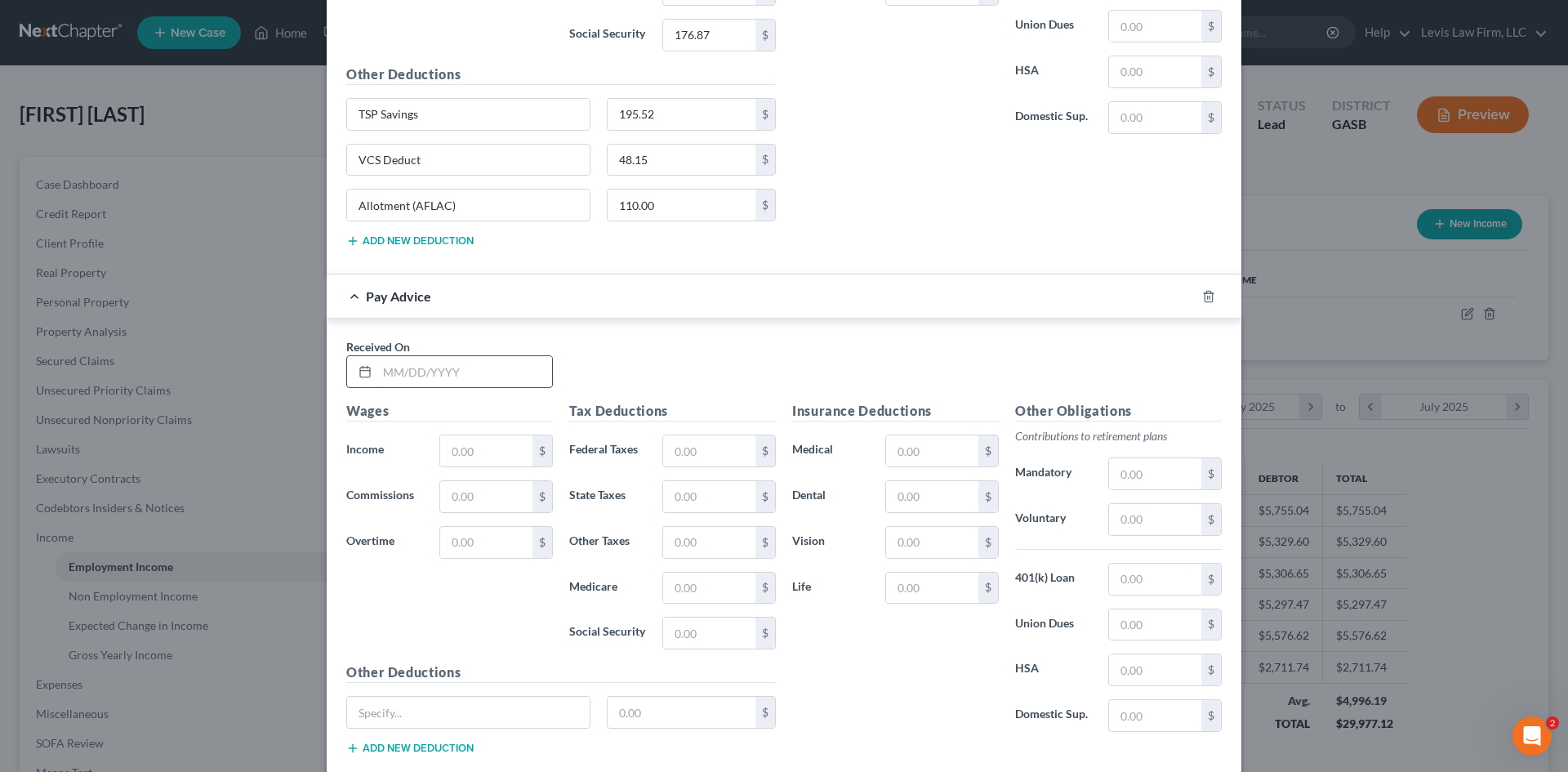 drag, startPoint x: 416, startPoint y: 363, endPoint x: 423, endPoint y: 379, distance: 17.464249 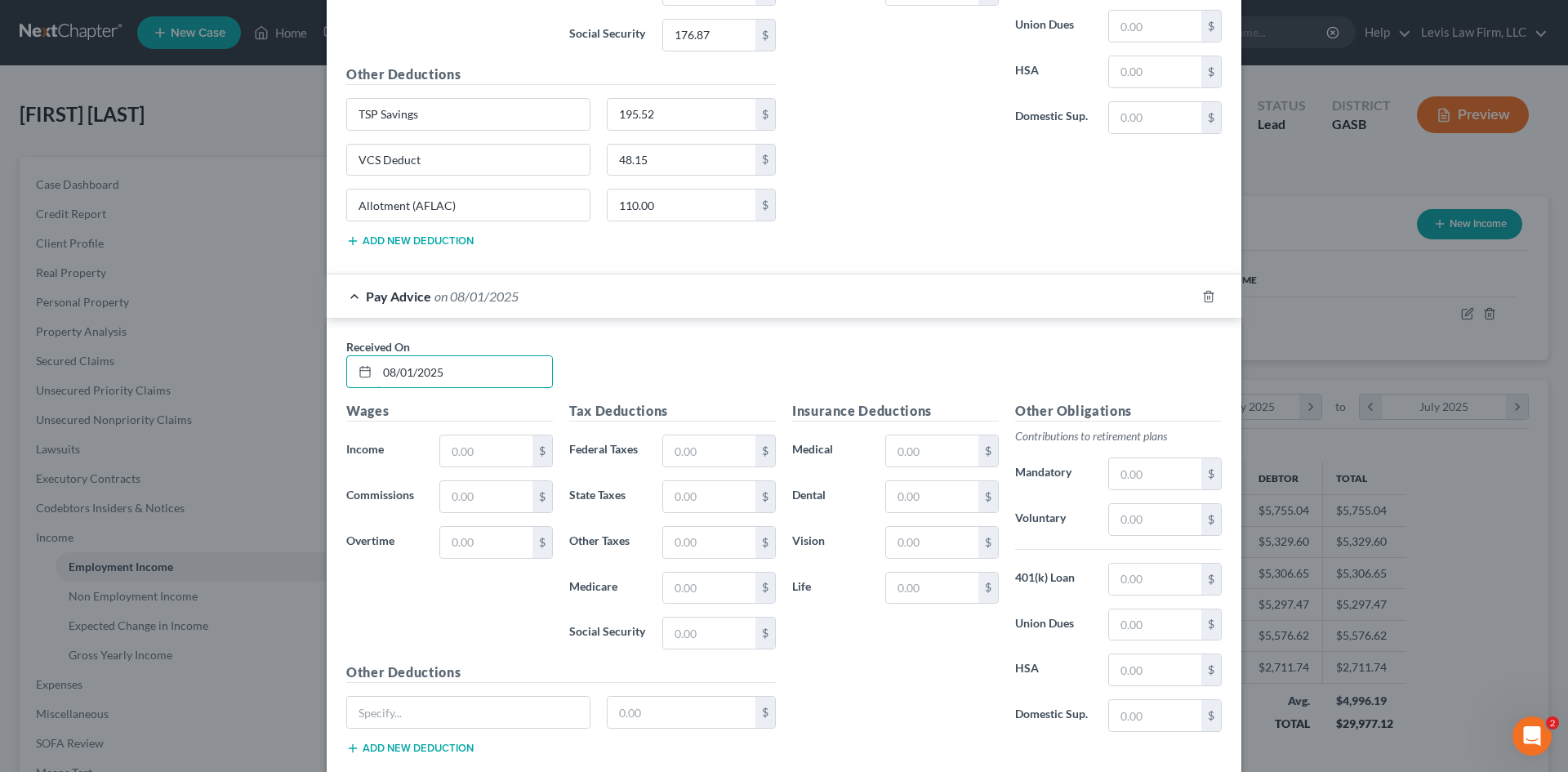 type on "08/01/2025" 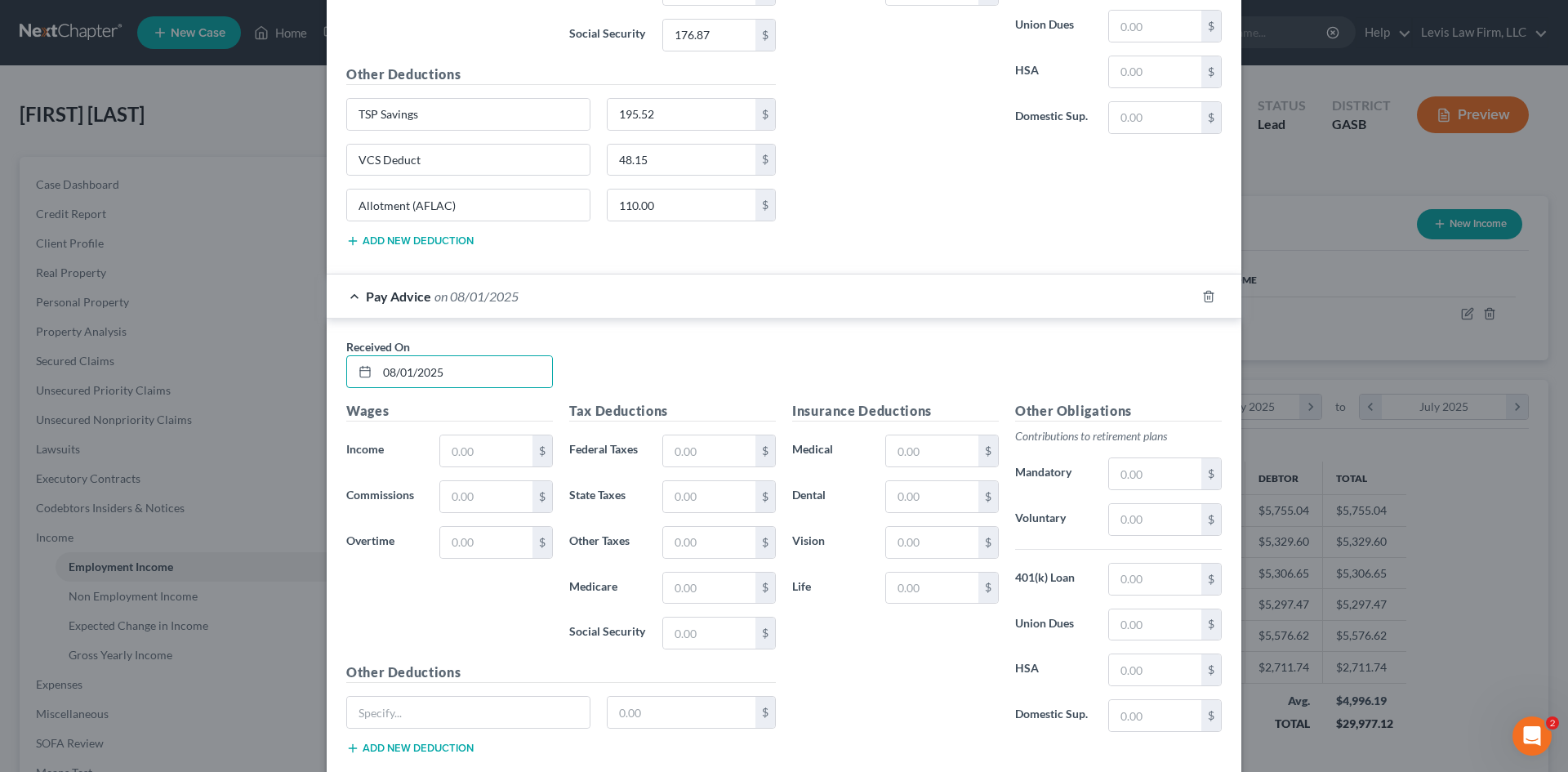 click on "Wages
Income
*
$ Commissions $ Overtime $" at bounding box center [449, 532] 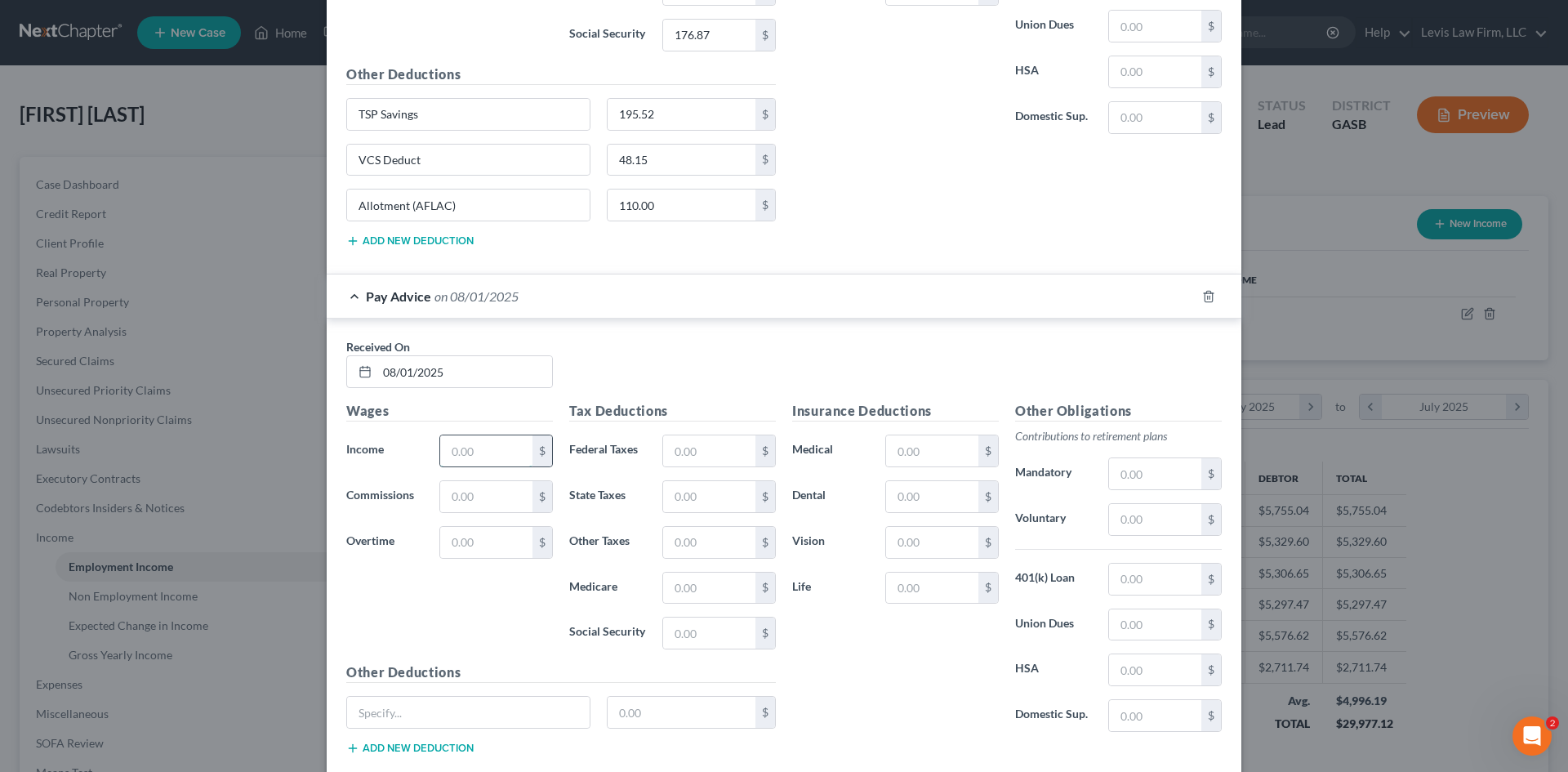 click at bounding box center (486, 451) 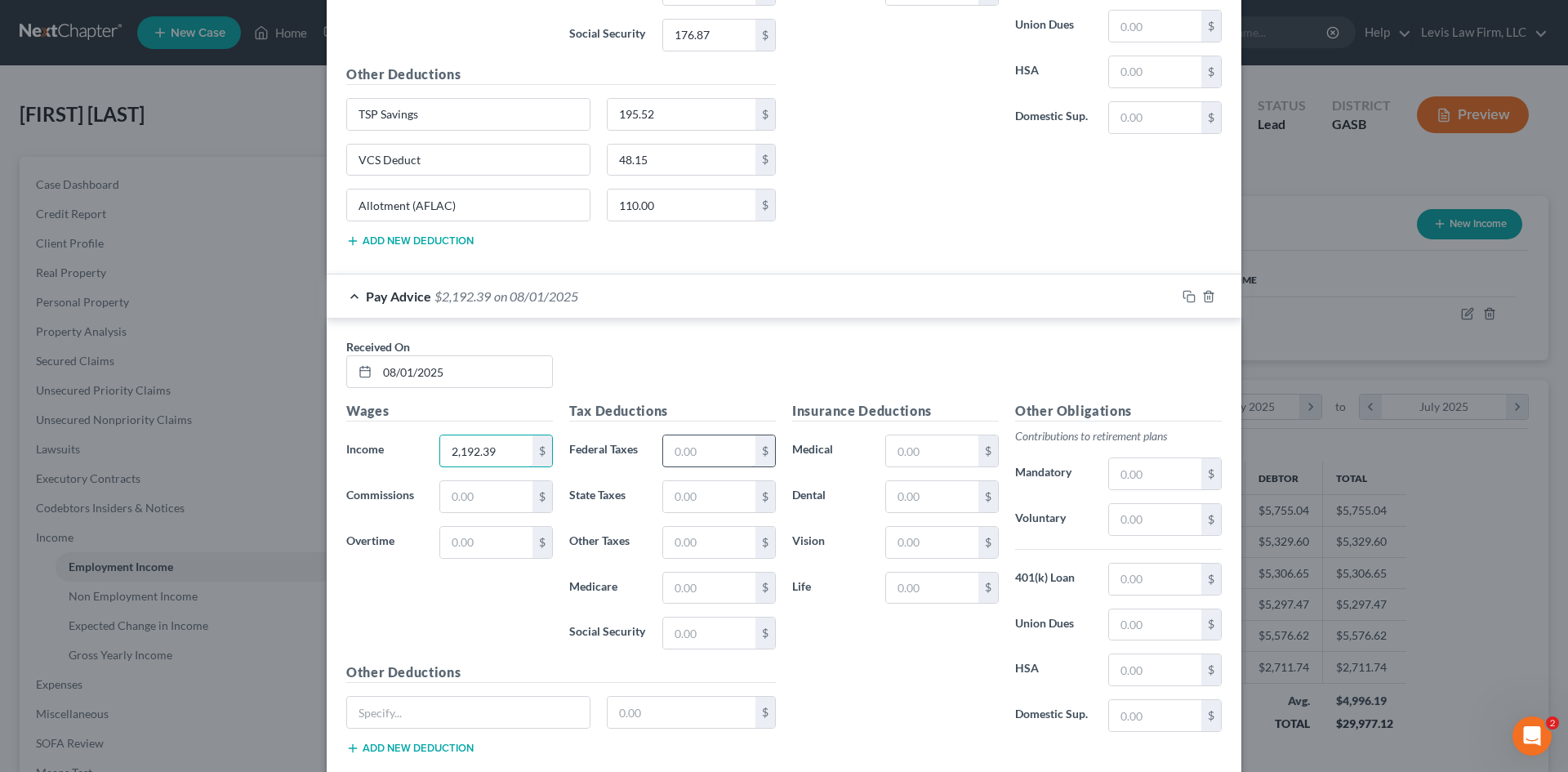 type on "2,192.39" 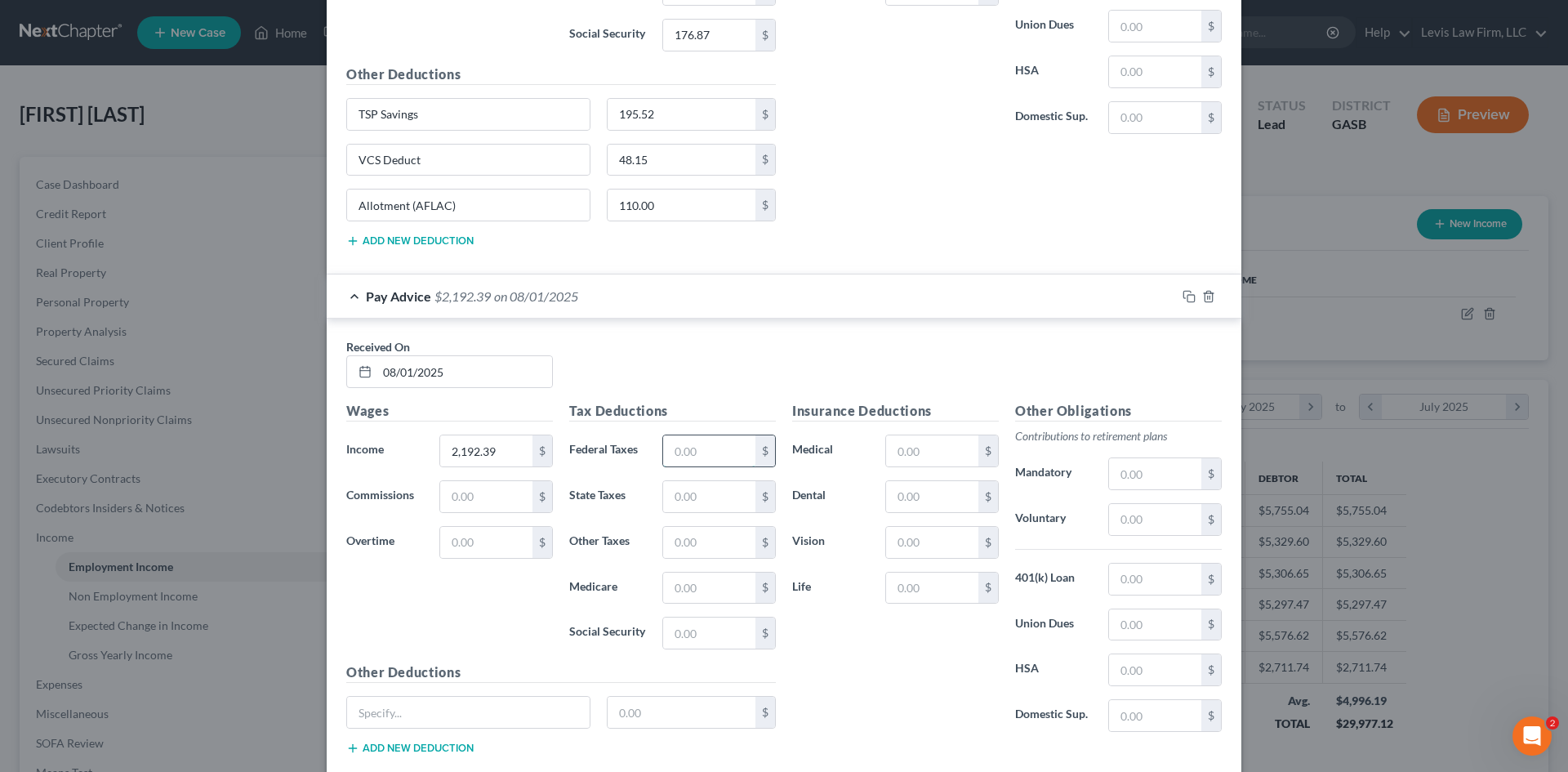 click at bounding box center [709, 451] 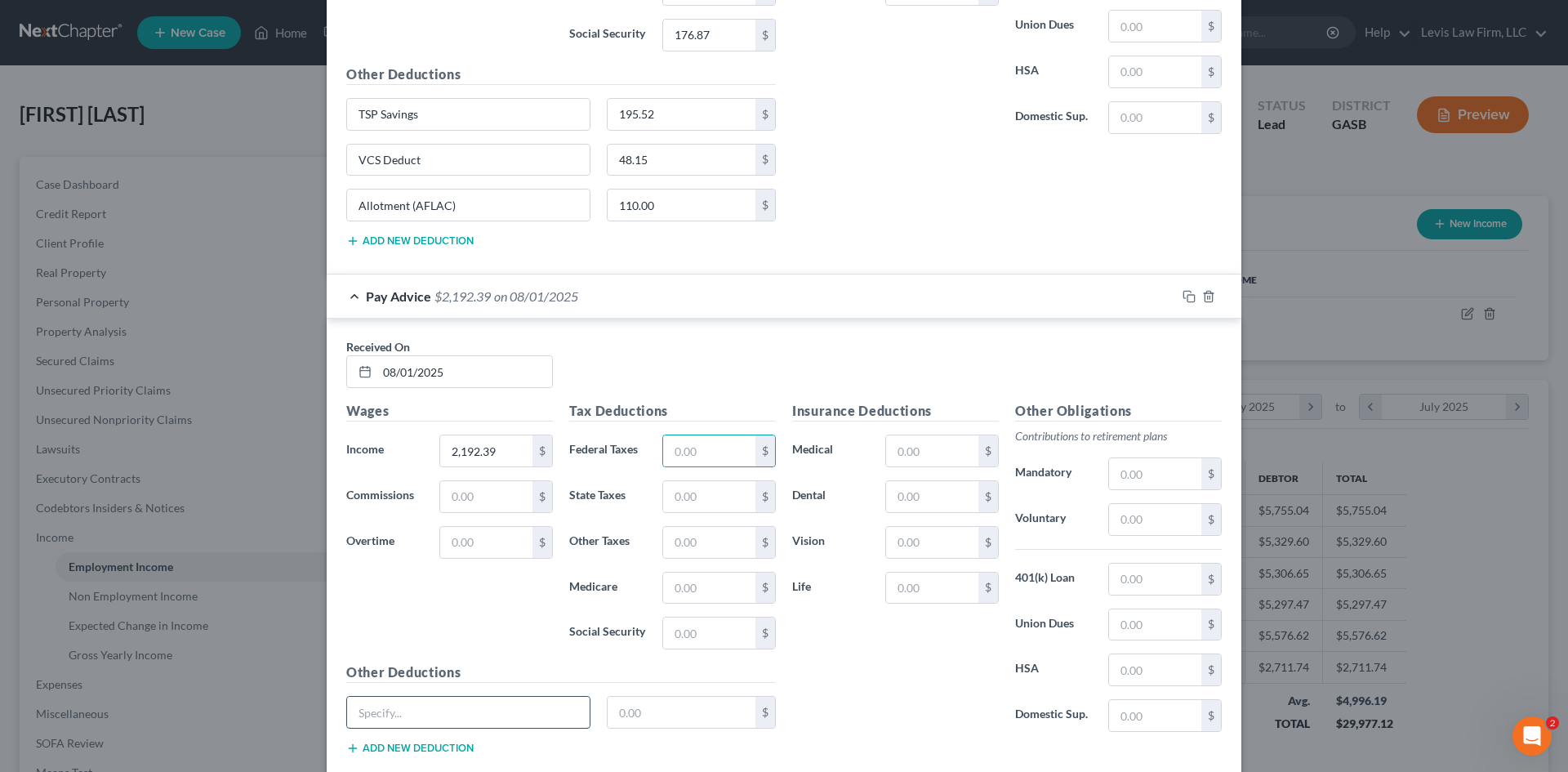 click at bounding box center [468, 712] 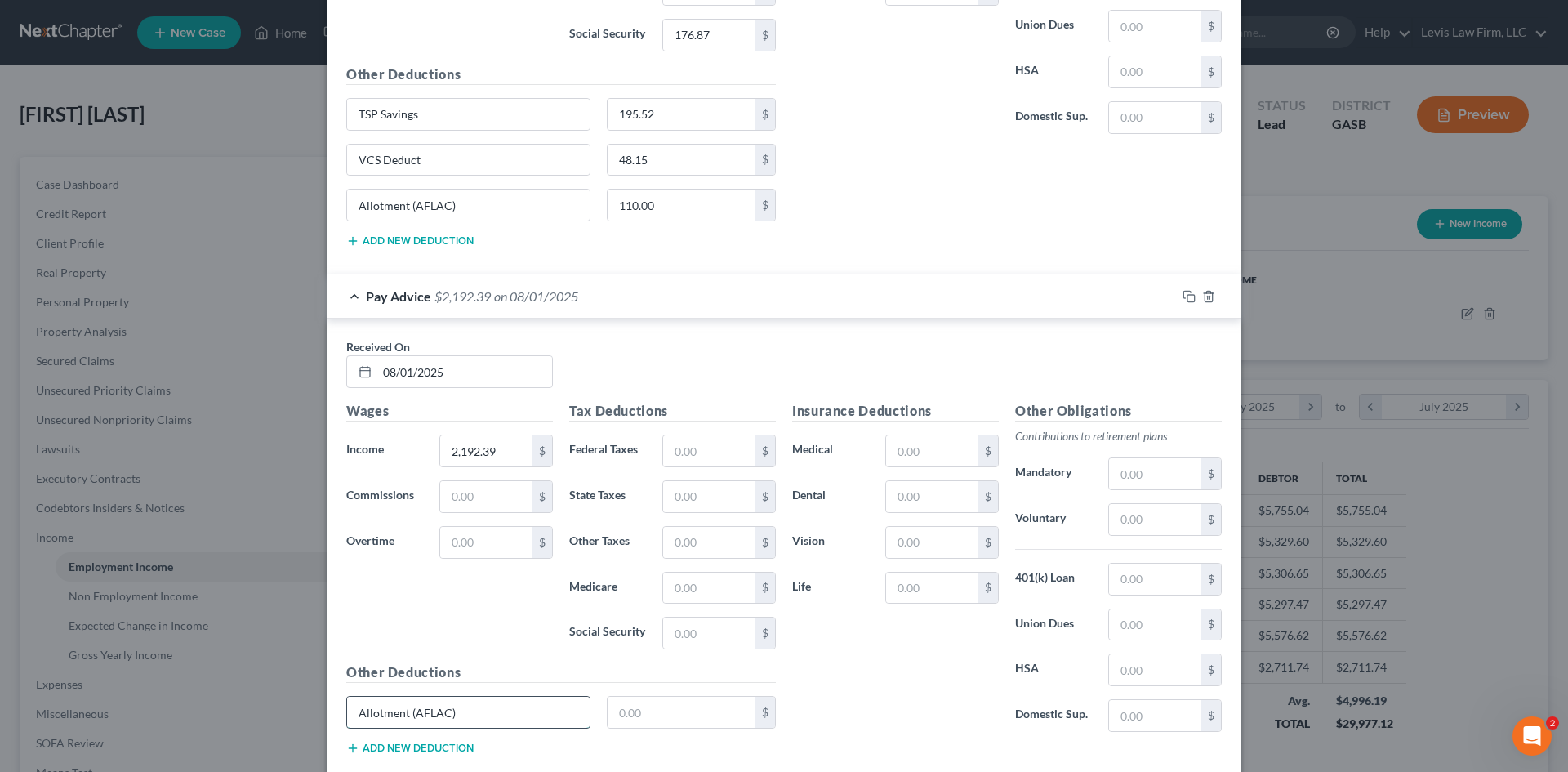 type on "Allotment (AFLAC)" 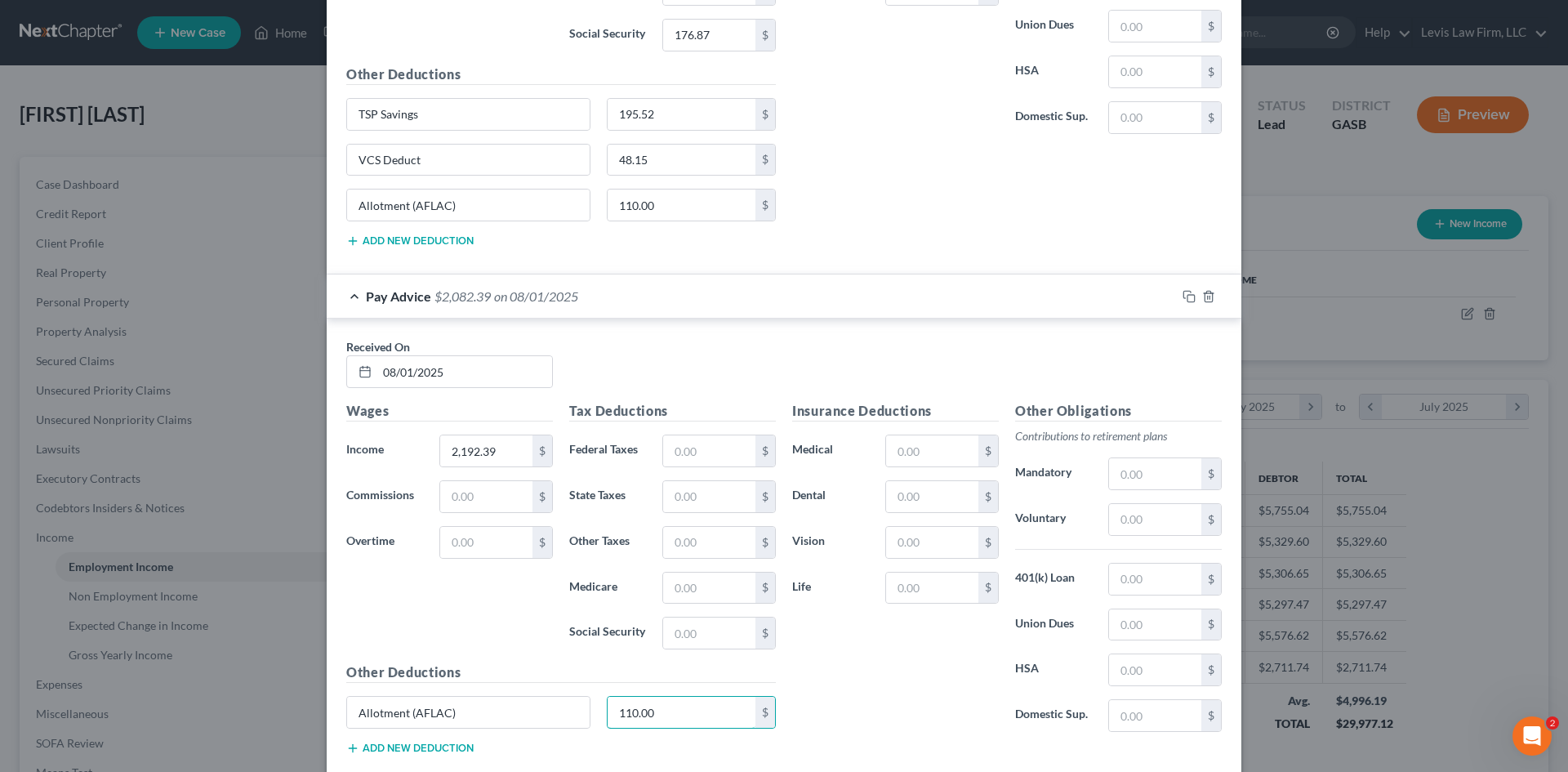 type on "110.00" 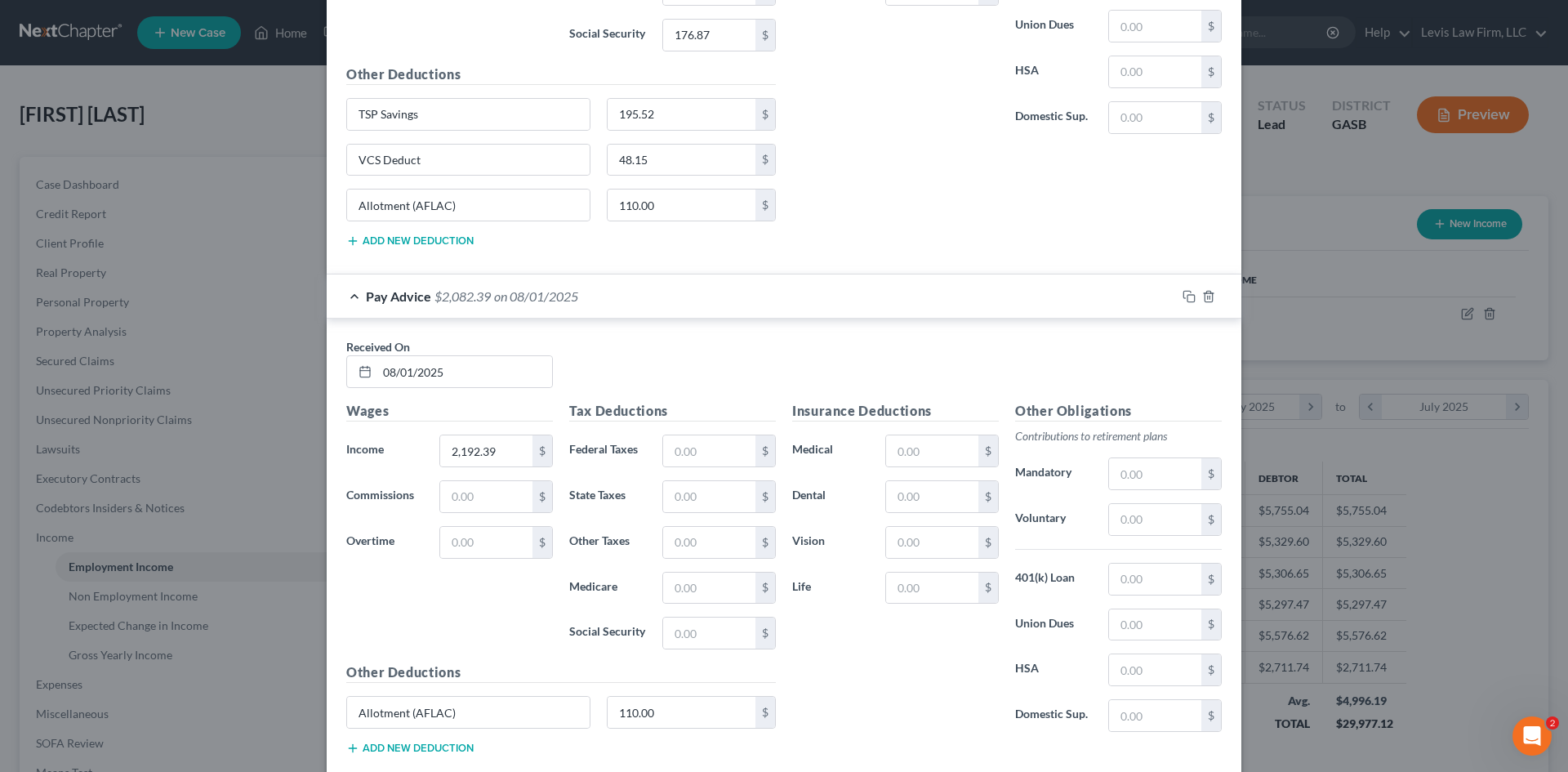 click on "Add new deduction" at bounding box center (410, 748) 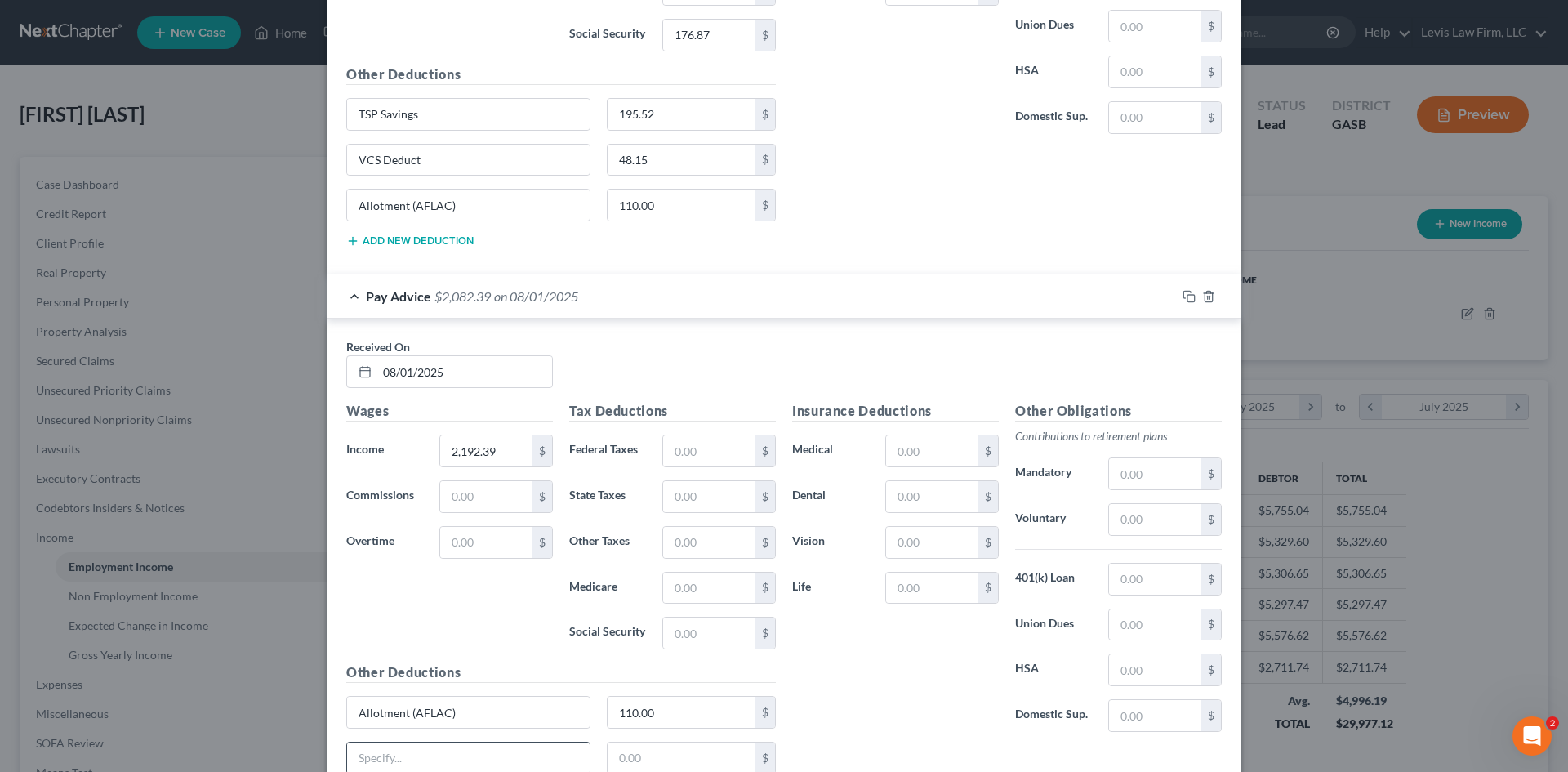 drag, startPoint x: 385, startPoint y: 754, endPoint x: 388, endPoint y: 741, distance: 13.34166 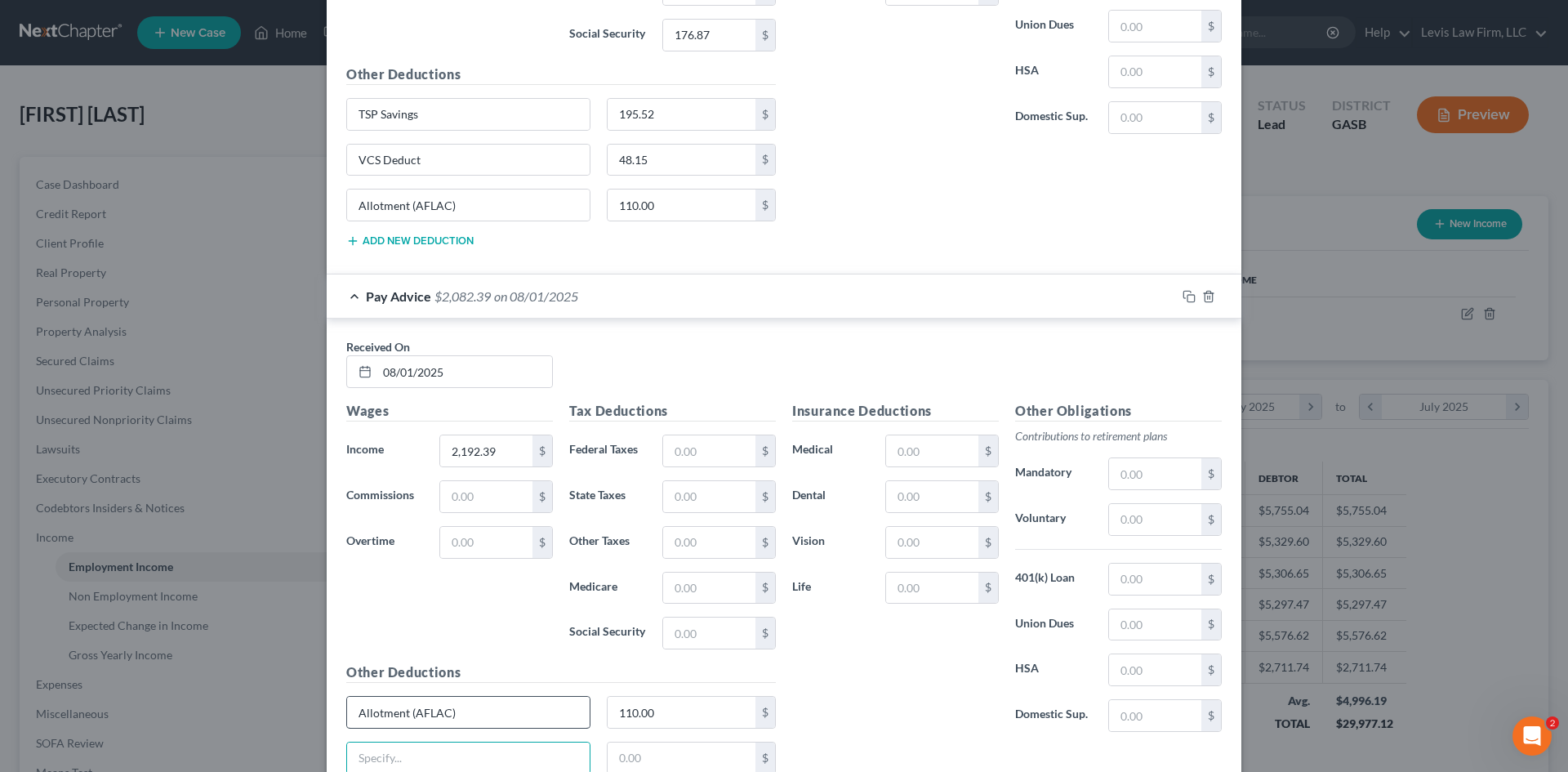 type on "TSP Savings" 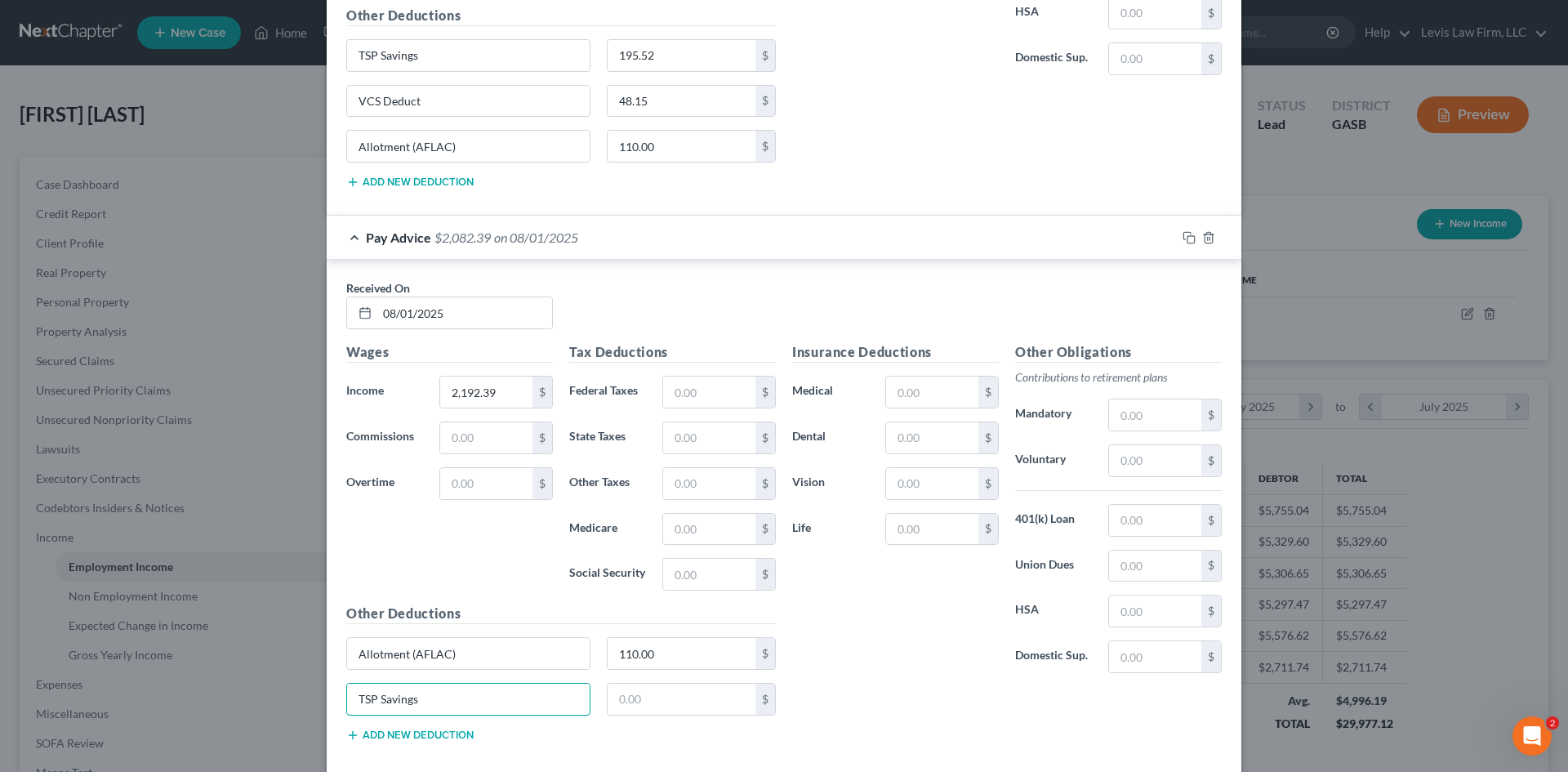 scroll, scrollTop: 2024, scrollLeft: 0, axis: vertical 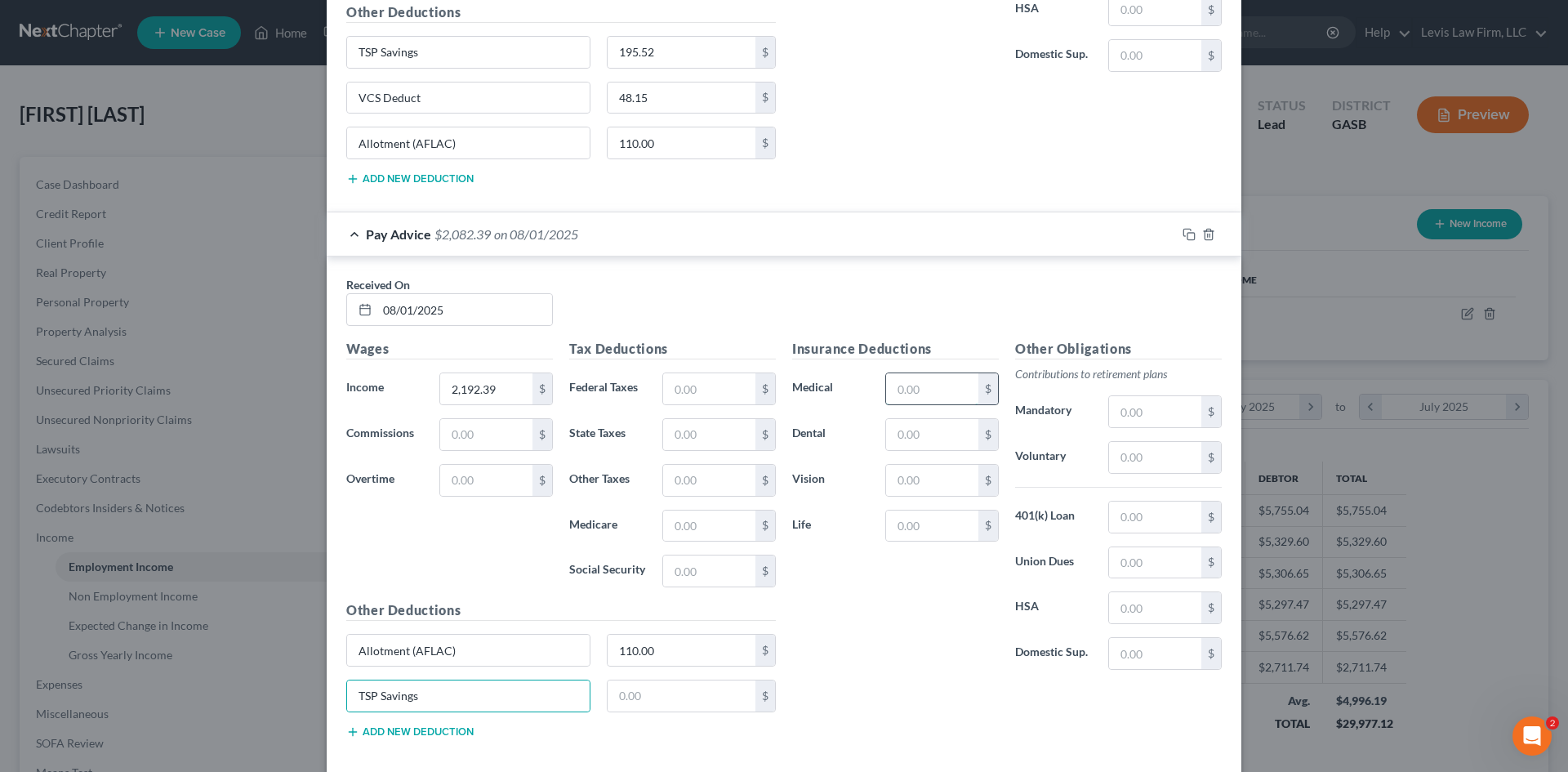 click at bounding box center (932, 389) 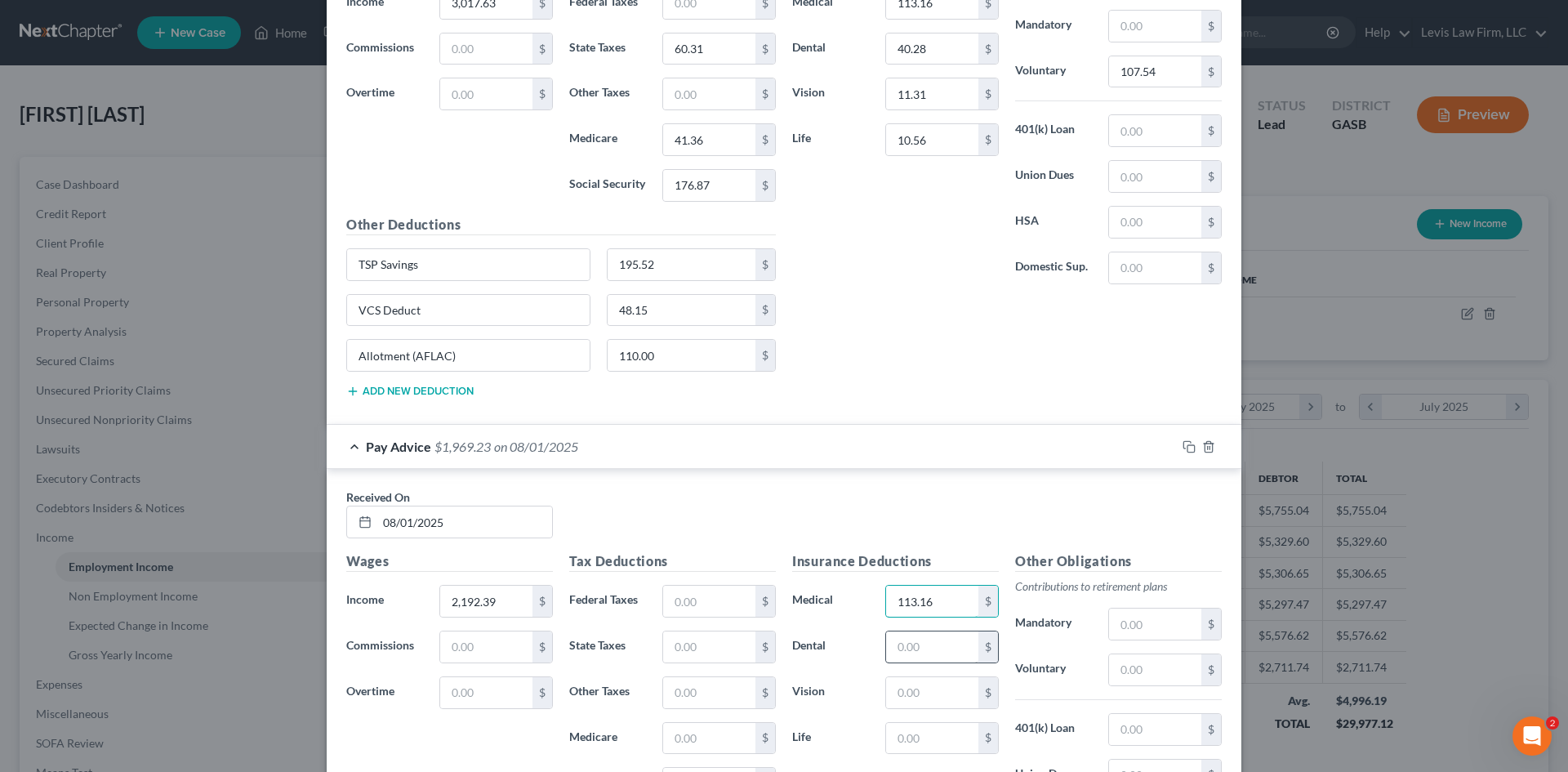 scroll, scrollTop: 2024, scrollLeft: 0, axis: vertical 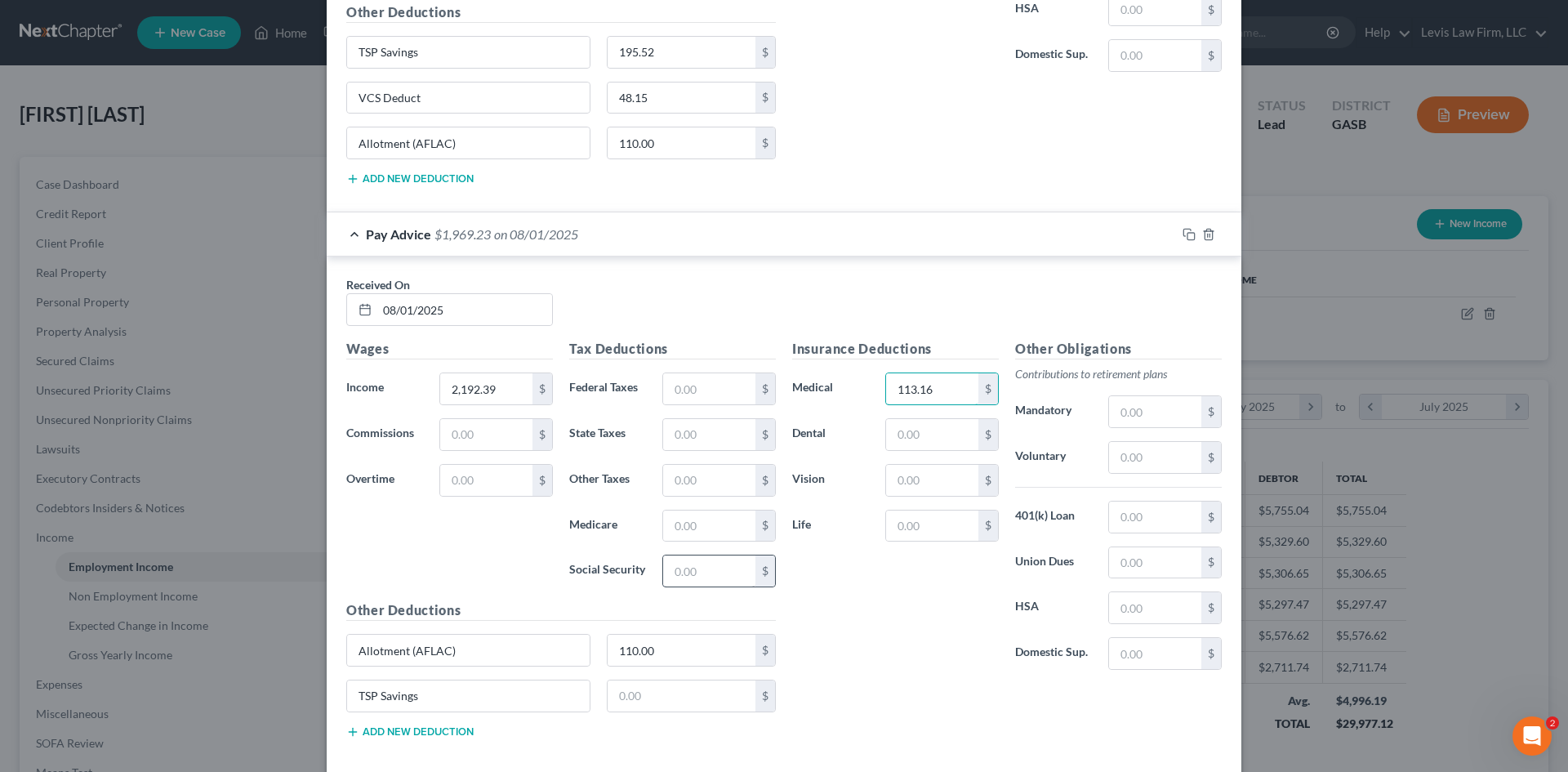 type on "113.16" 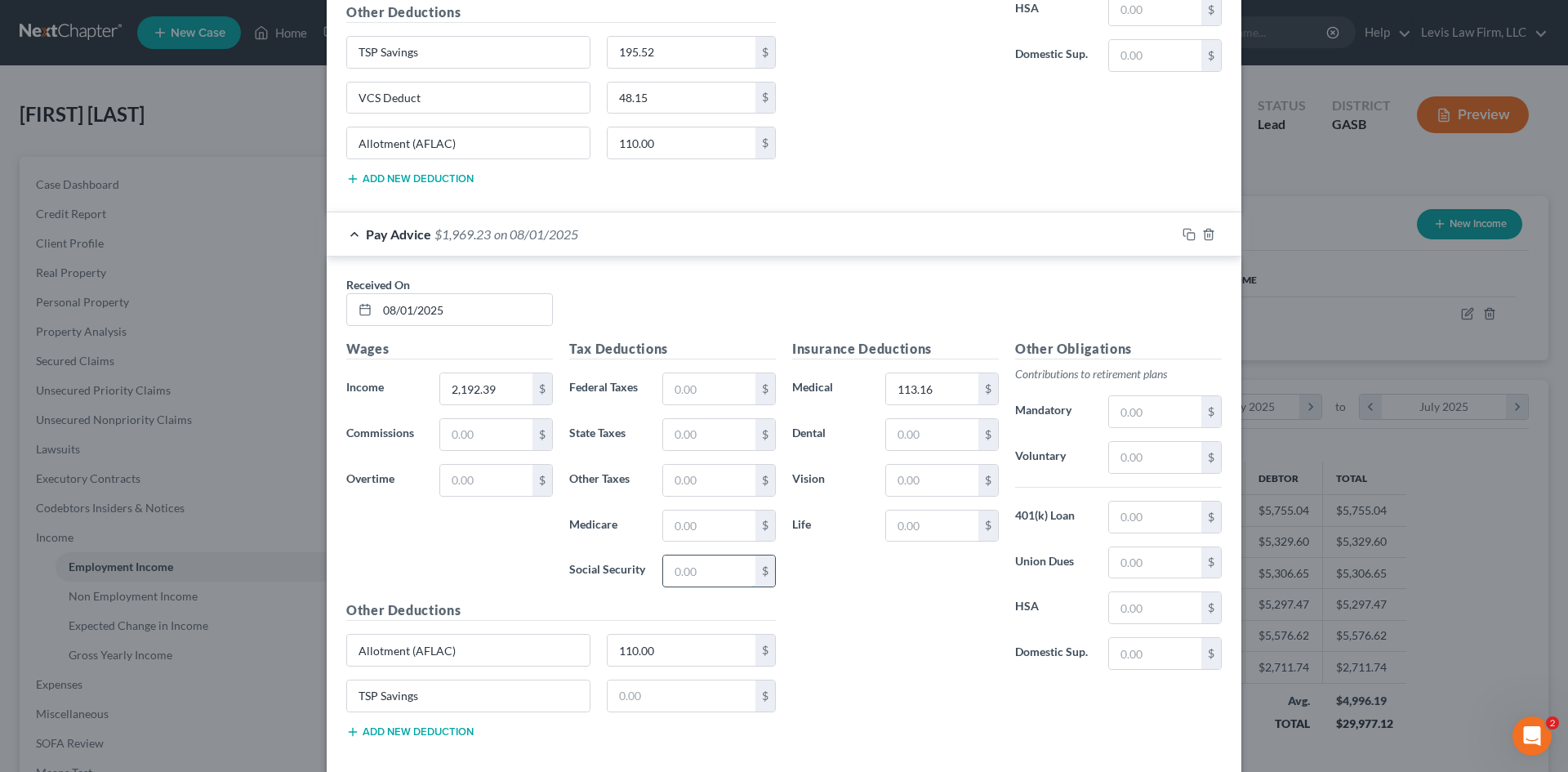click at bounding box center [709, 571] 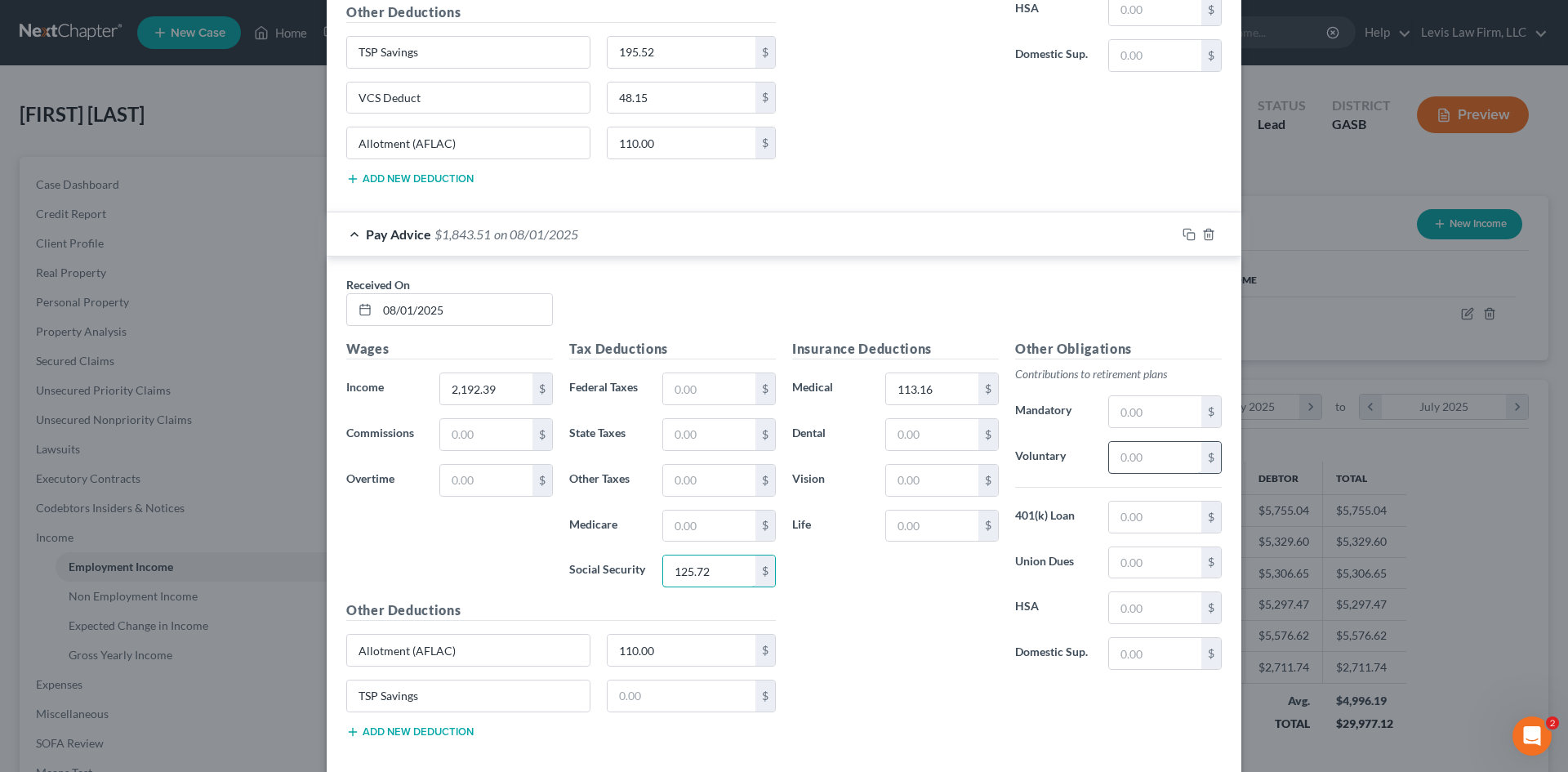 type on "125.72" 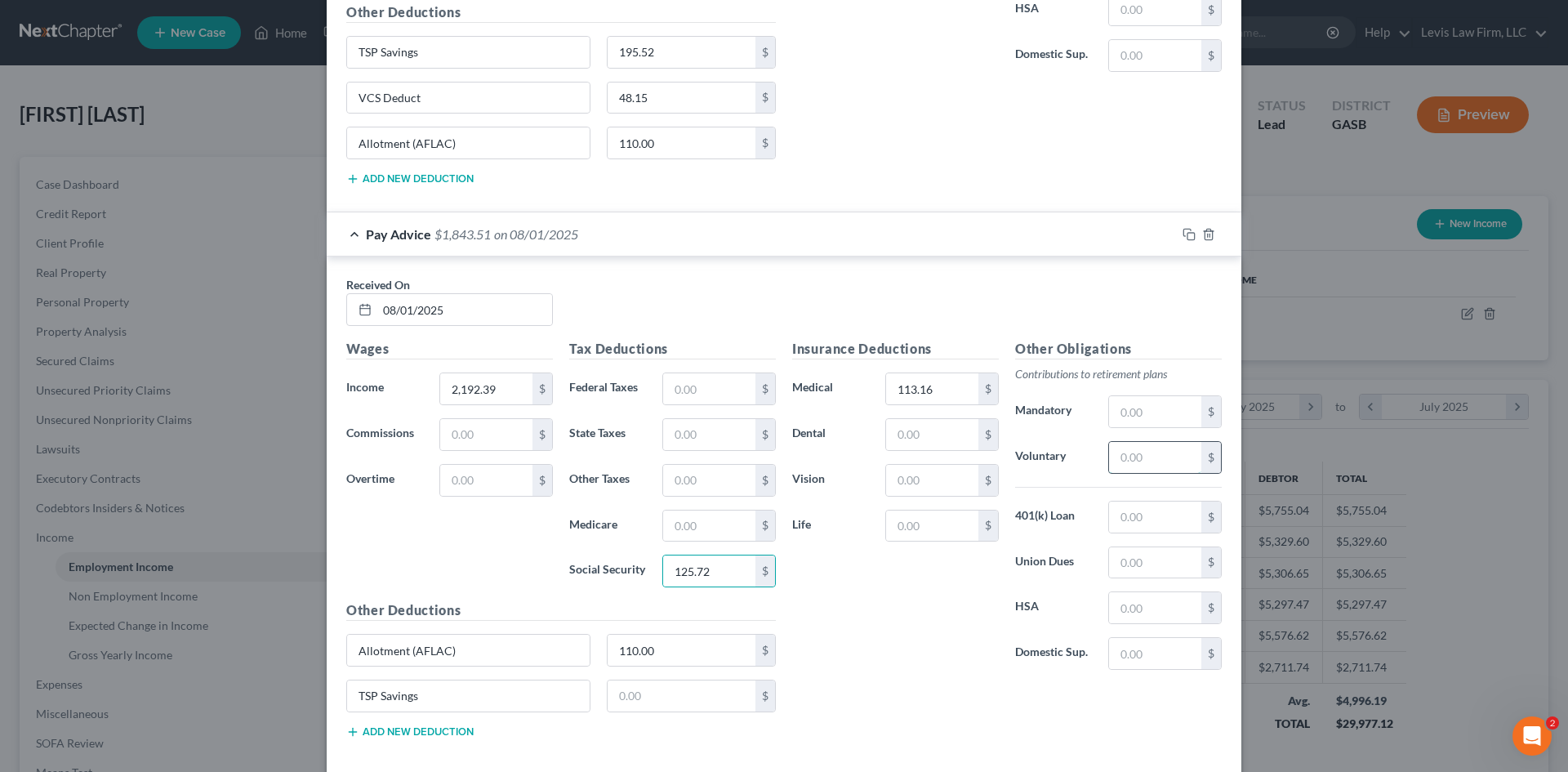 drag, startPoint x: 1131, startPoint y: 461, endPoint x: 1123, endPoint y: 455, distance: 10 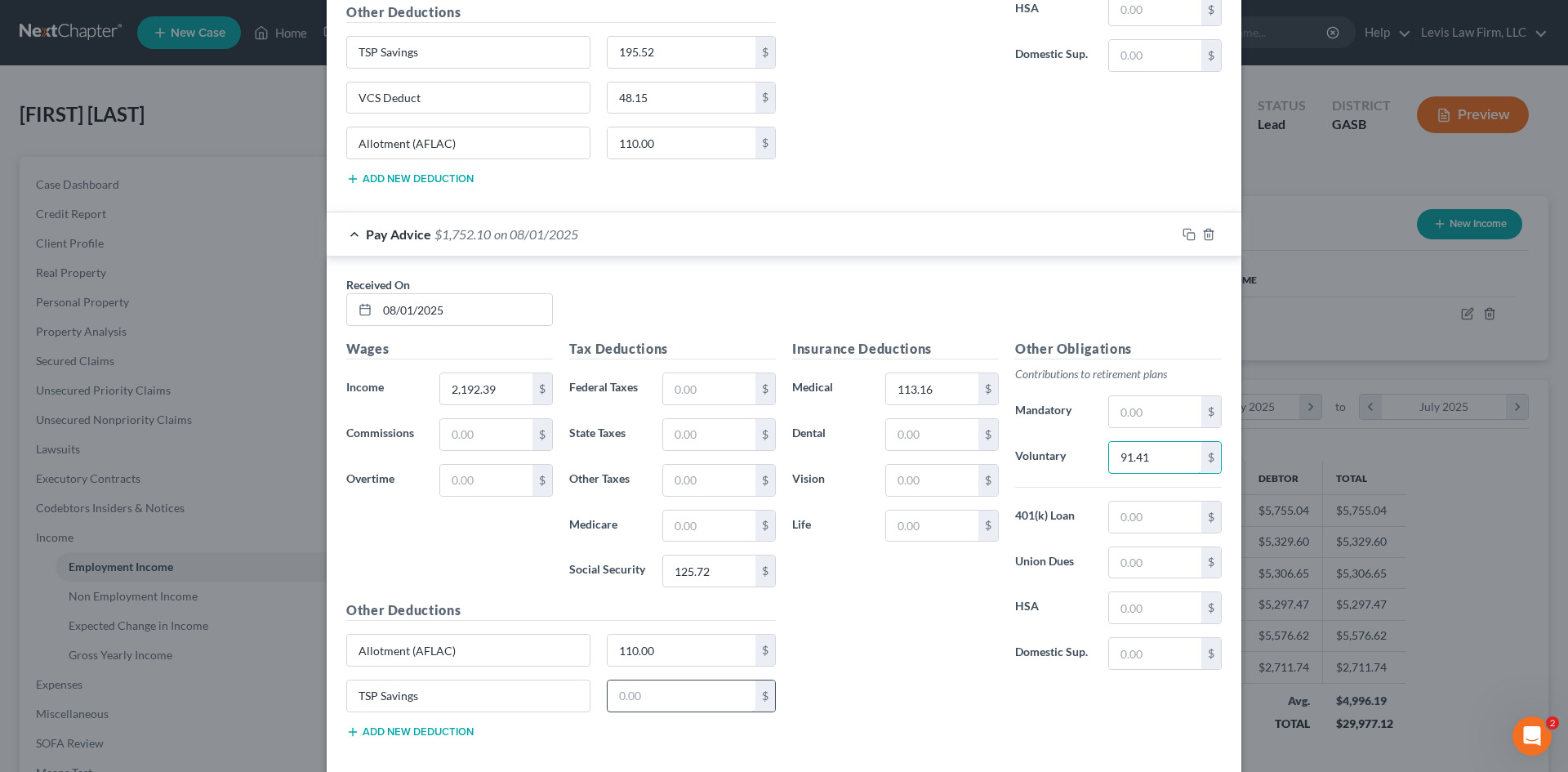 type on "91.41" 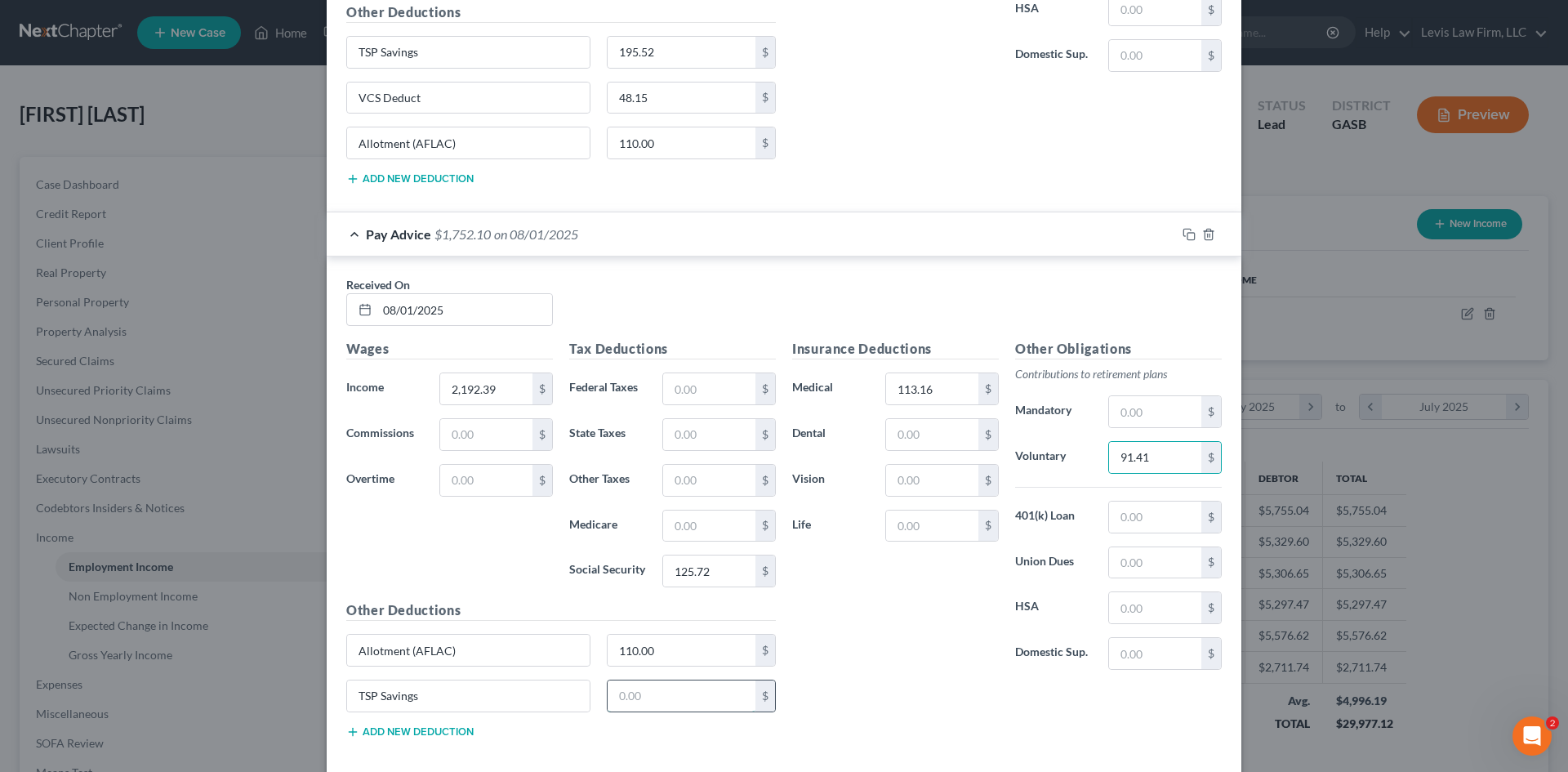 click at bounding box center [682, 696] 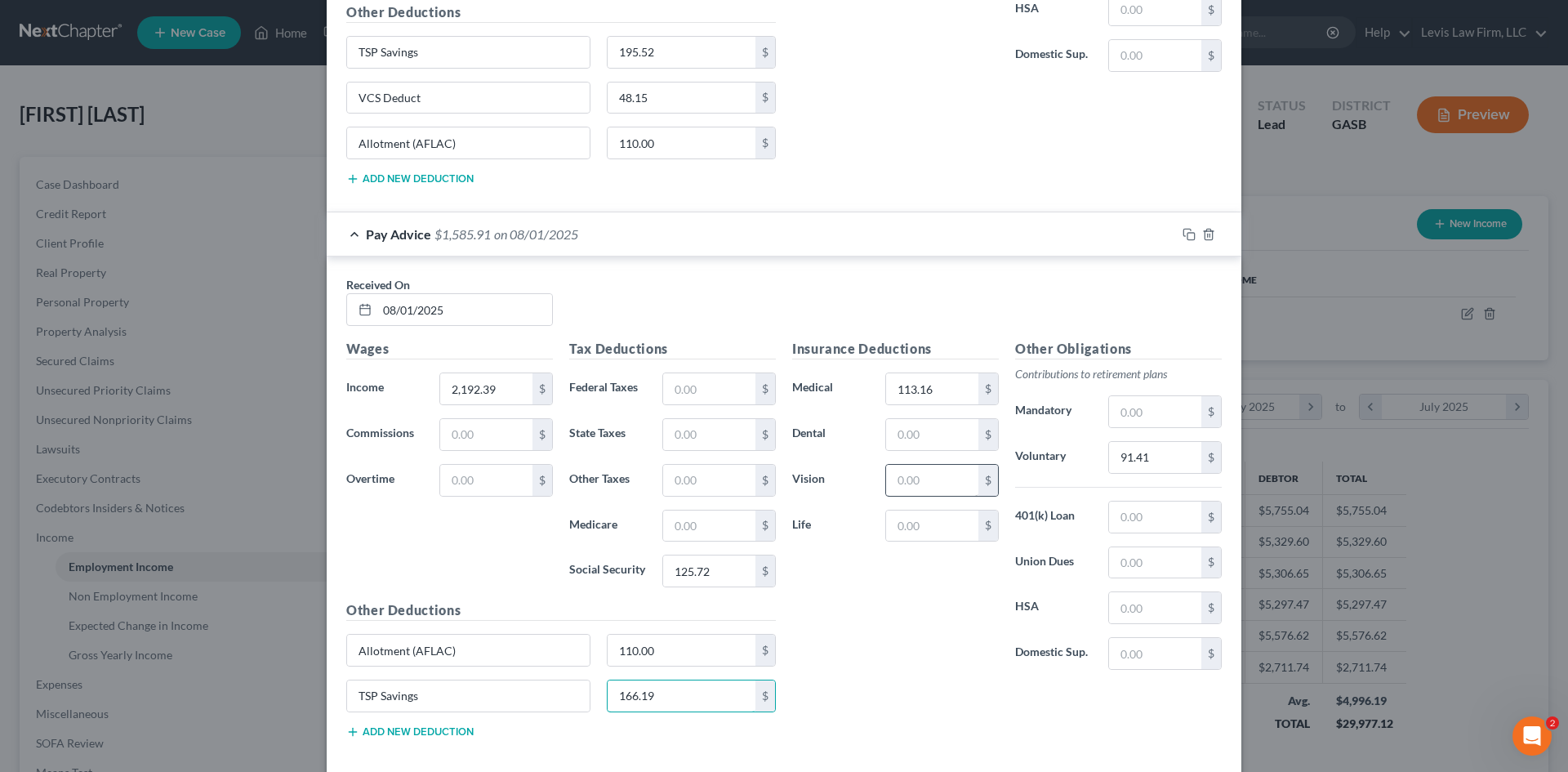 type on "166.19" 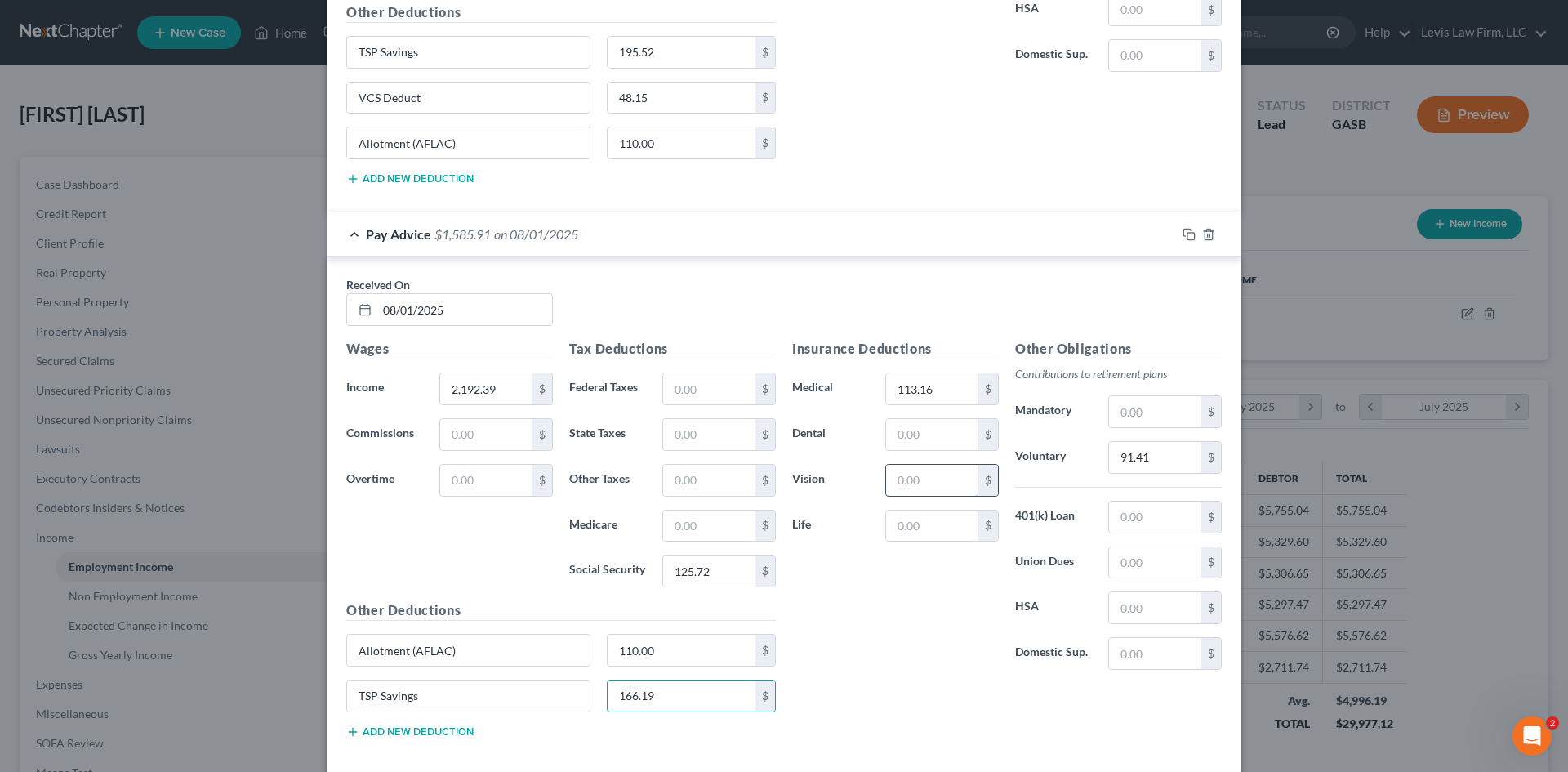 click at bounding box center [932, 480] 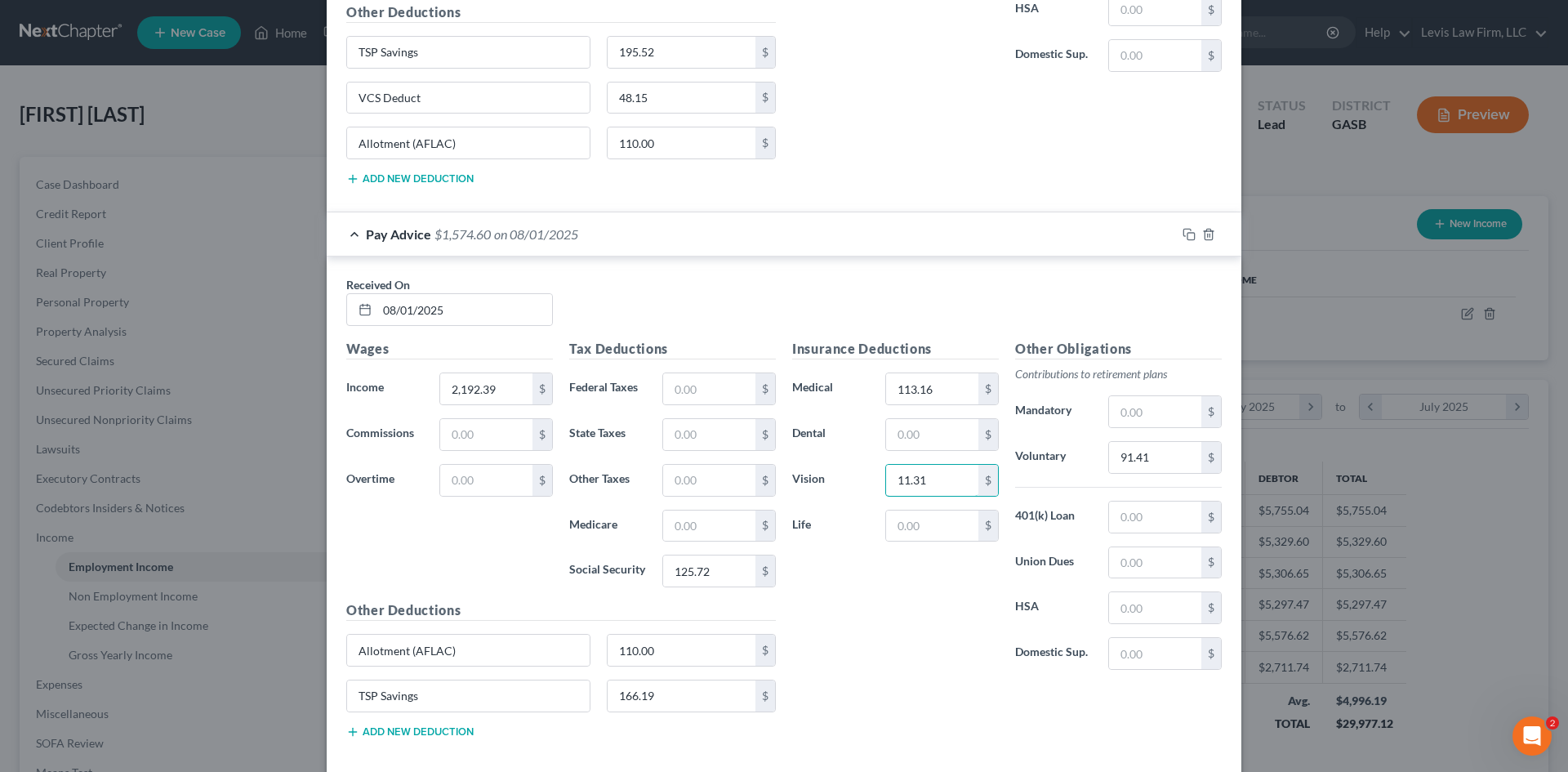 type on "11.31" 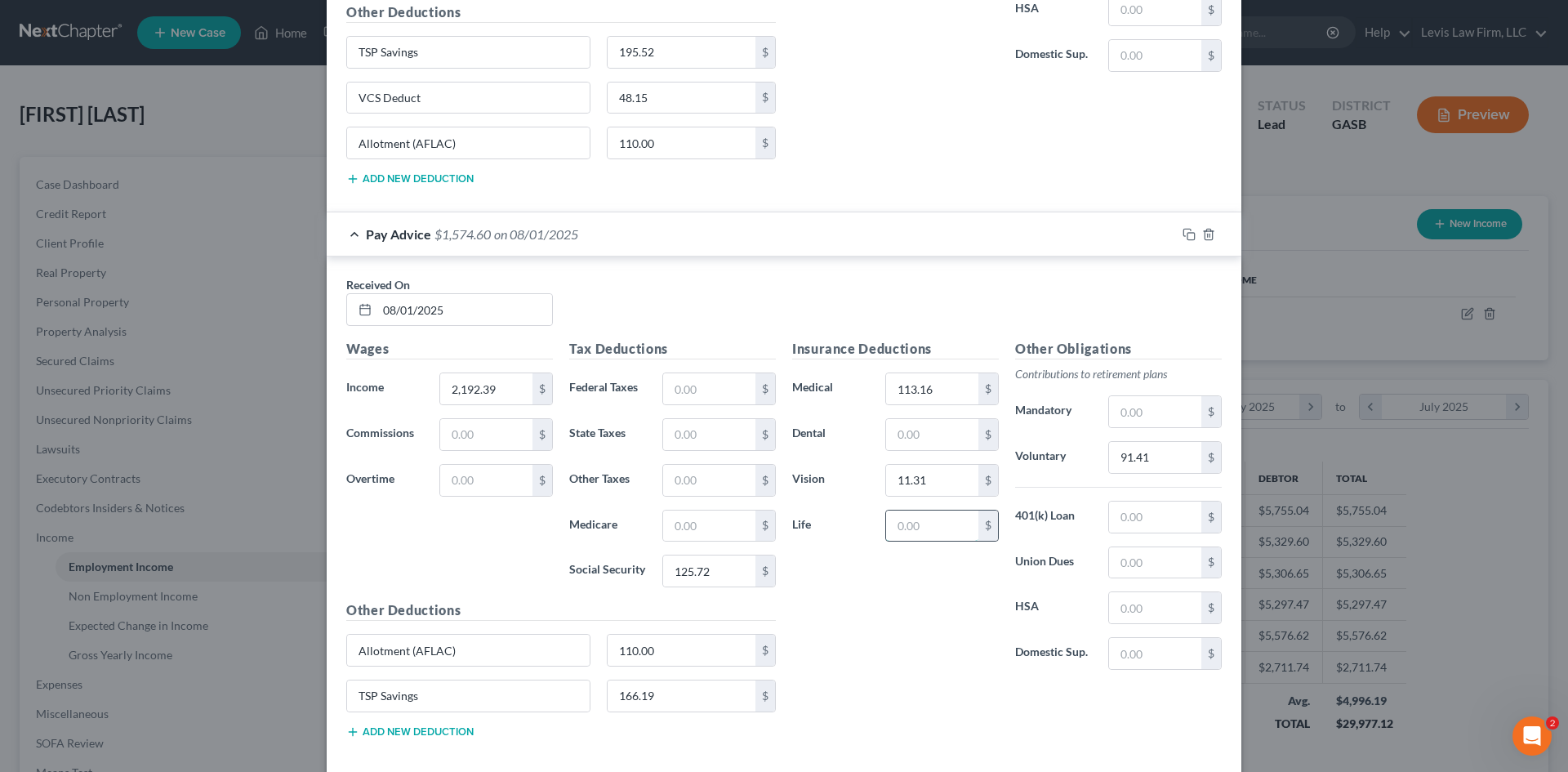 click at bounding box center [932, 526] 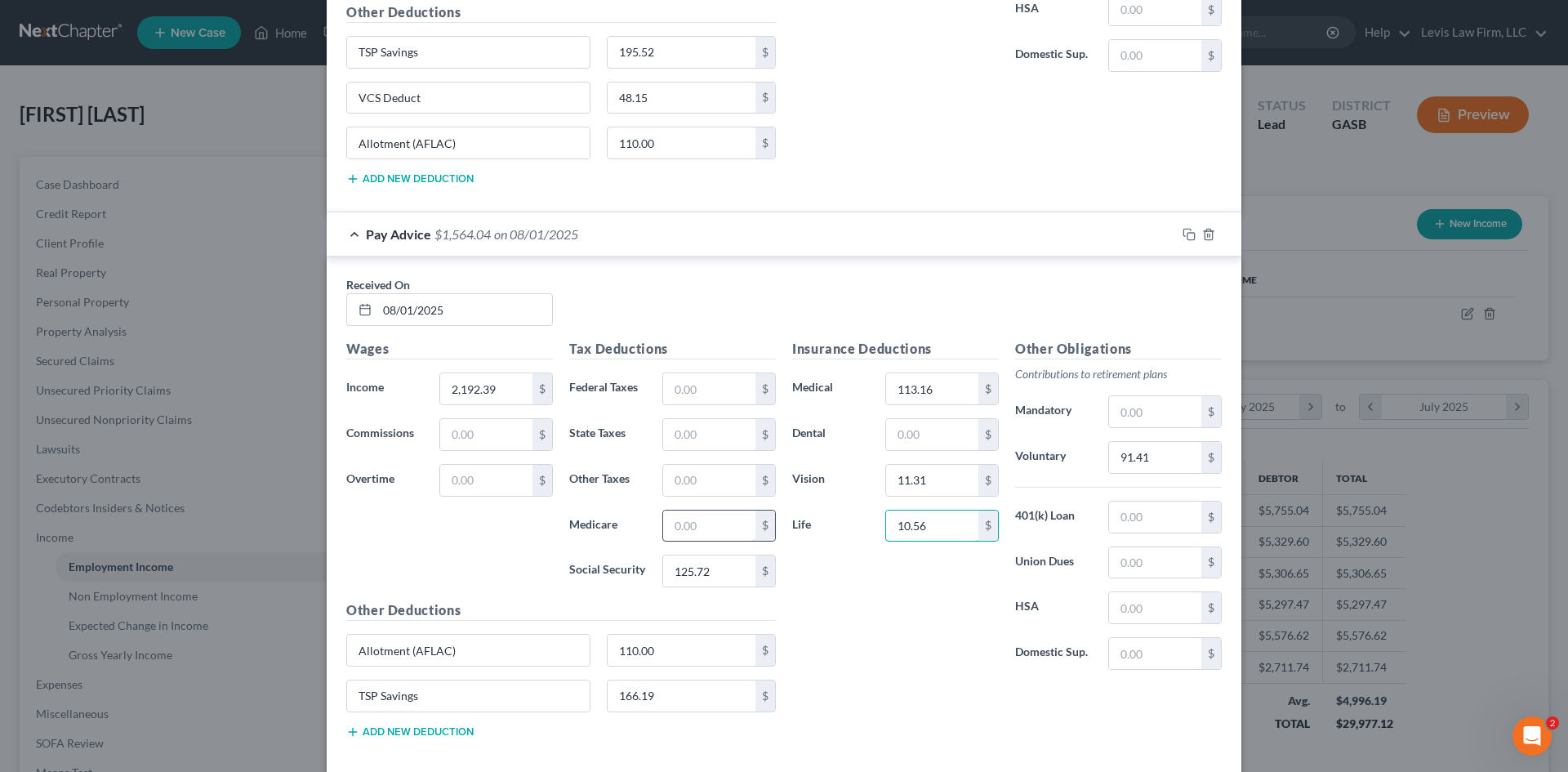 type on "10.56" 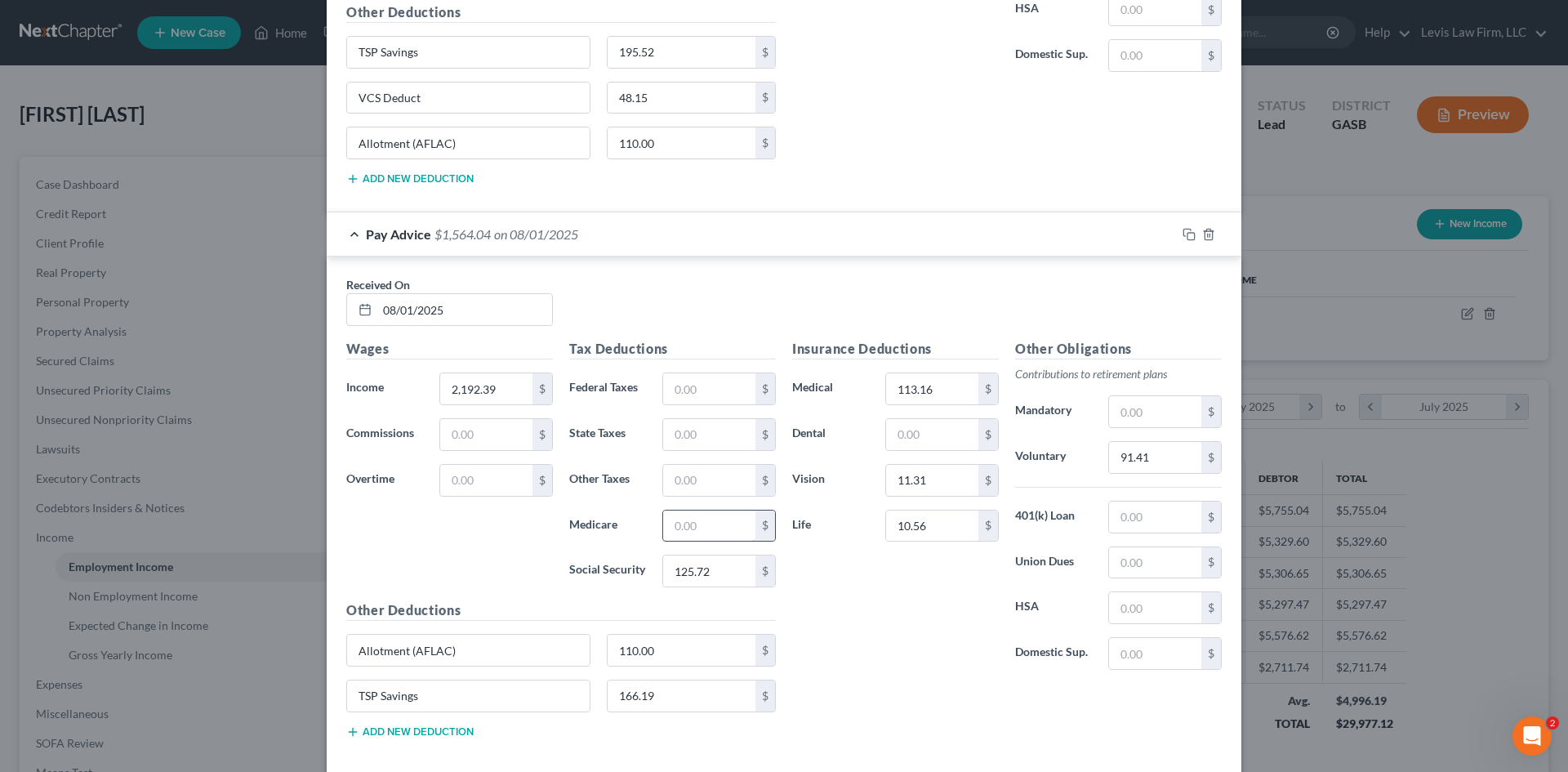 click at bounding box center (709, 526) 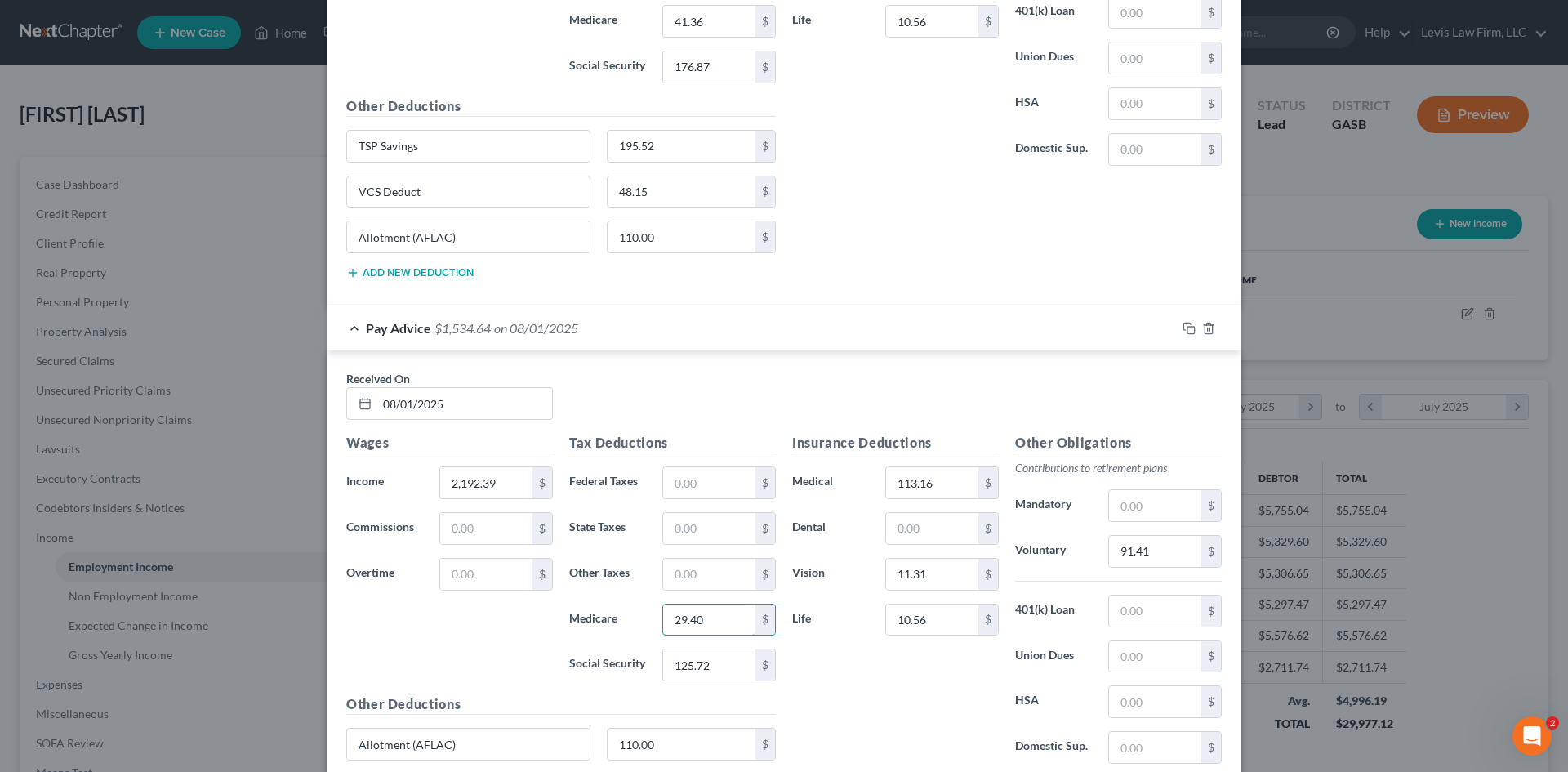 scroll, scrollTop: 2024, scrollLeft: 0, axis: vertical 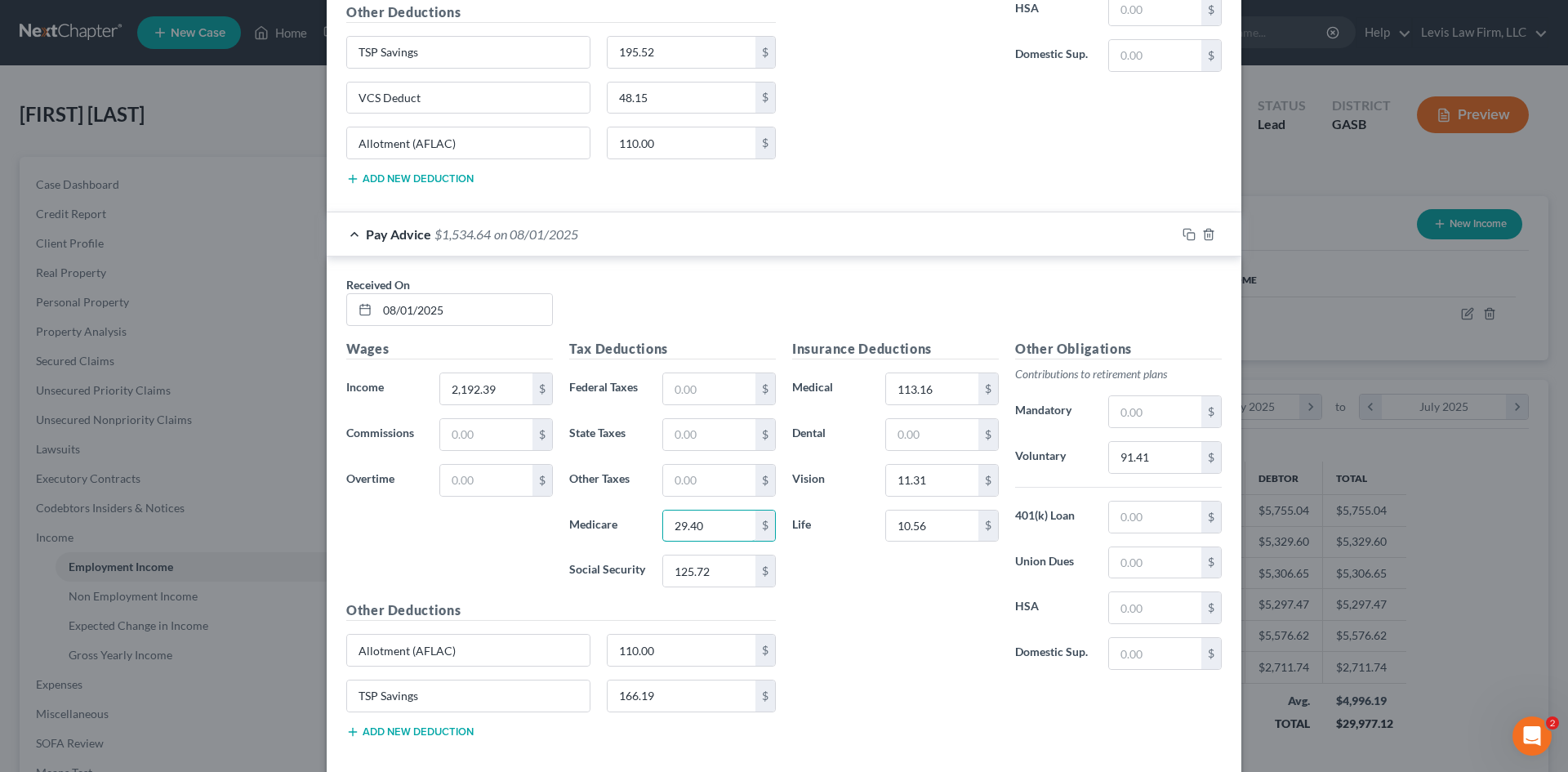 type on "29.40" 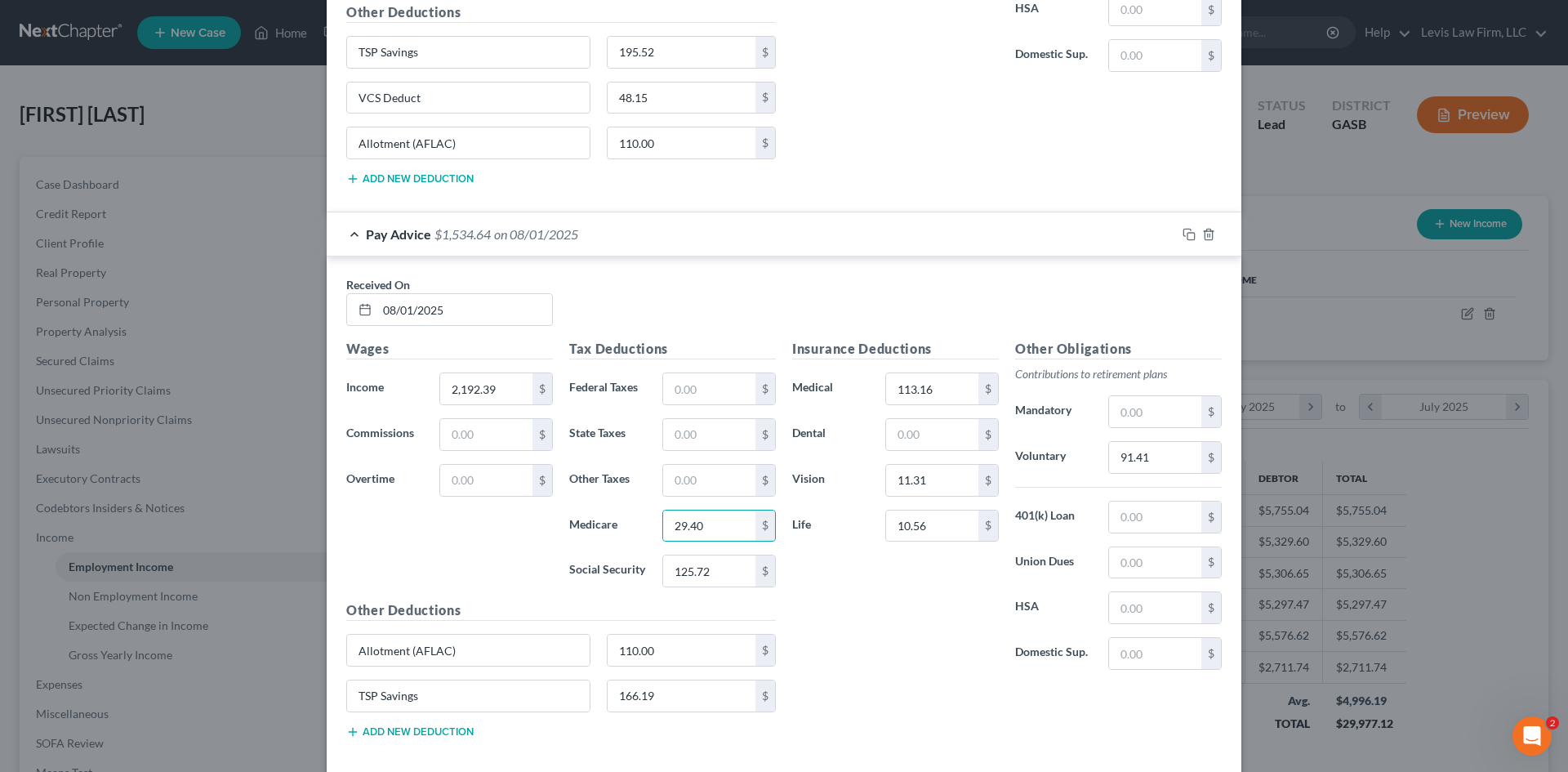 click on "Add new deduction" at bounding box center (410, 732) 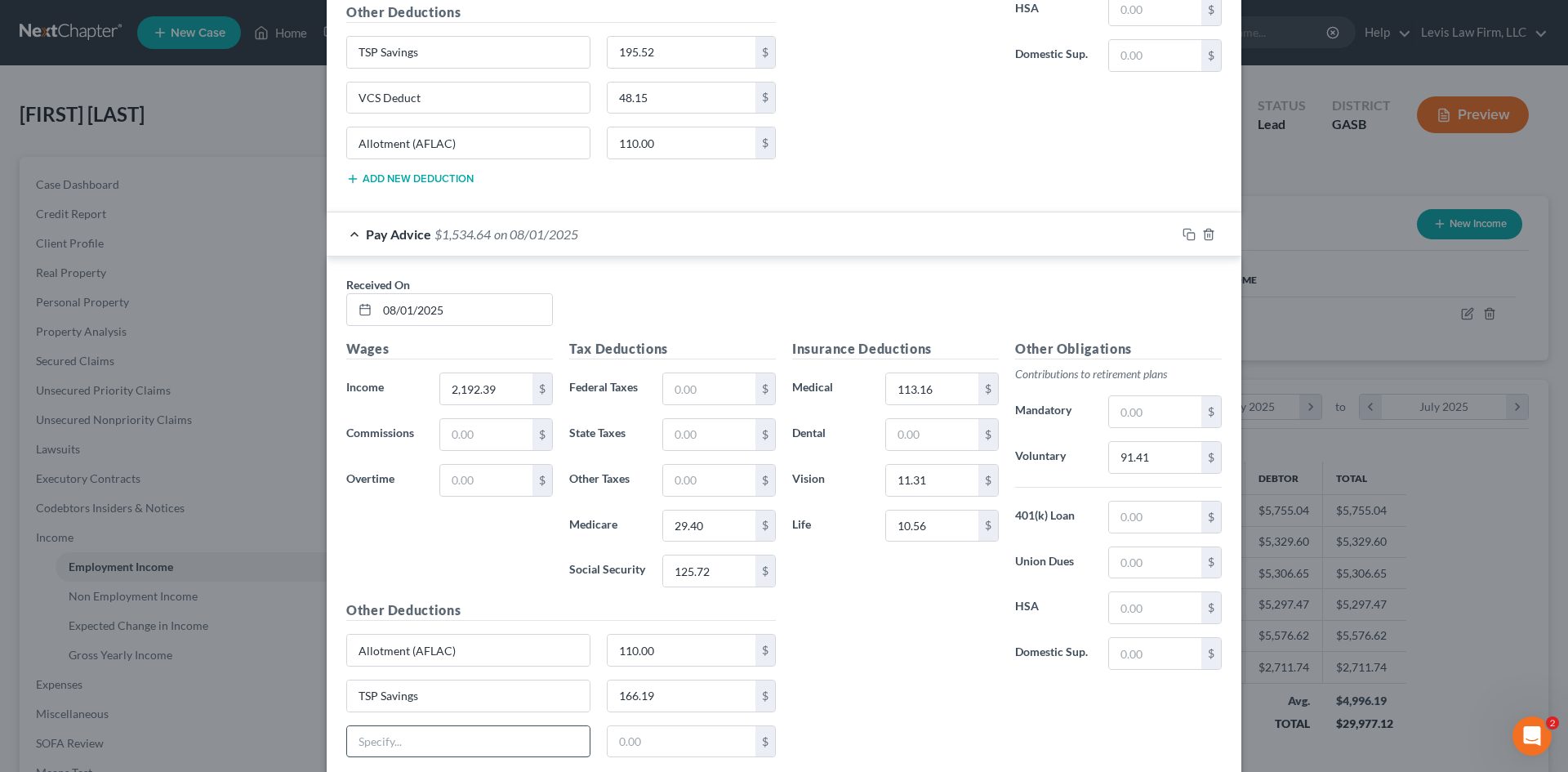drag, startPoint x: 379, startPoint y: 752, endPoint x: 370, endPoint y: 748, distance: 9.8488578 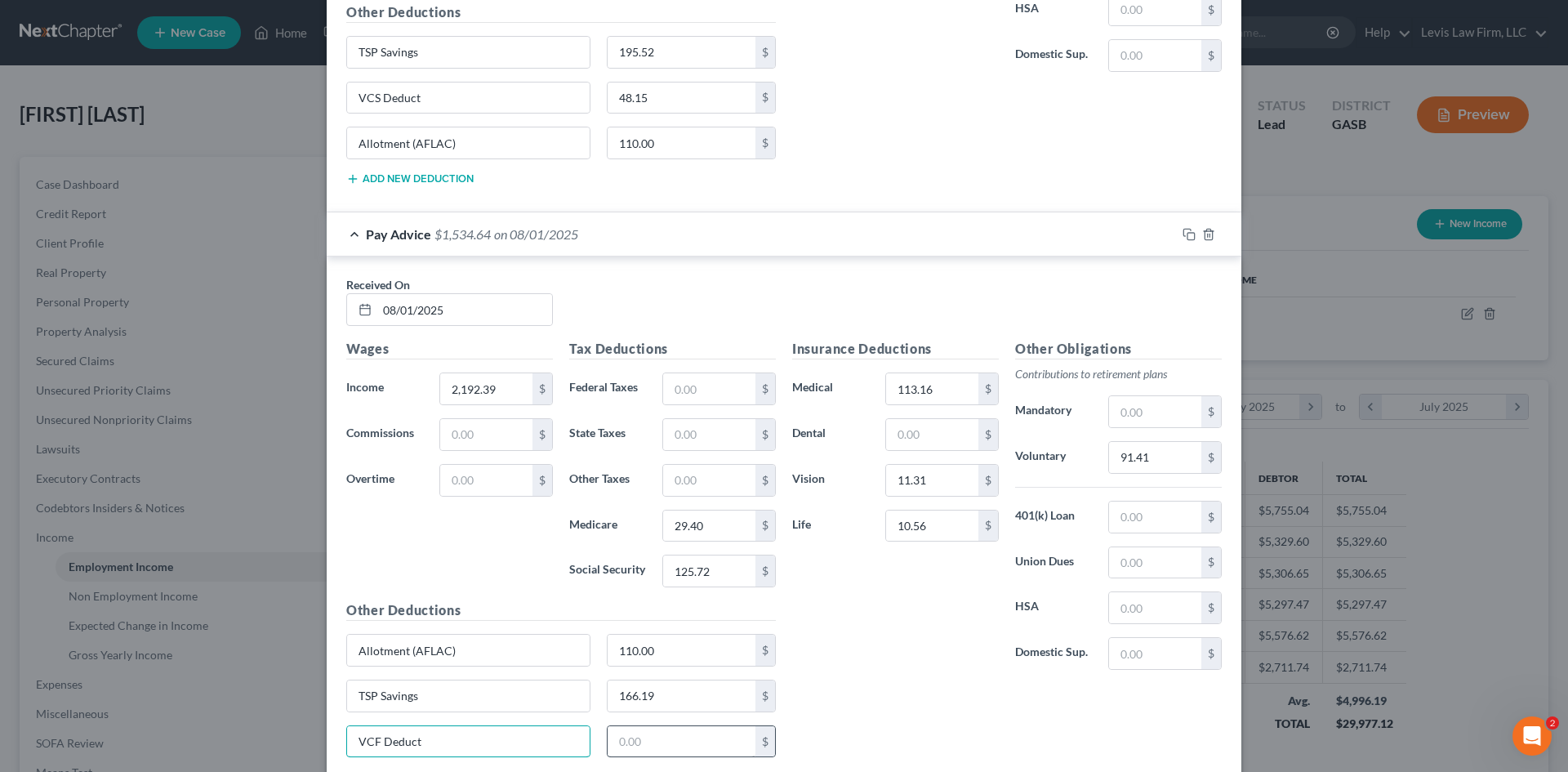 type on "VCF Deduct" 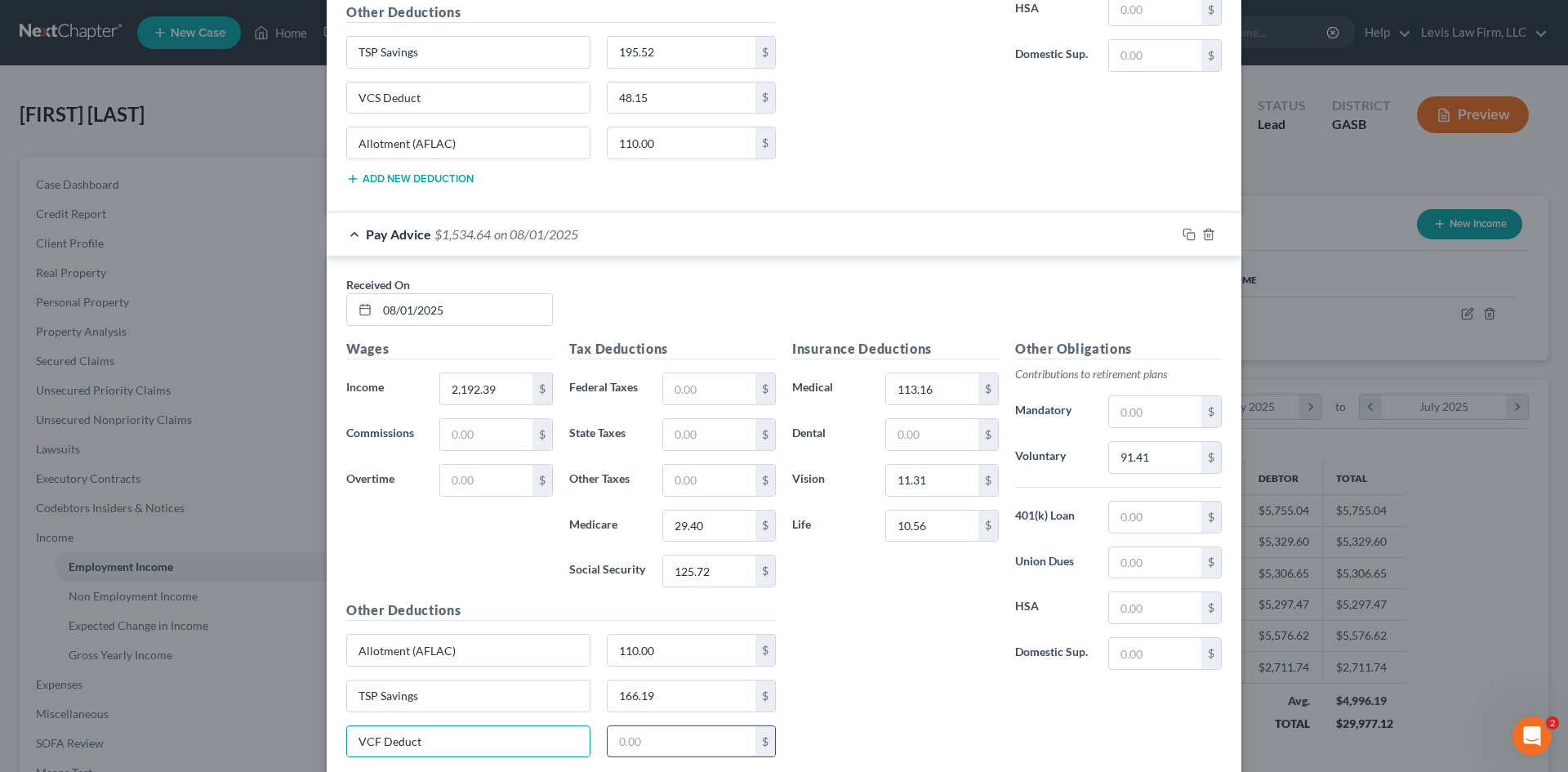 click at bounding box center (682, 742) 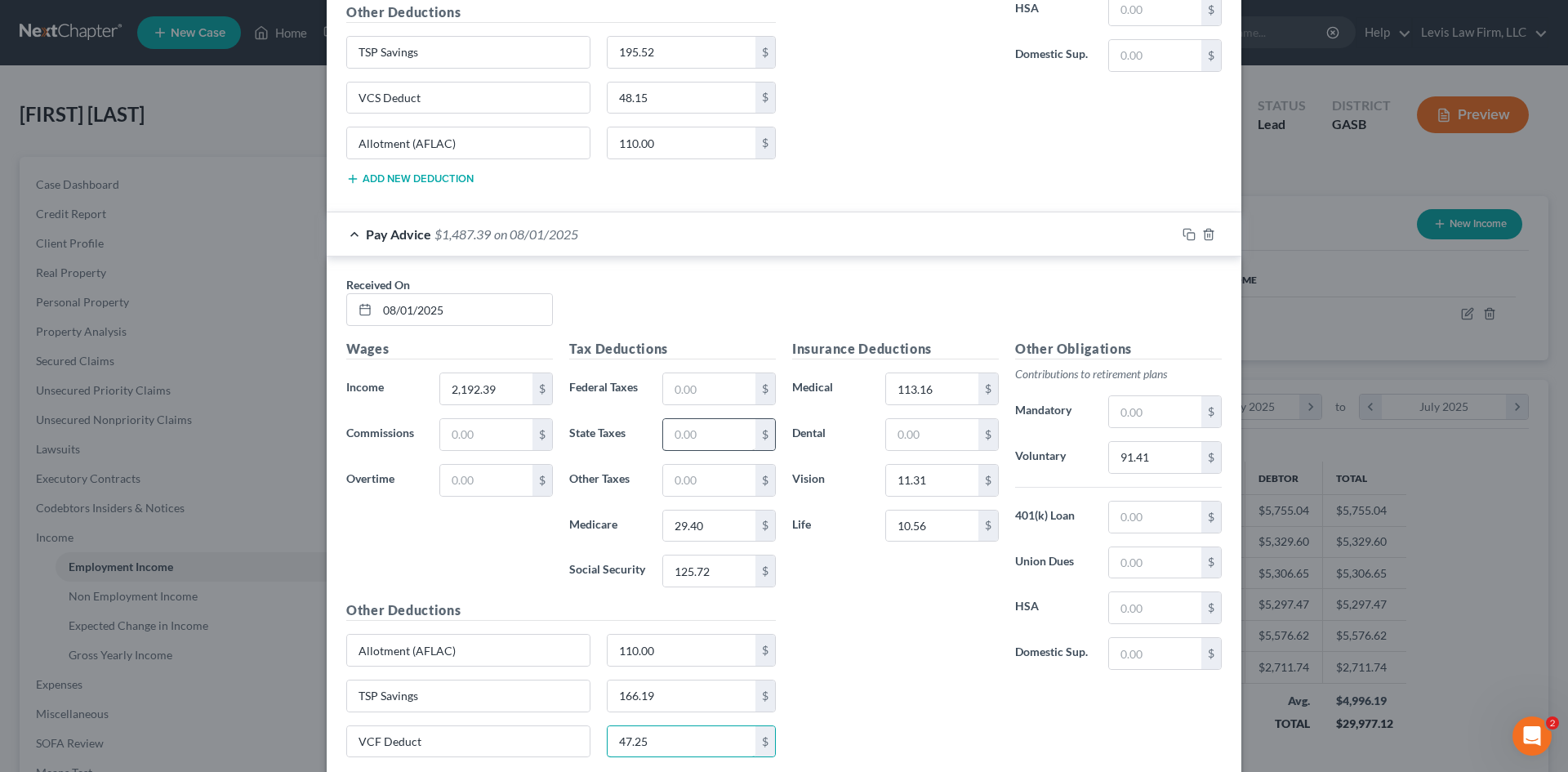 type on "47.25" 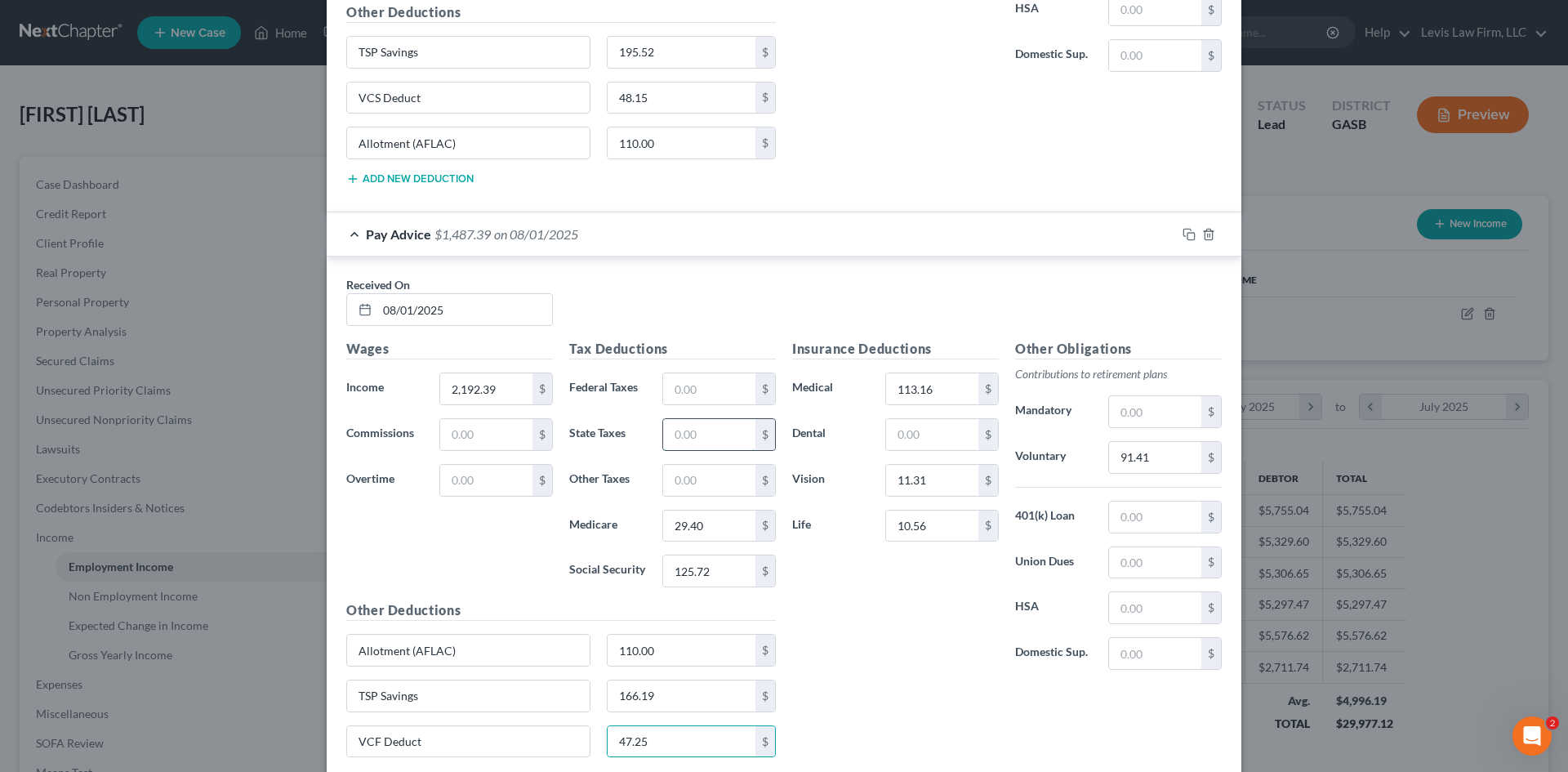 click at bounding box center (709, 435) 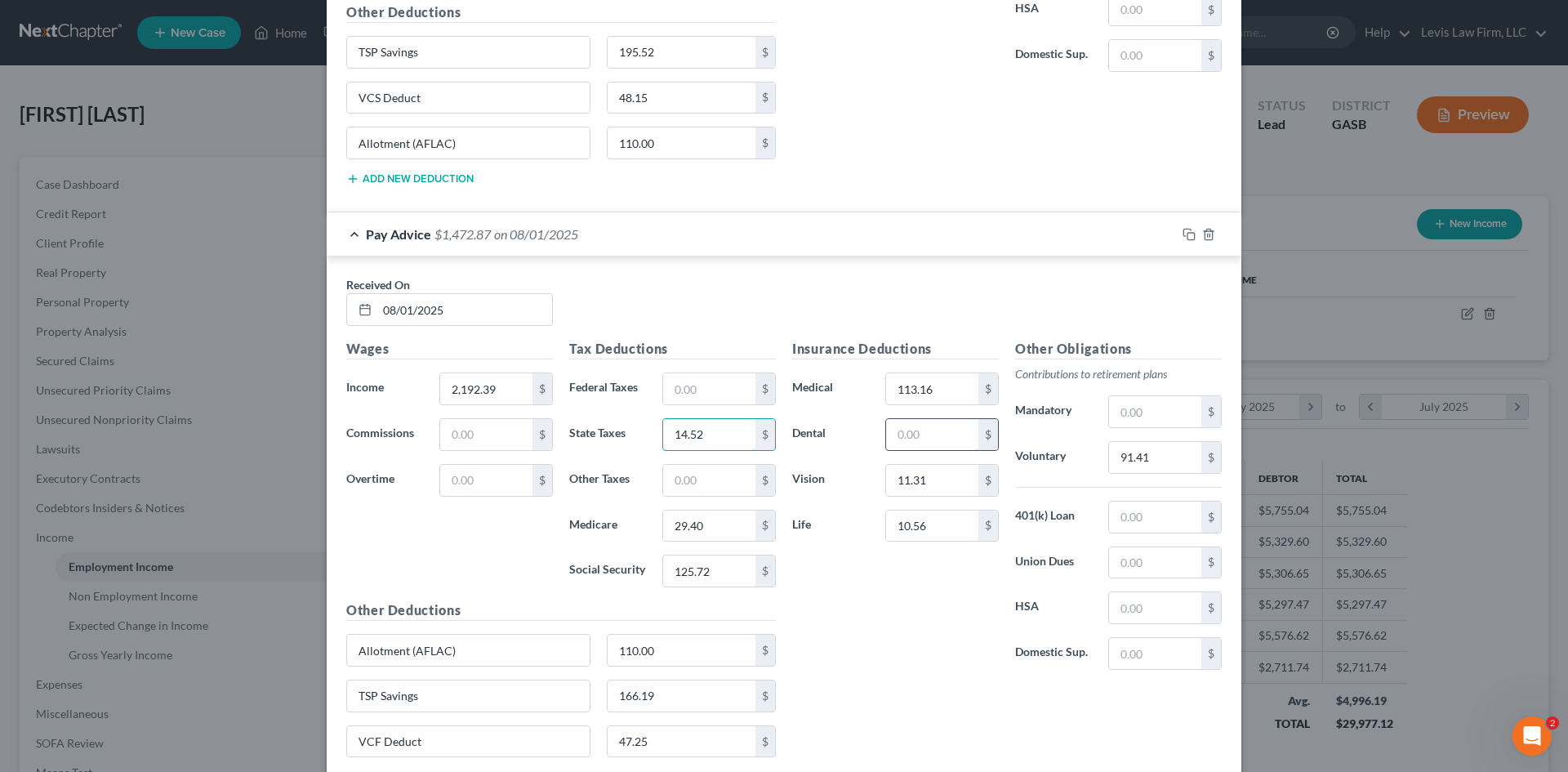 type on "14.52" 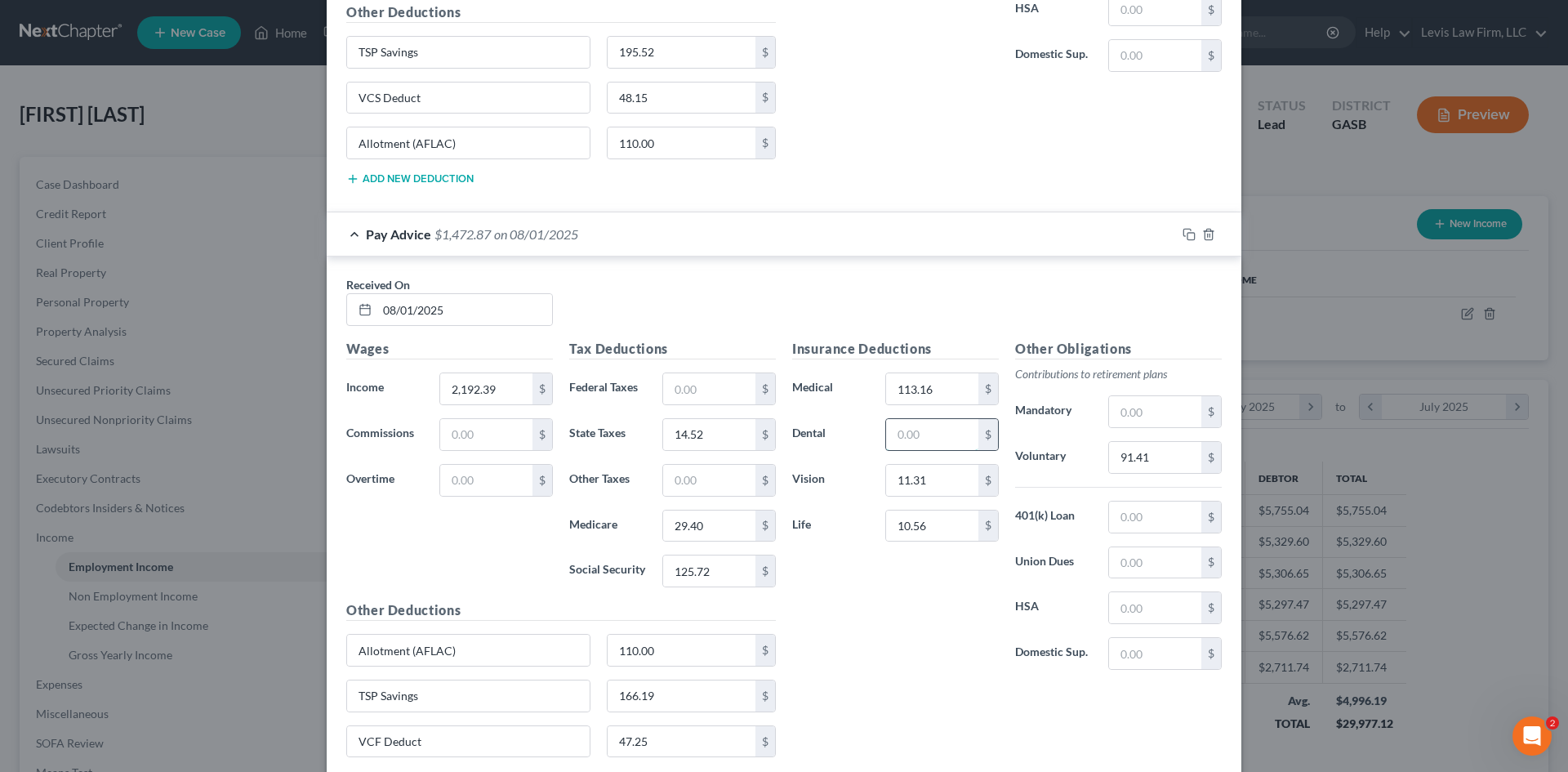 click at bounding box center (932, 435) 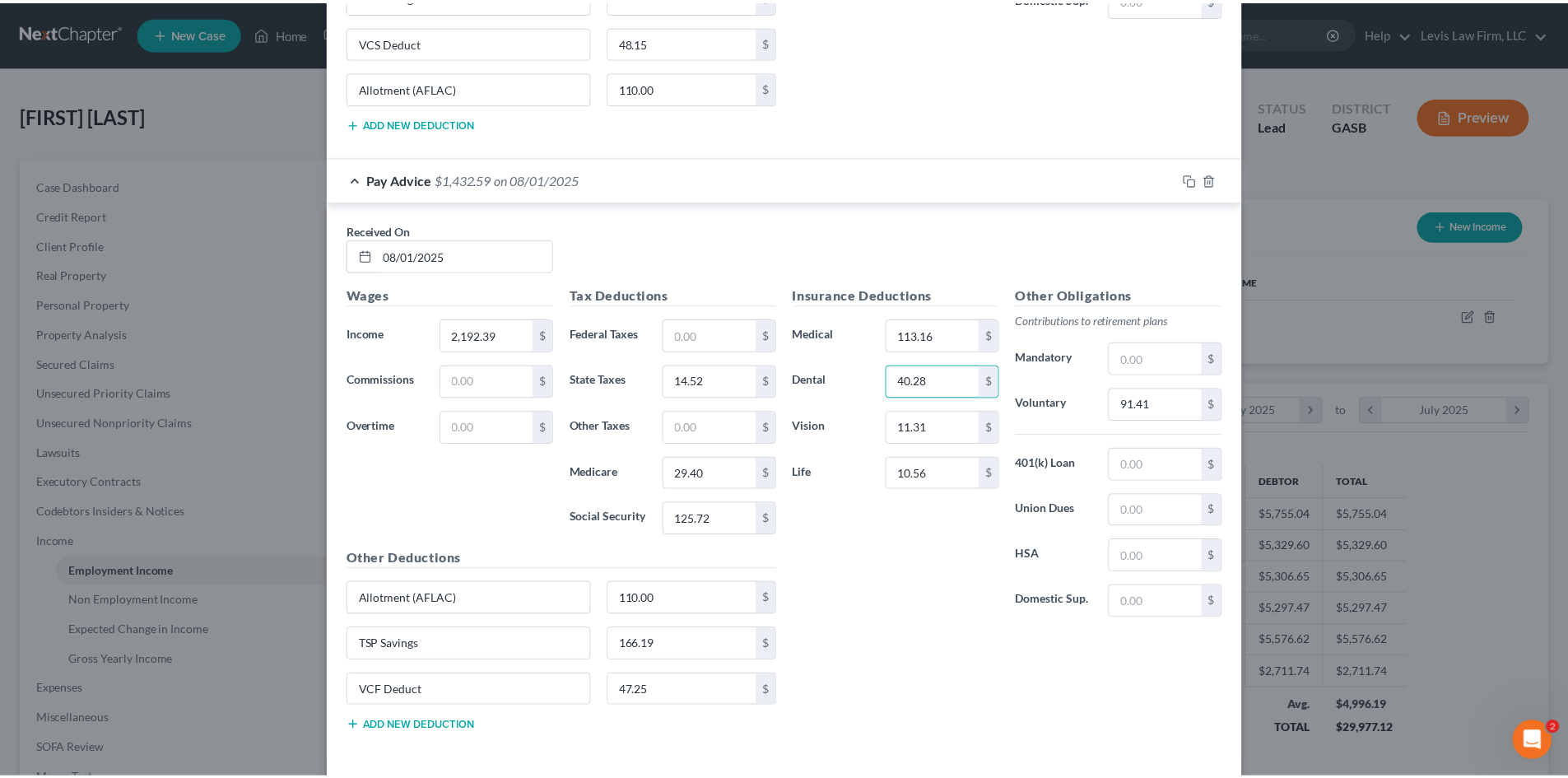 scroll, scrollTop: 2168, scrollLeft: 0, axis: vertical 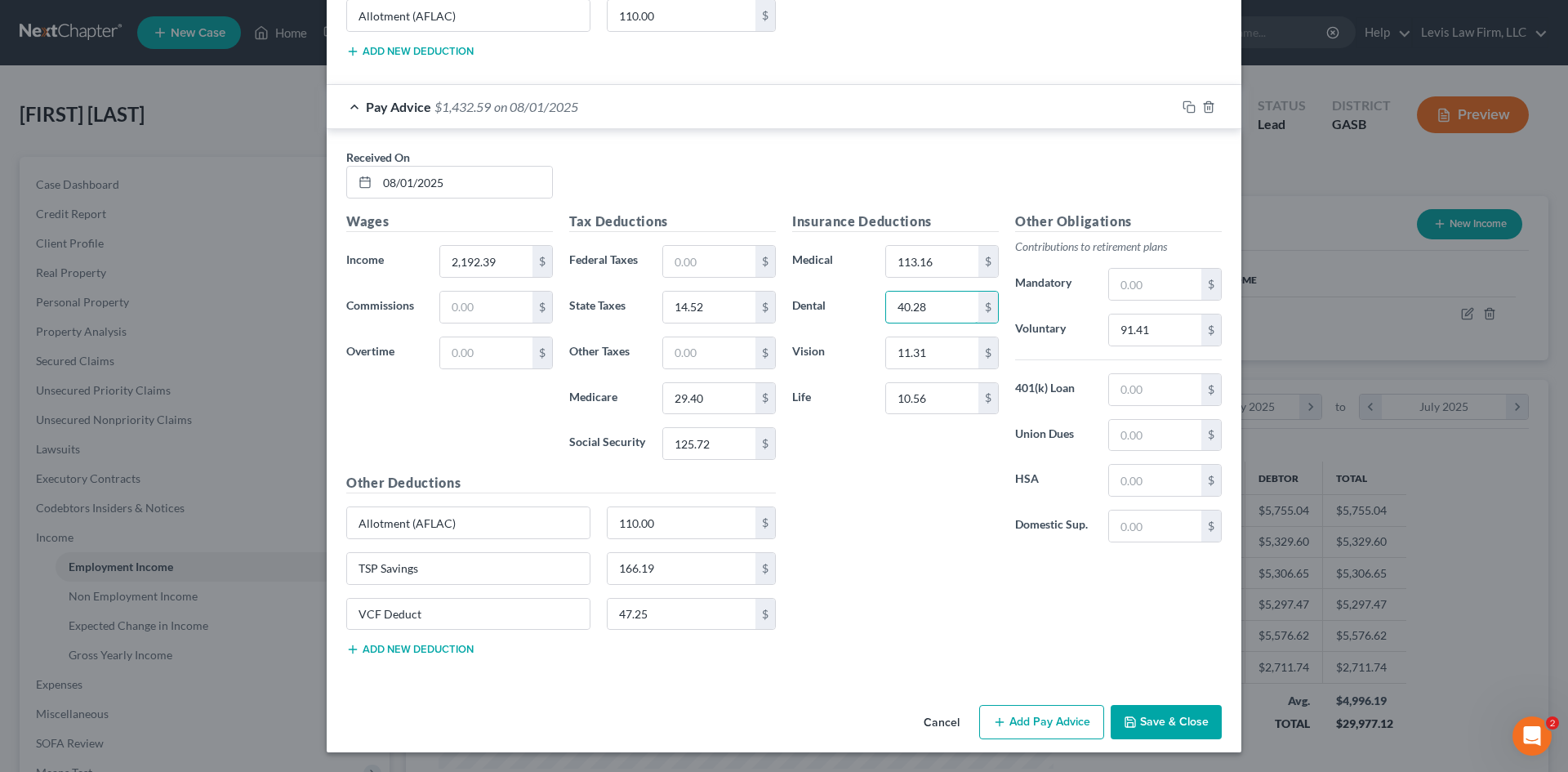 type on "40.28" 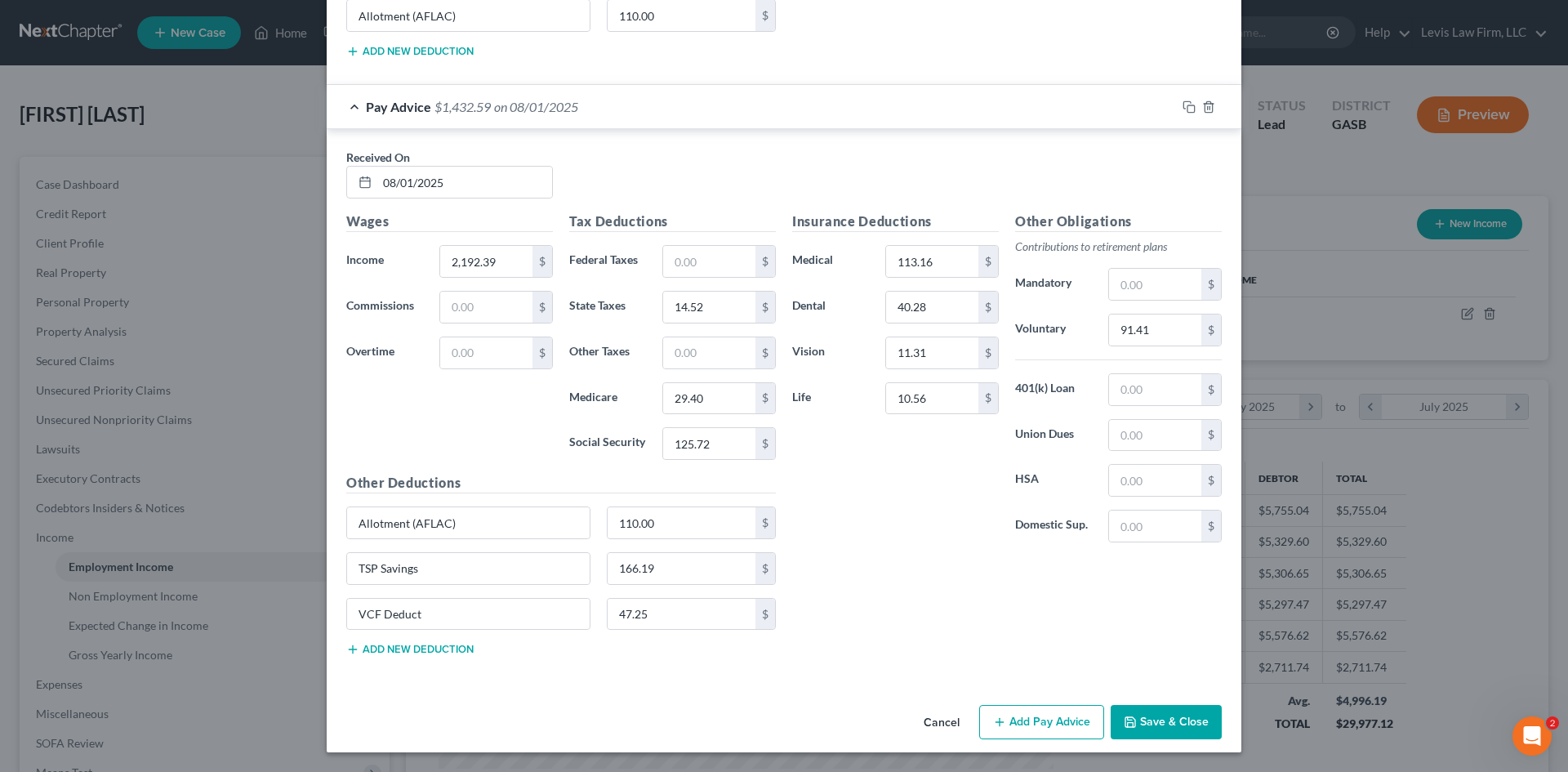 click on "Save & Close" at bounding box center (1166, 722) 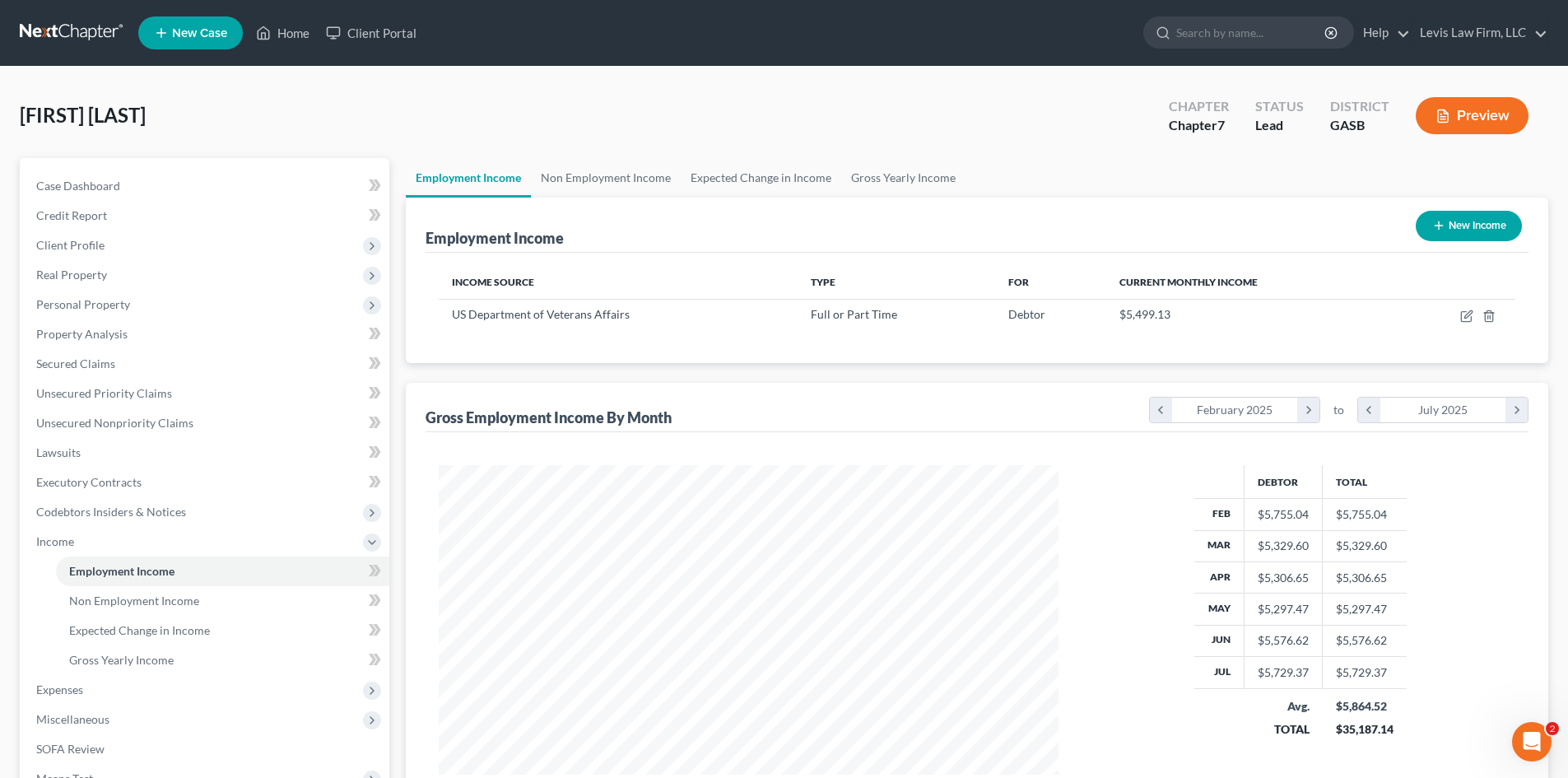 scroll, scrollTop: 307, scrollLeft: 647, axis: both 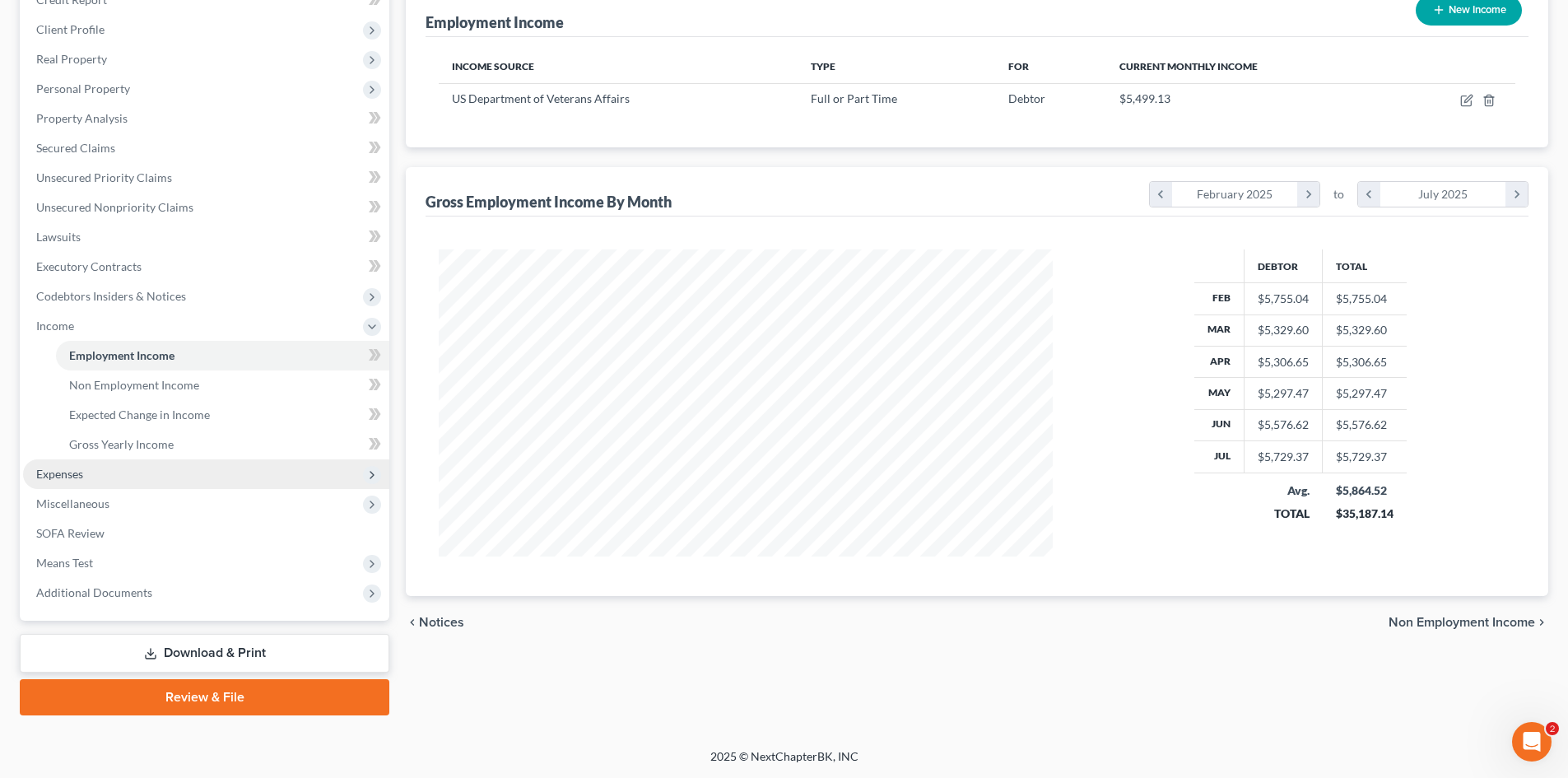 click on "Expenses" at bounding box center [59, 473] 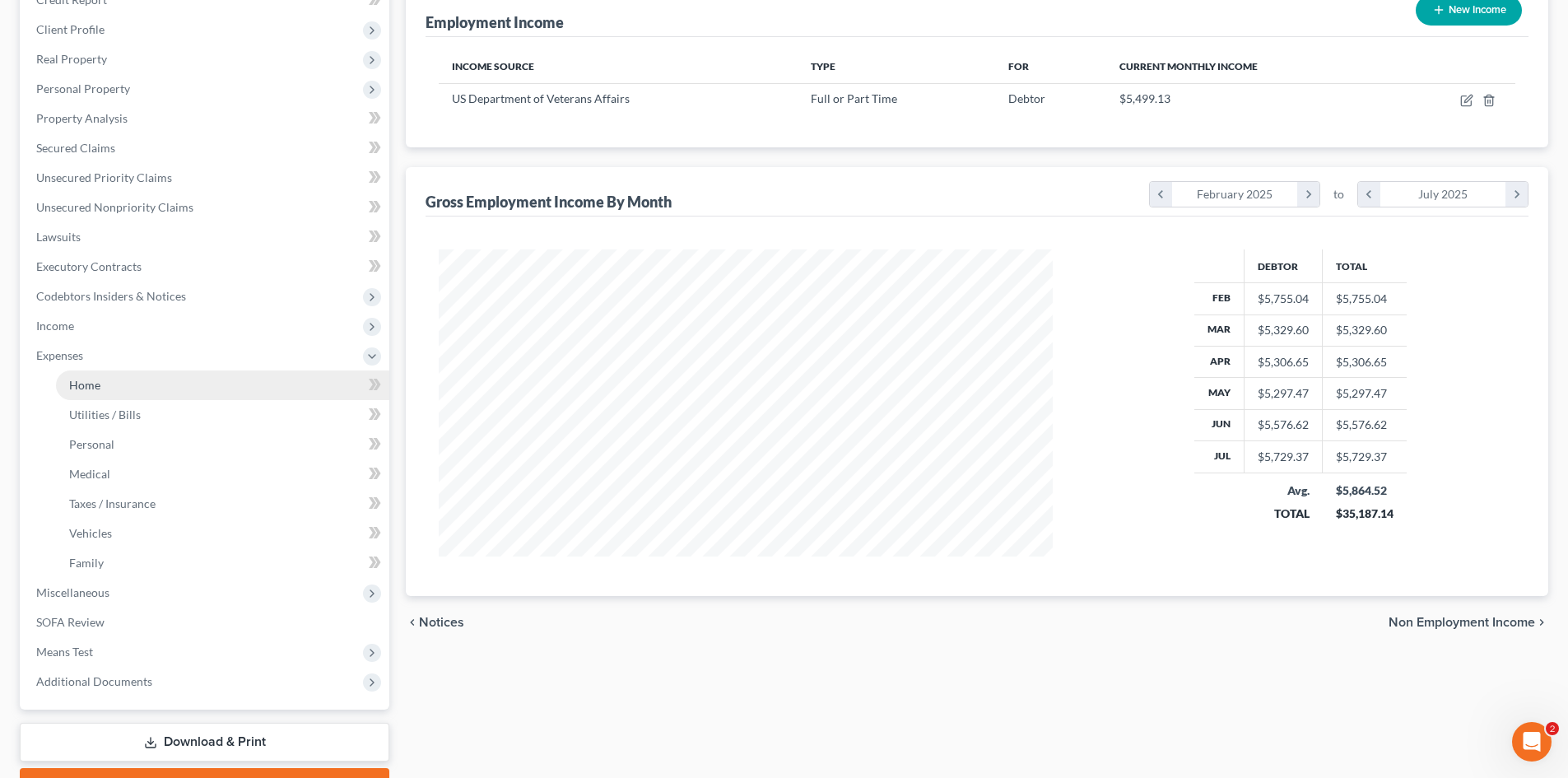 click on "Home" at bounding box center (85, 384) 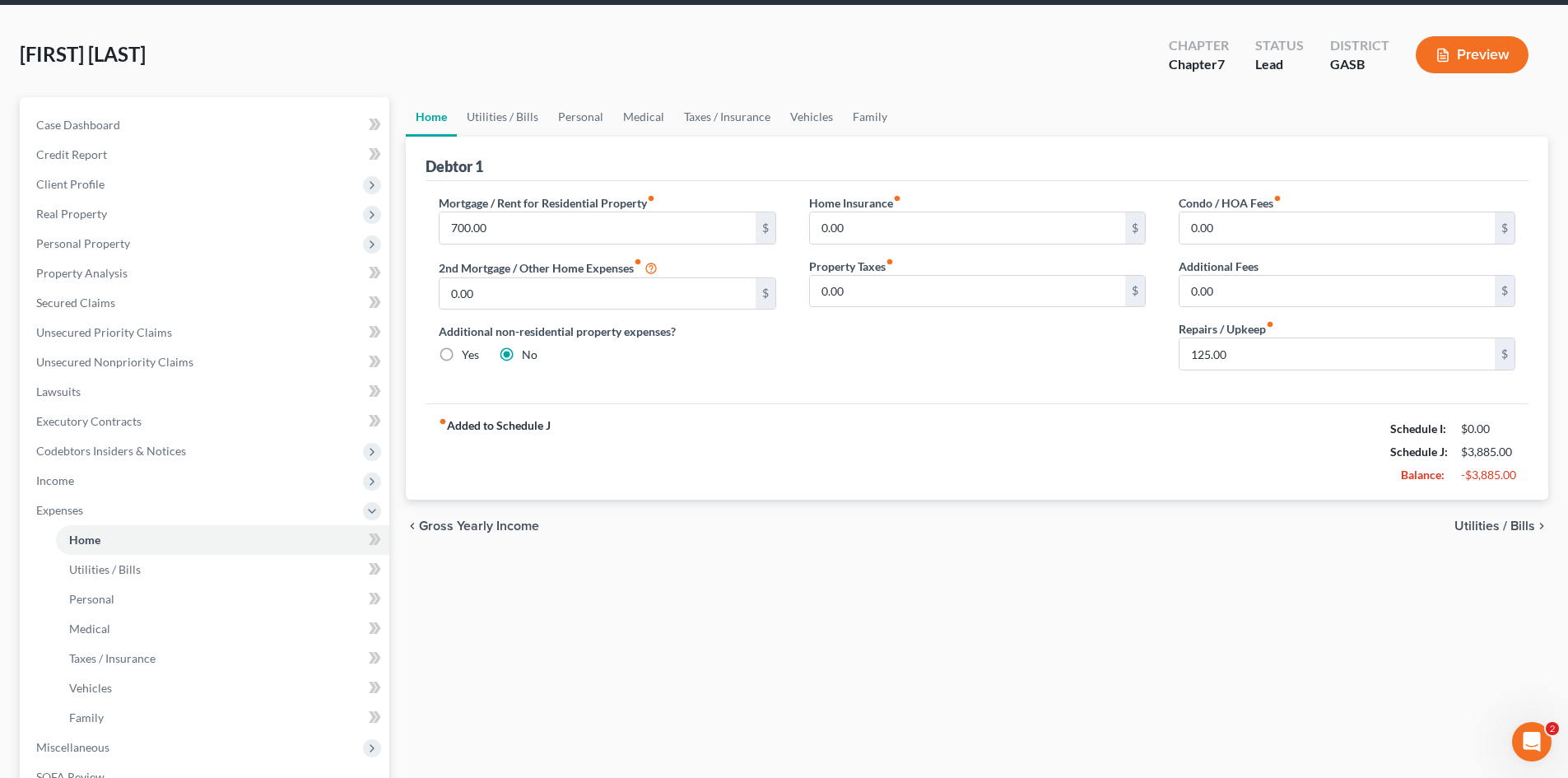 scroll, scrollTop: 0, scrollLeft: 0, axis: both 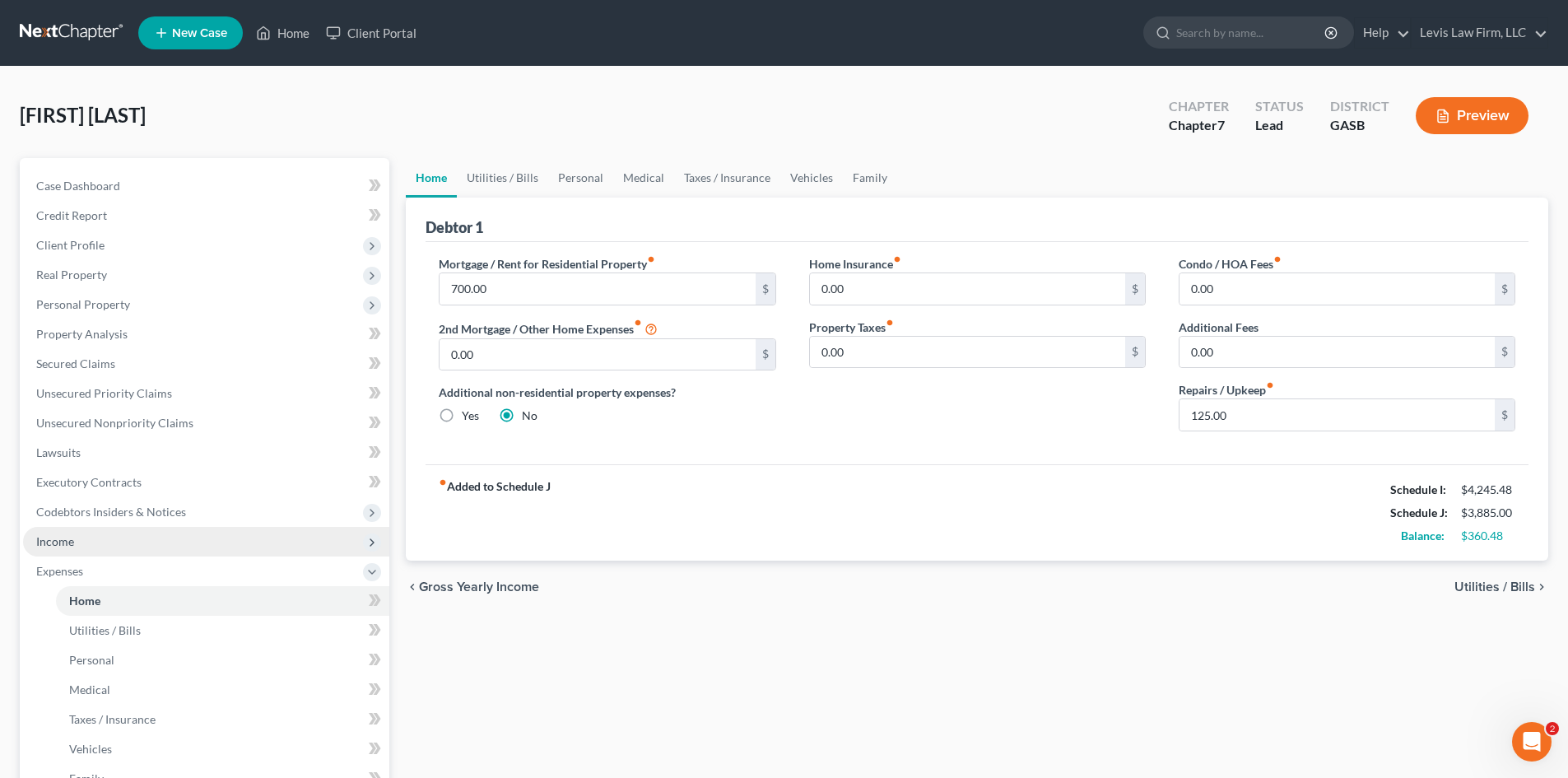 click on "Income" at bounding box center (55, 541) 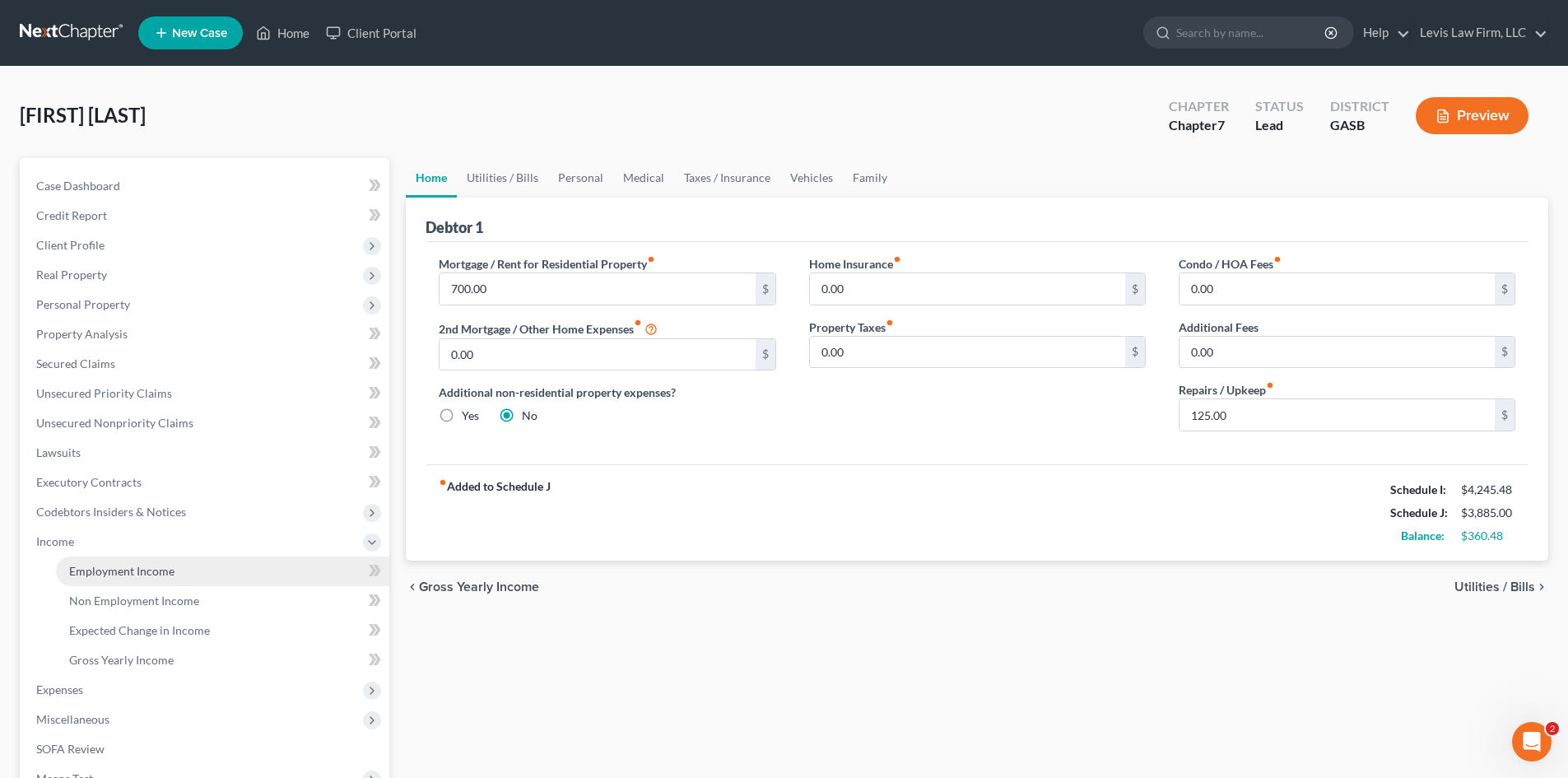 click on "Employment Income" at bounding box center (122, 571) 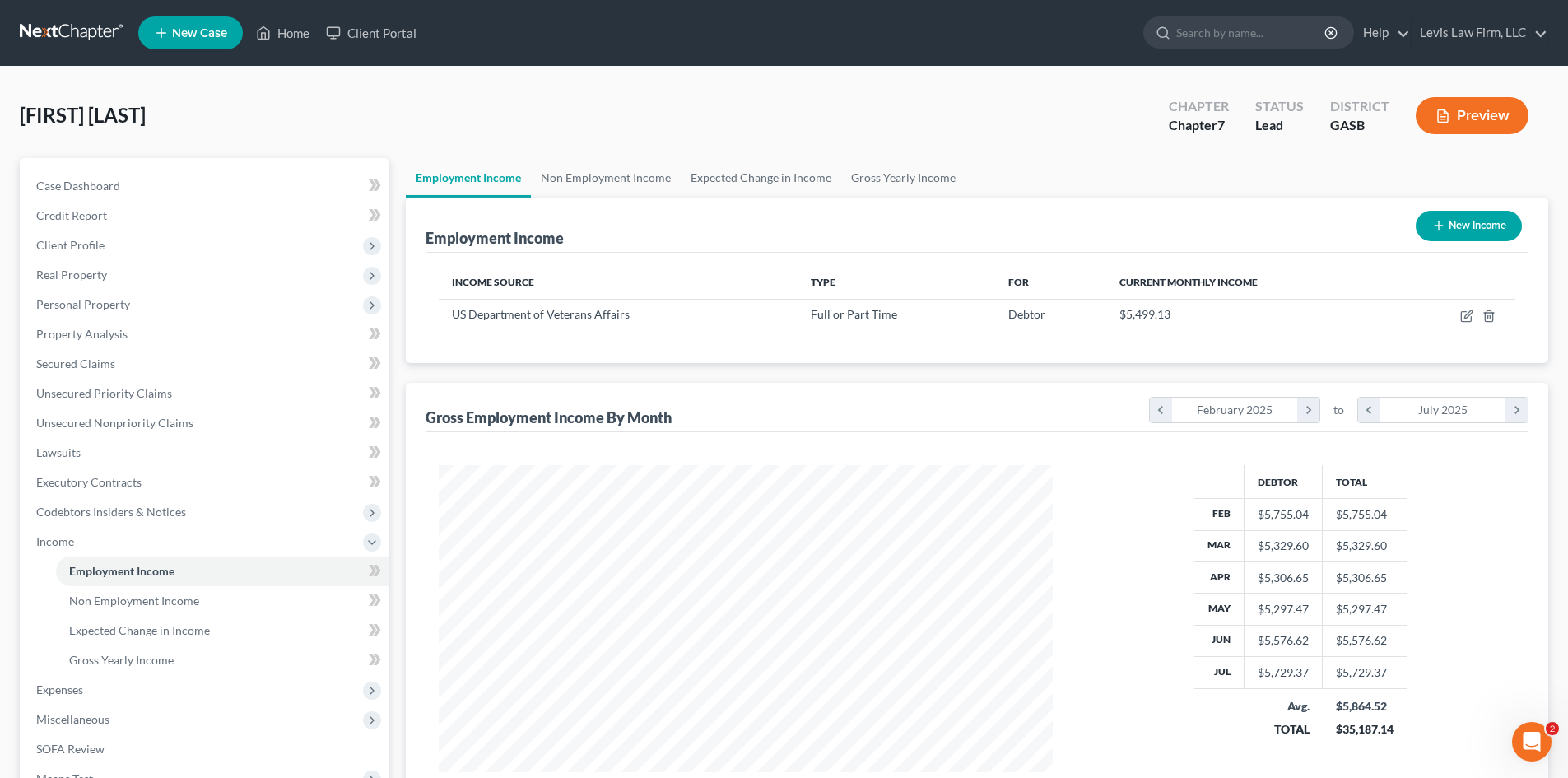 scroll, scrollTop: 822973, scrollLeft: 822450, axis: both 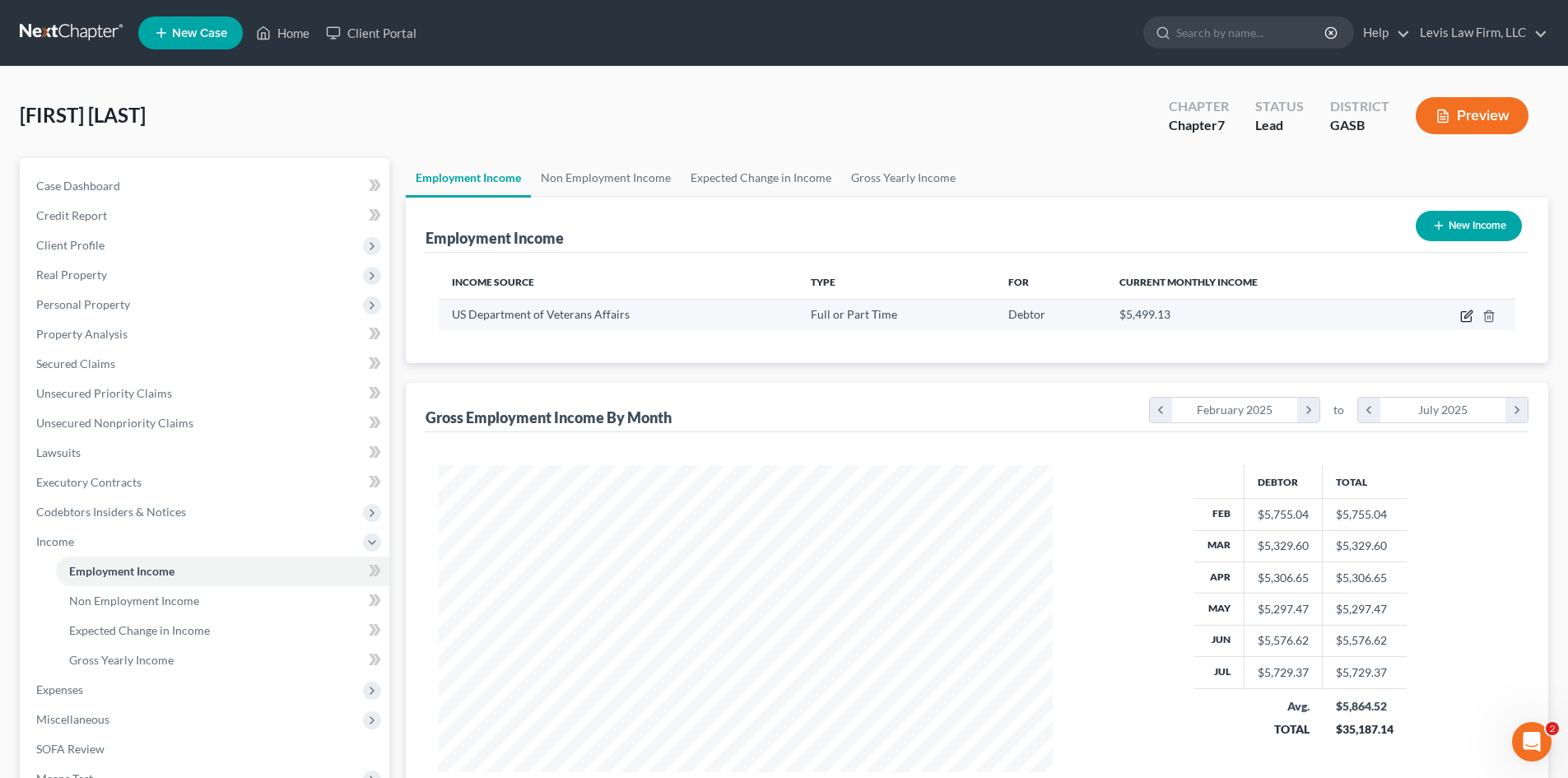 click 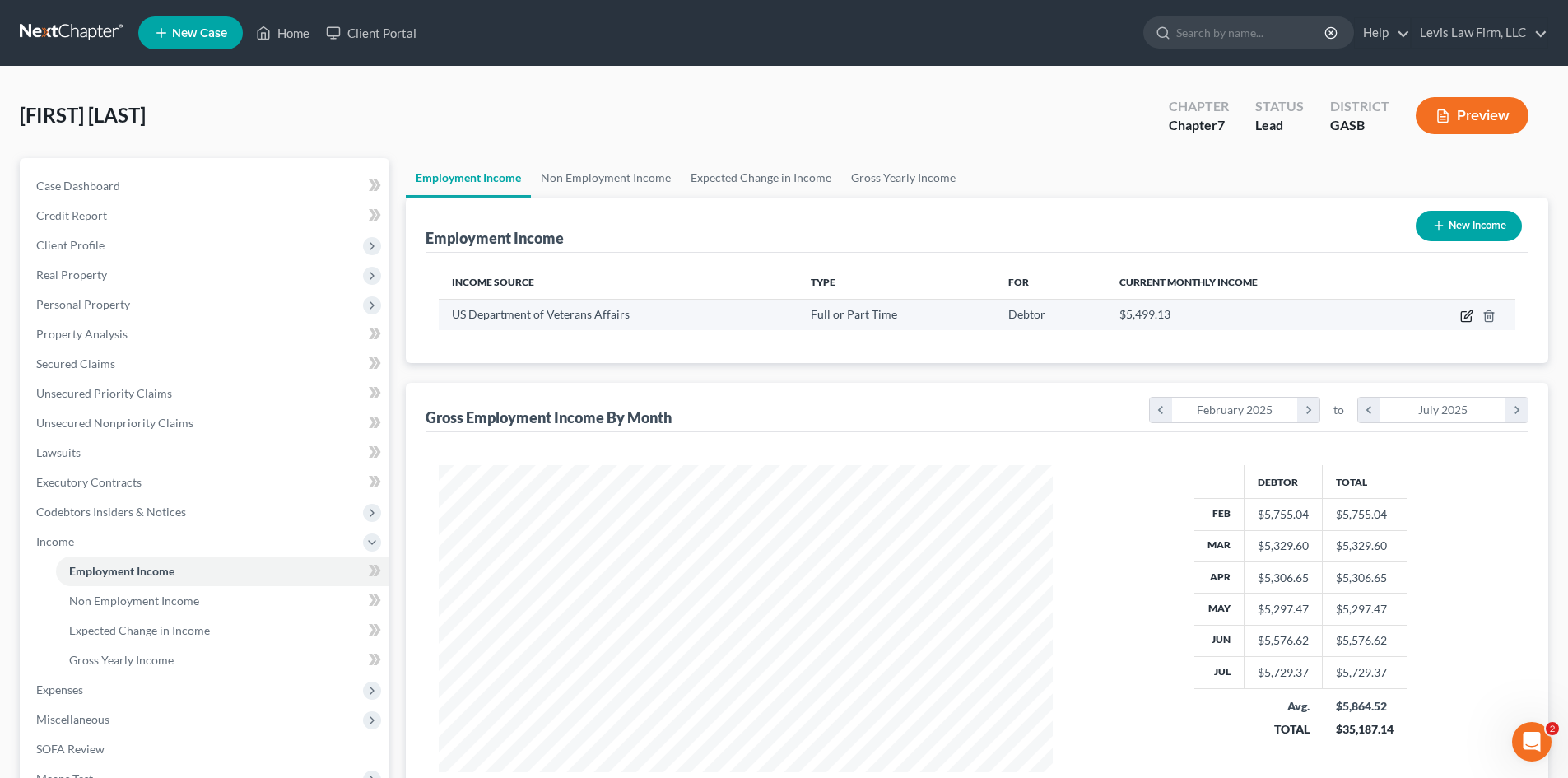 select on "0" 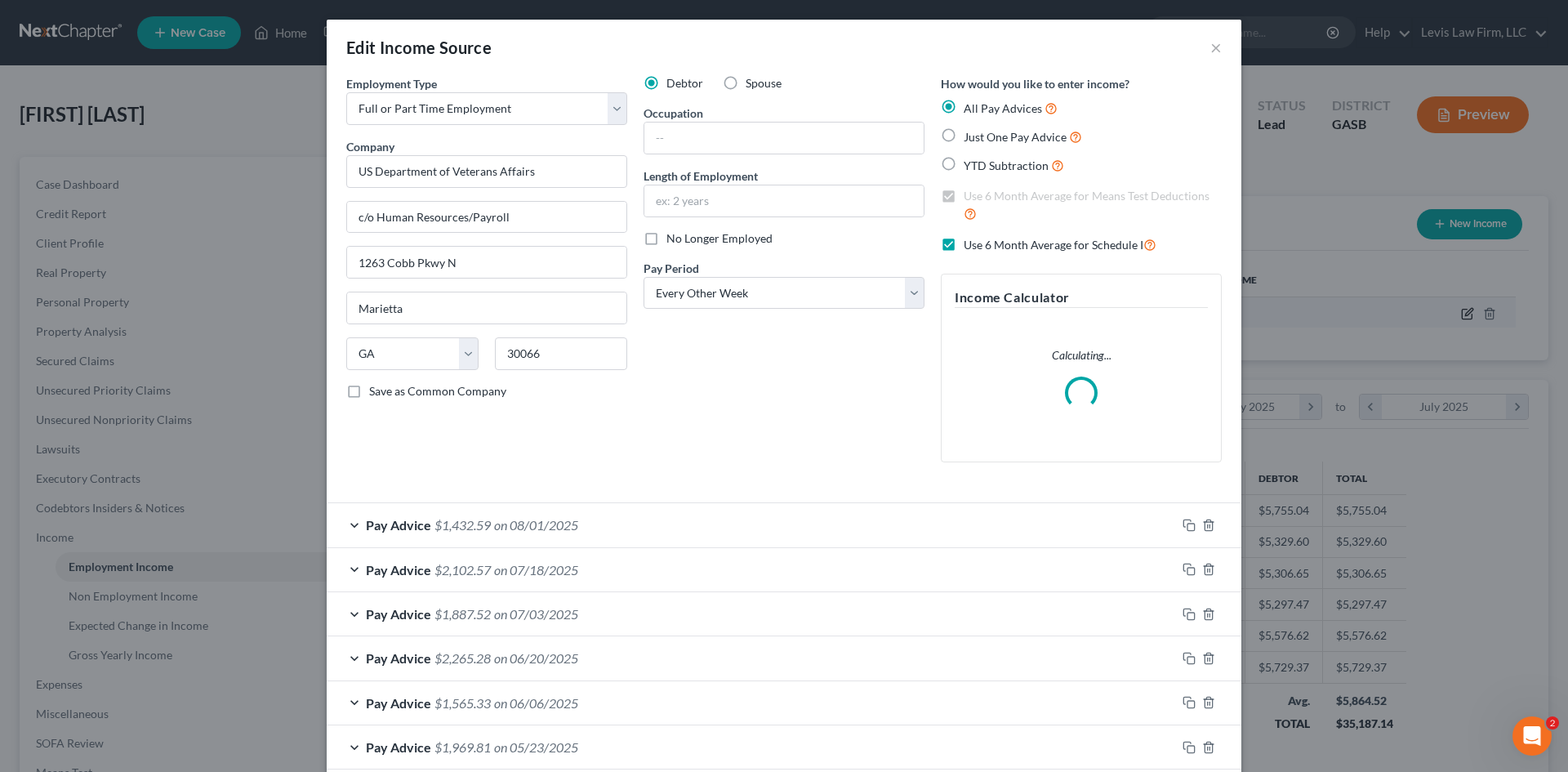 scroll, scrollTop: 816624, scrollLeft: 816019, axis: both 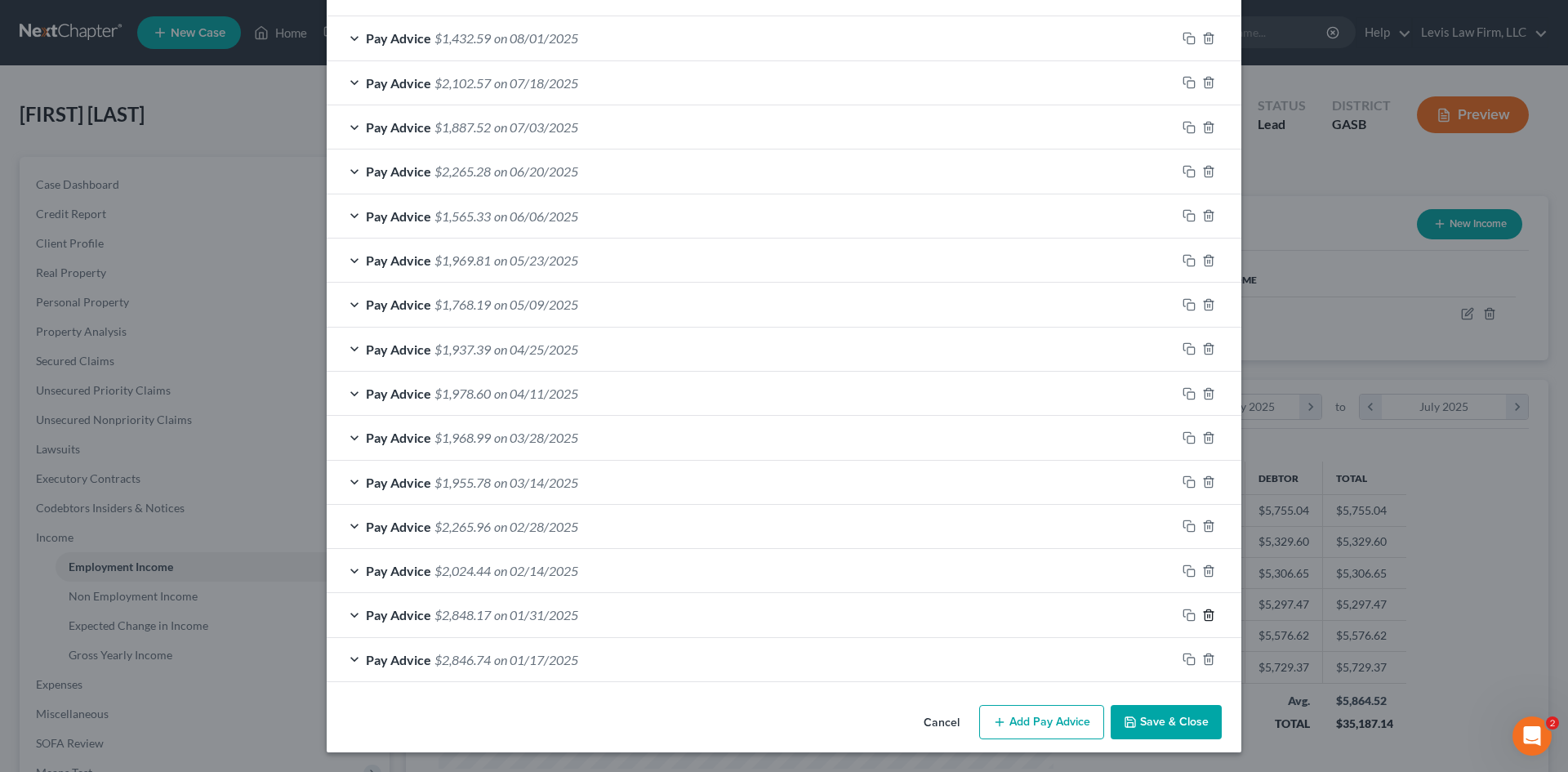click 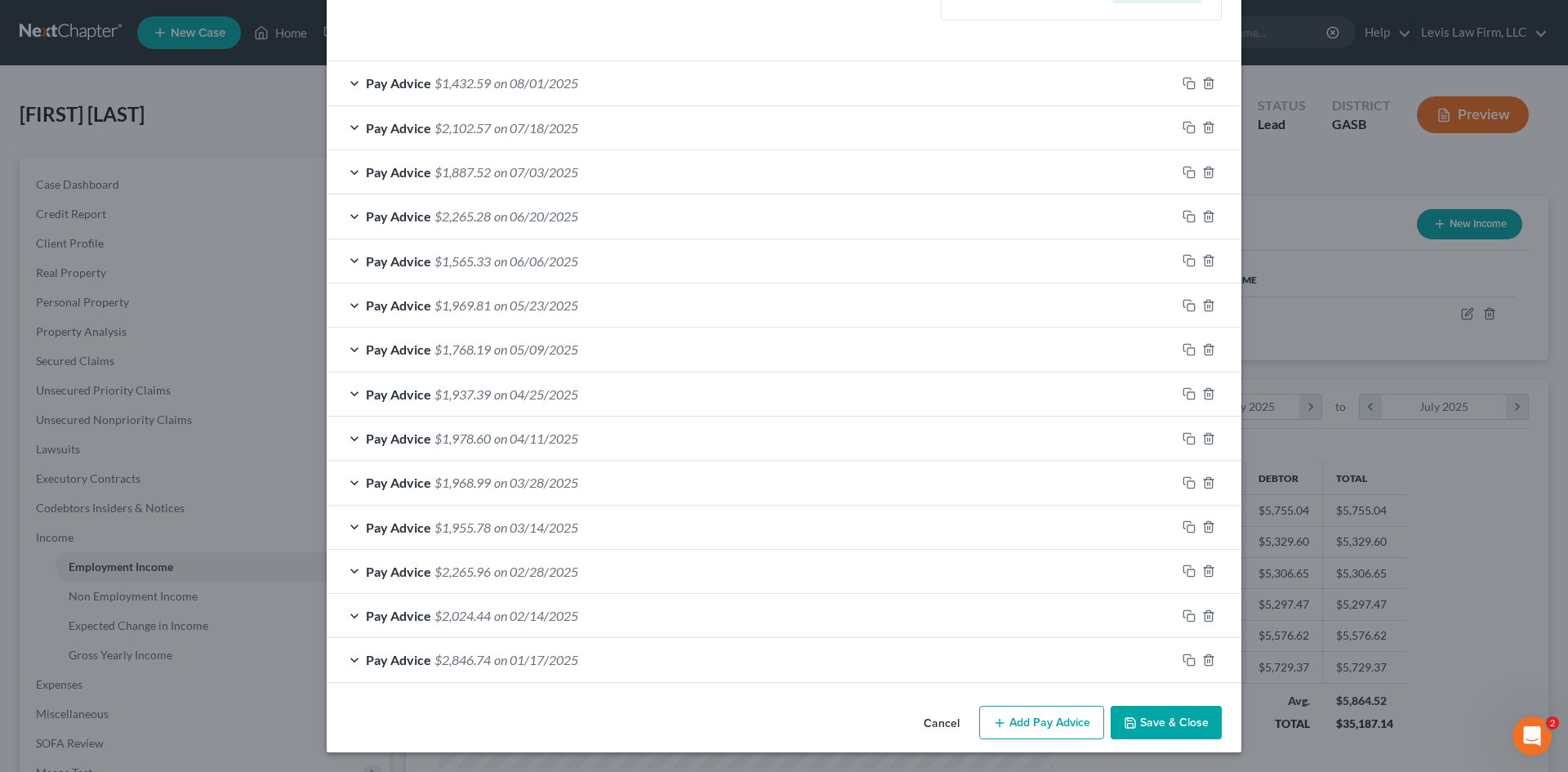 scroll, scrollTop: 491, scrollLeft: 0, axis: vertical 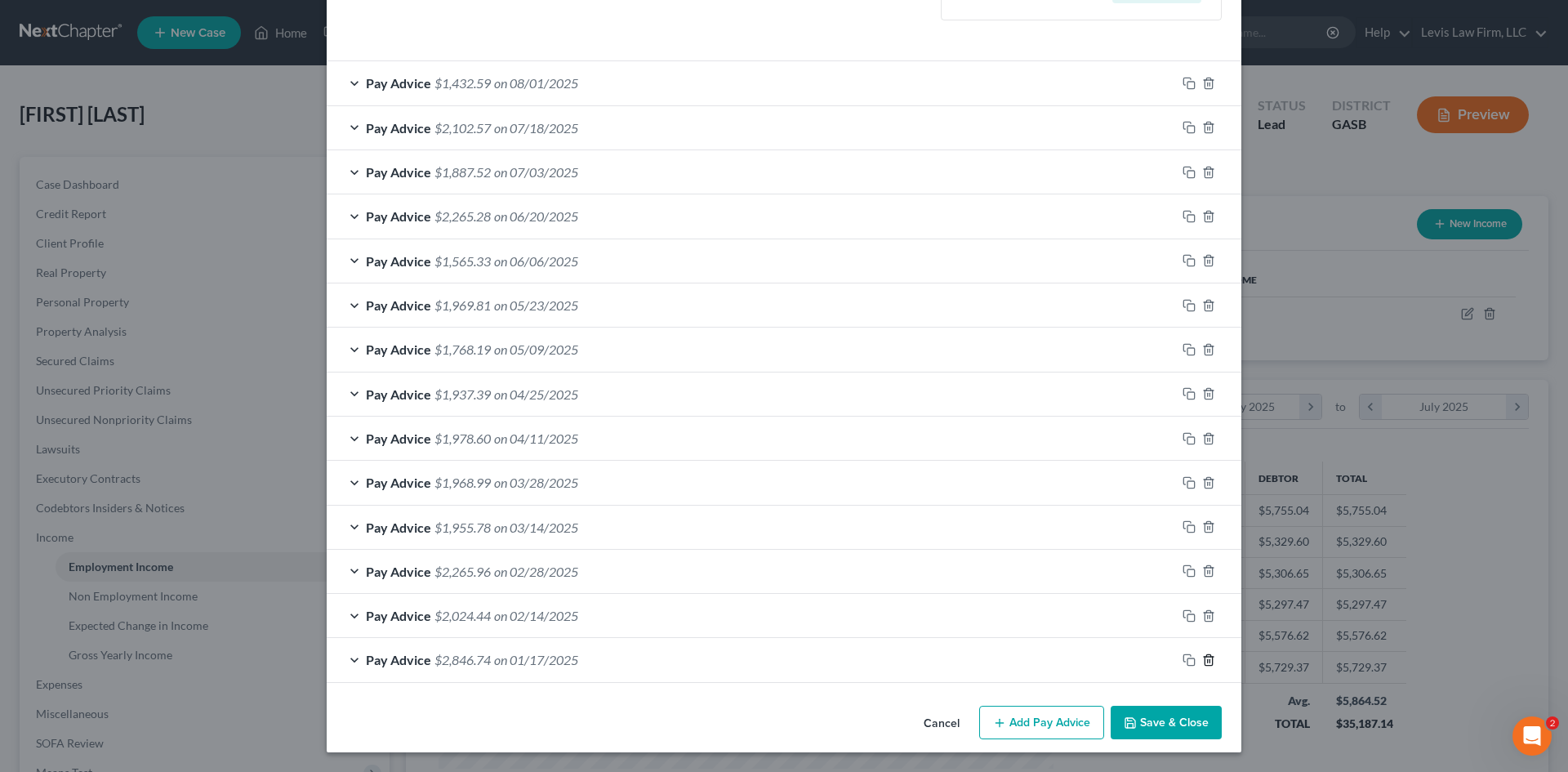 click 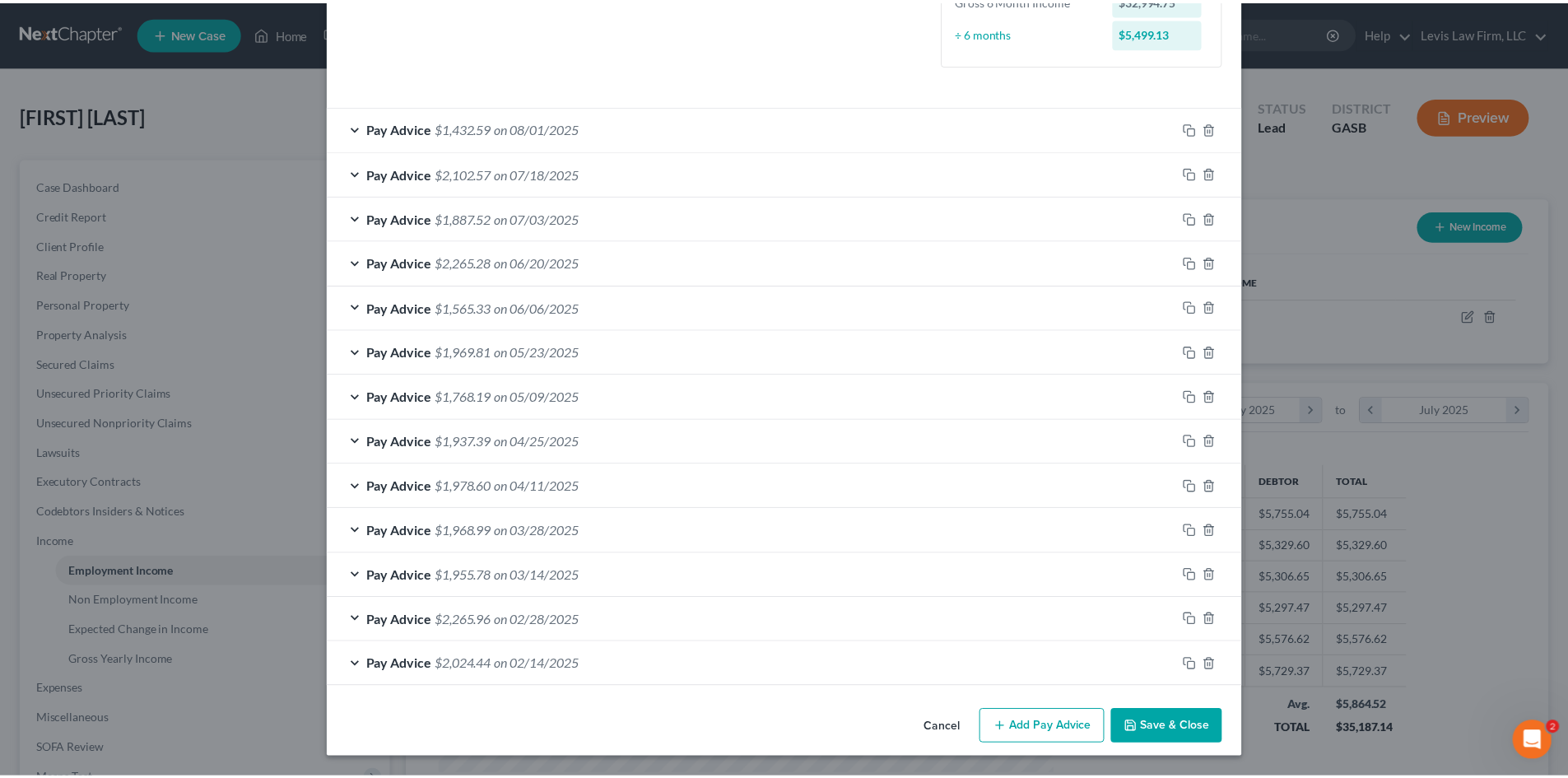 scroll, scrollTop: 450, scrollLeft: 0, axis: vertical 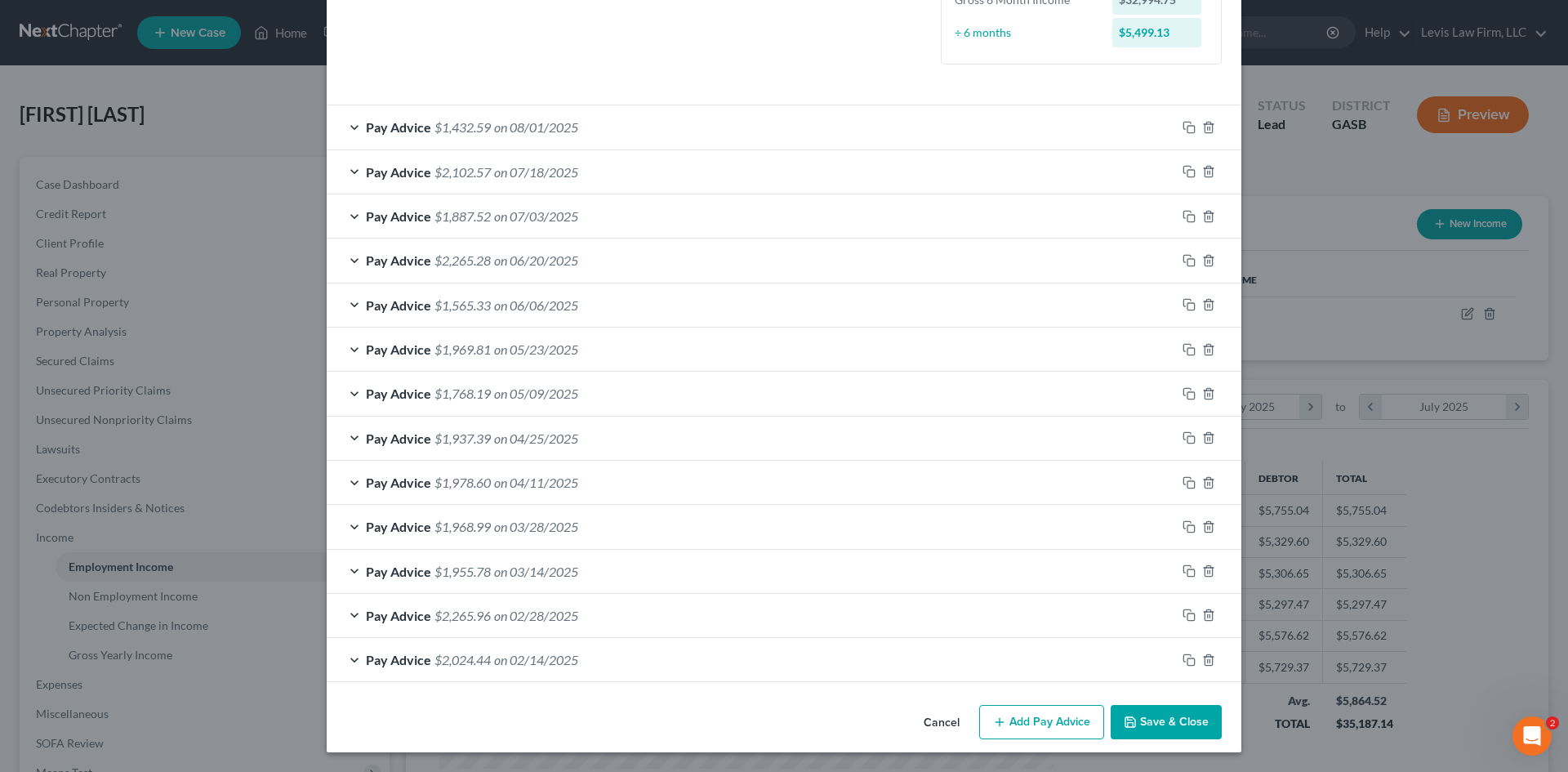 click on "Save & Close" at bounding box center [1166, 722] 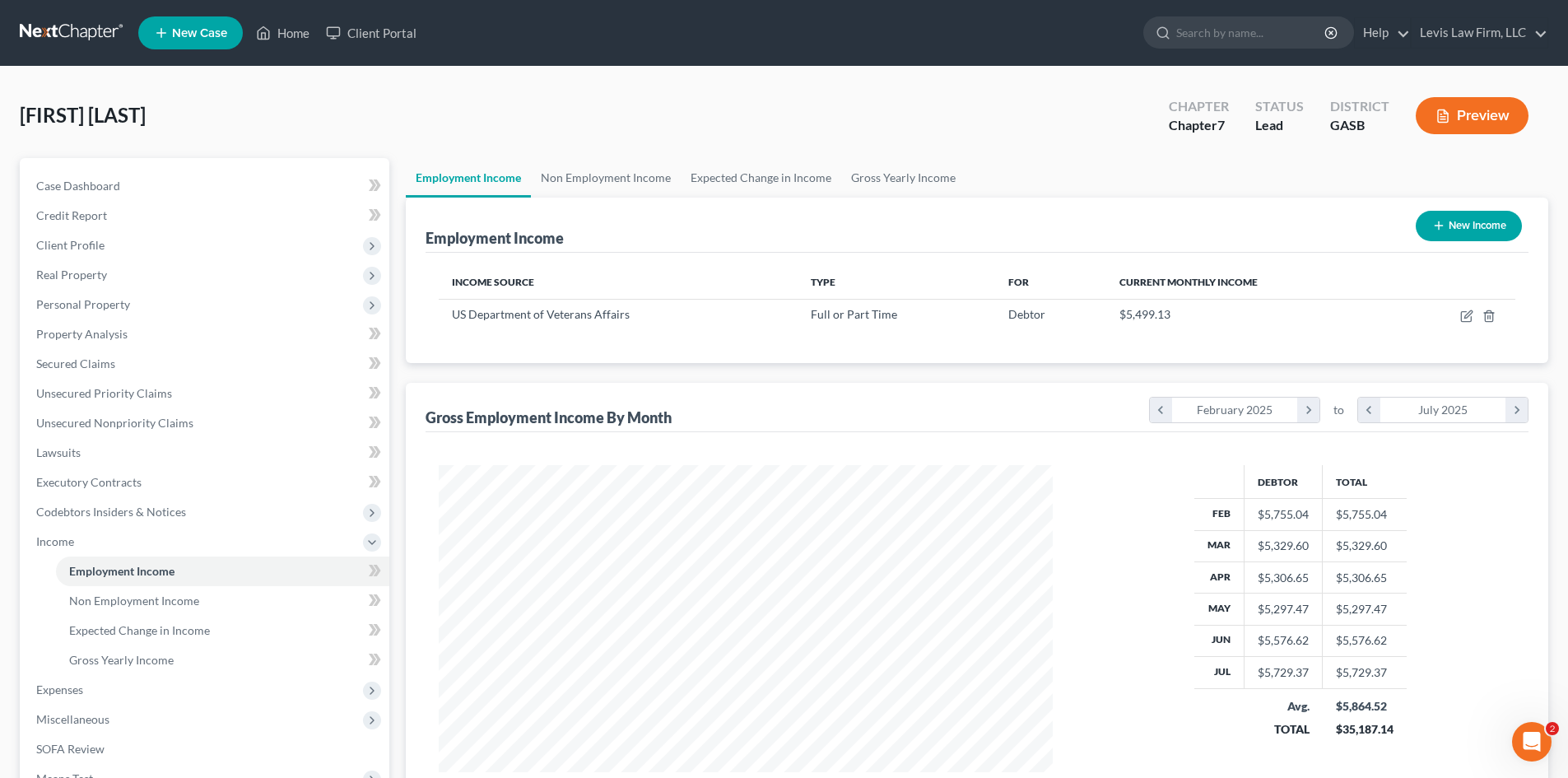 scroll, scrollTop: 307, scrollLeft: 647, axis: both 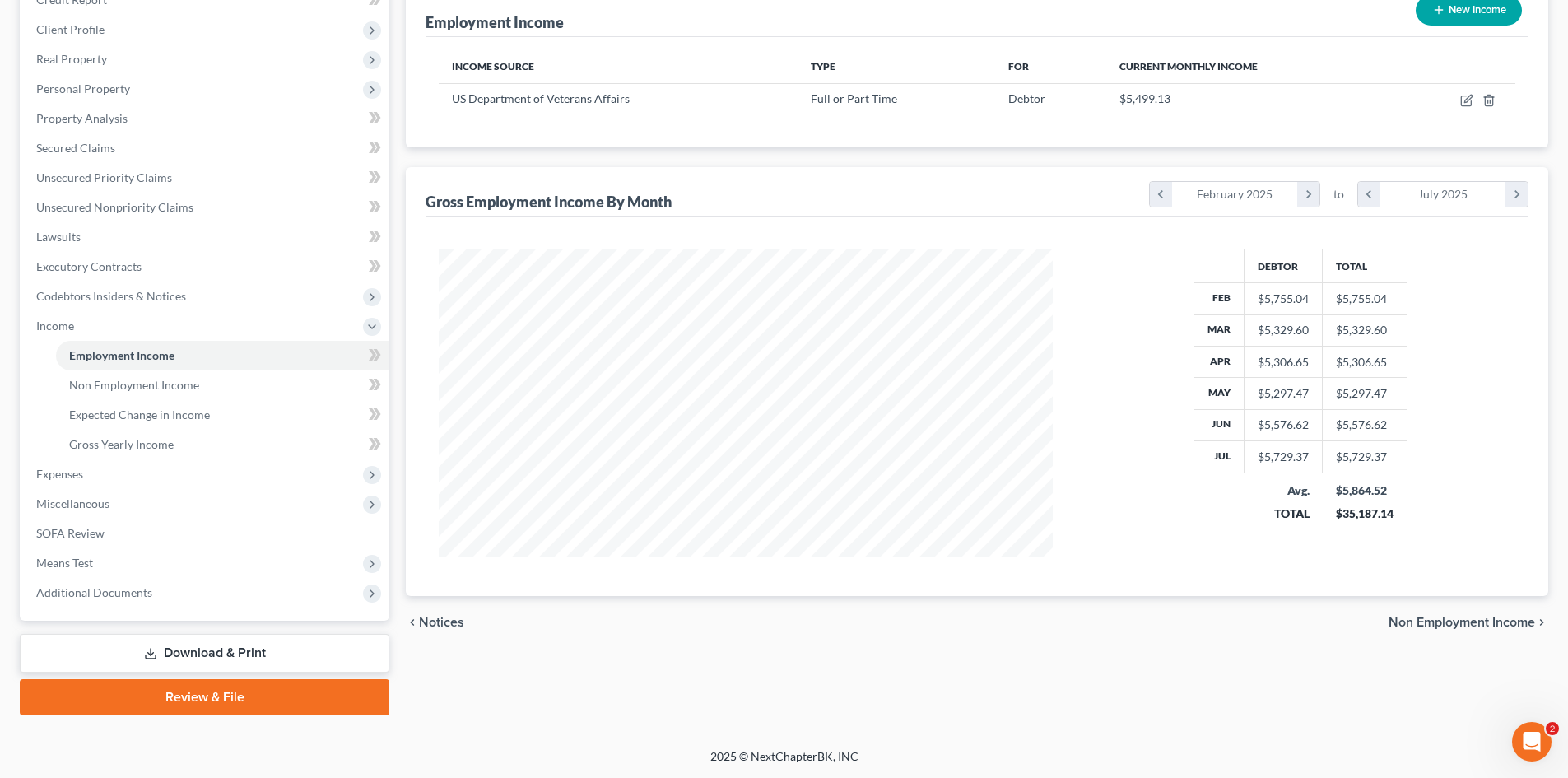 click on "Non Employment Income" at bounding box center (1462, 622) 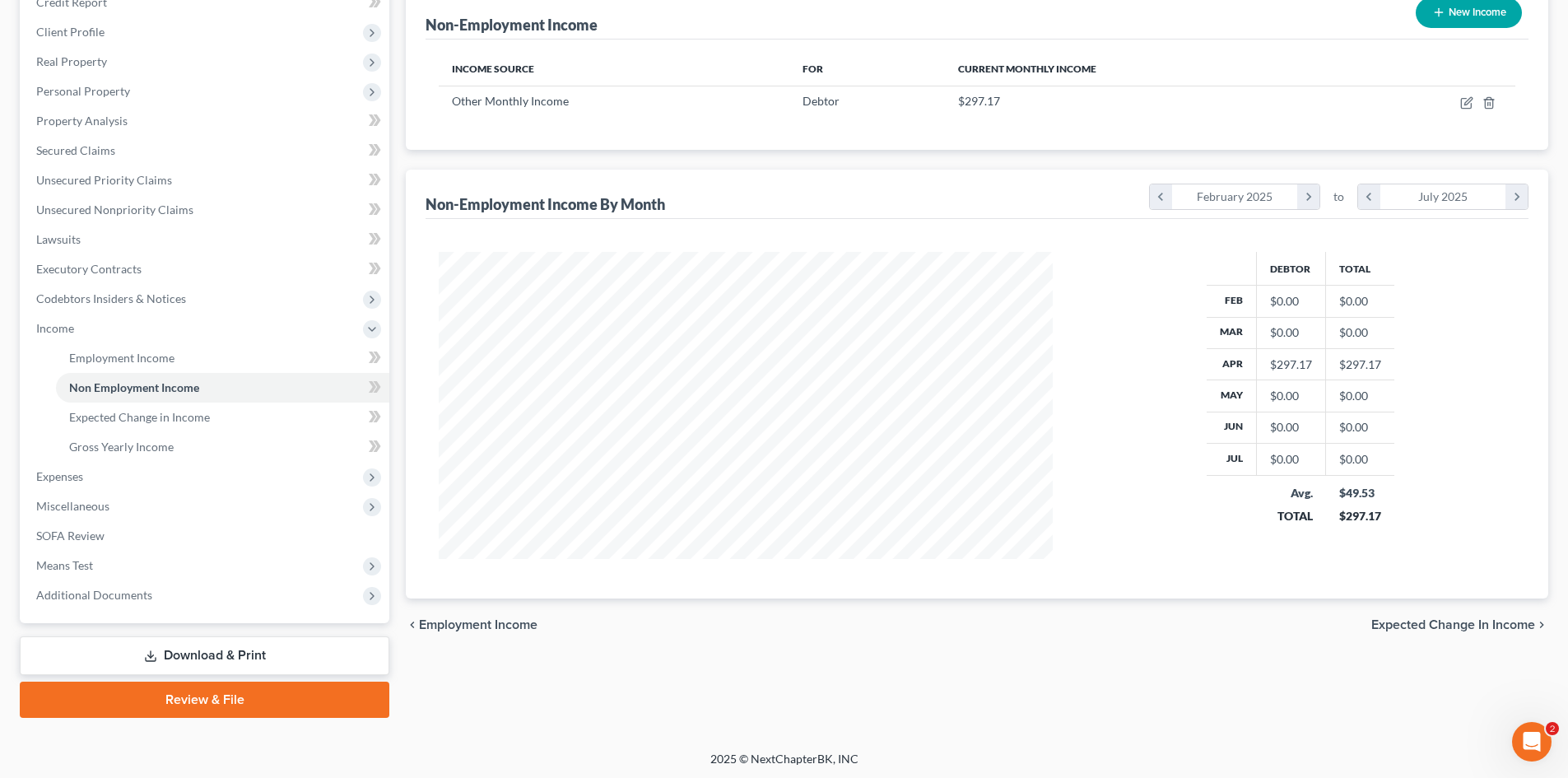 scroll, scrollTop: 0, scrollLeft: 0, axis: both 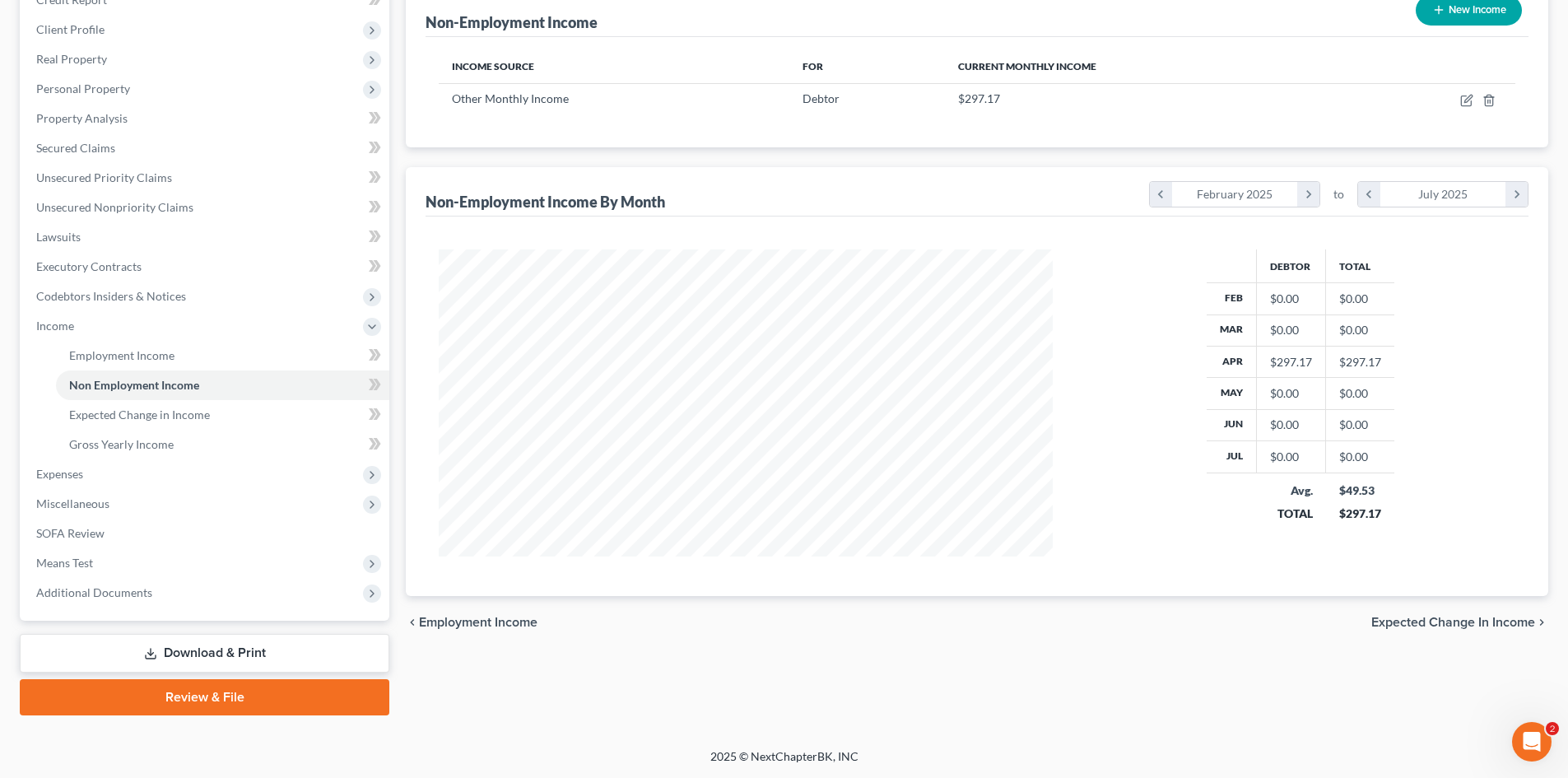 click on "Expected Change in Income" at bounding box center (1453, 622) 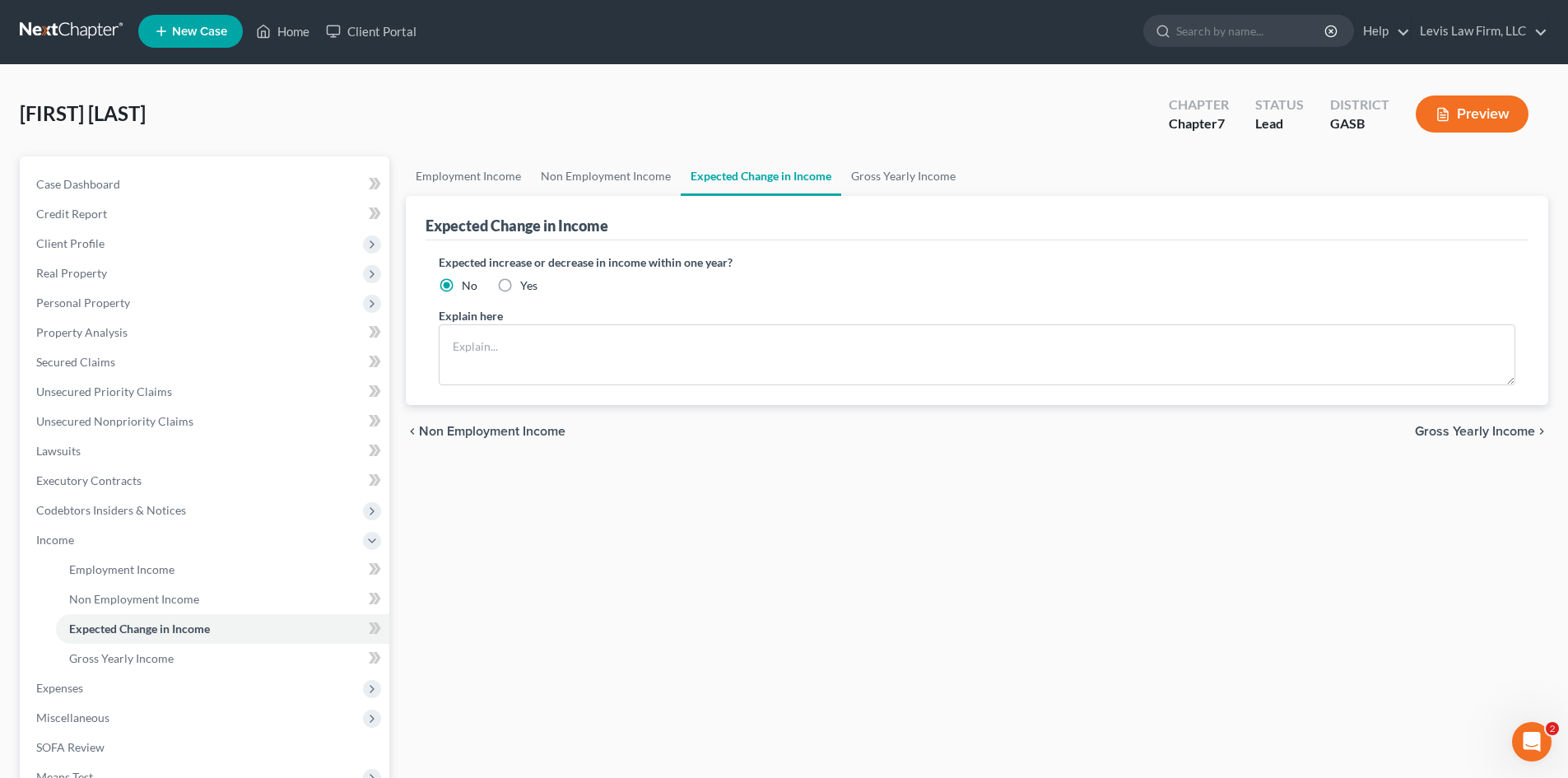 scroll, scrollTop: 0, scrollLeft: 0, axis: both 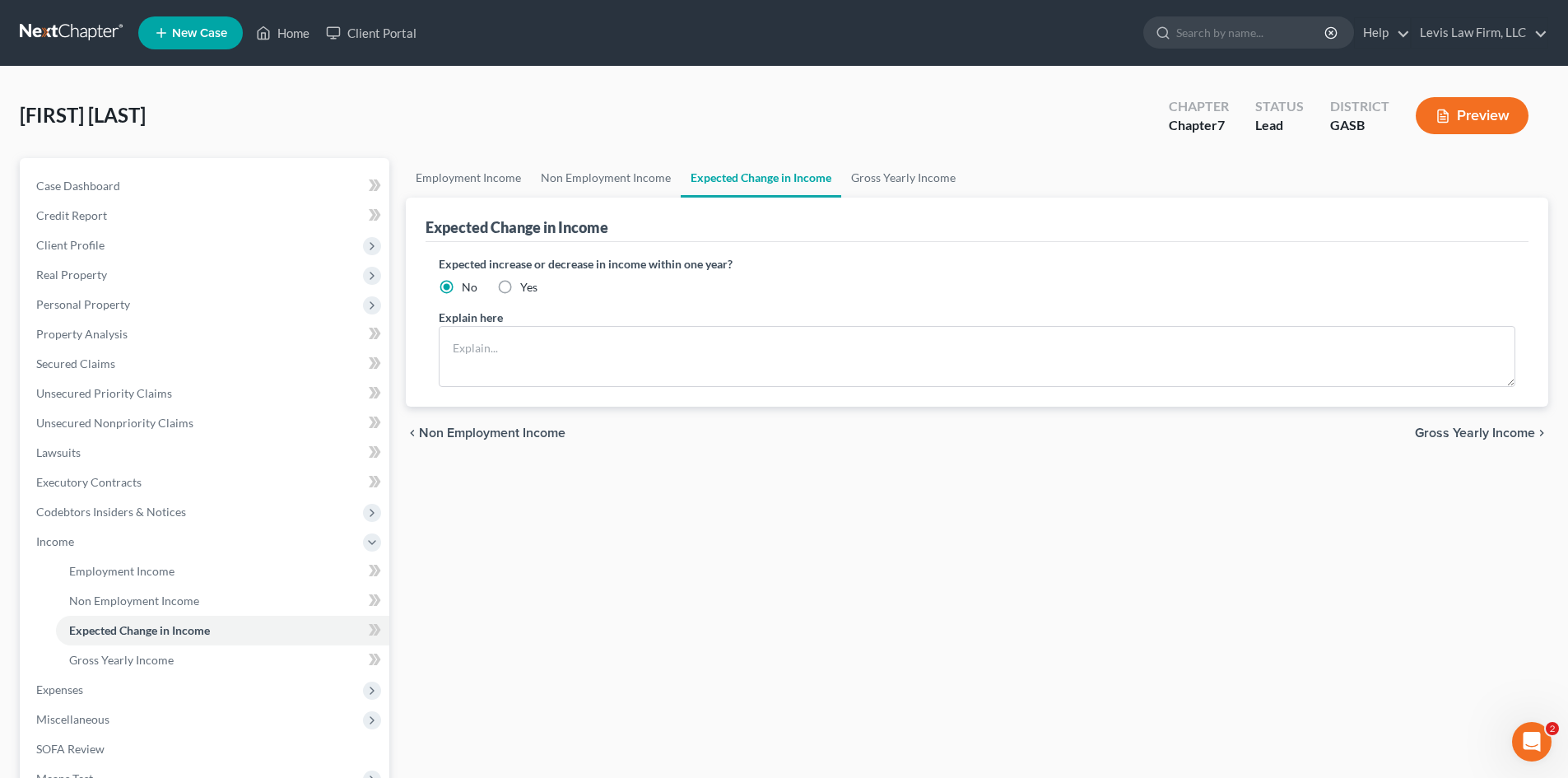 click on "Gross Yearly Income" at bounding box center (1475, 433) 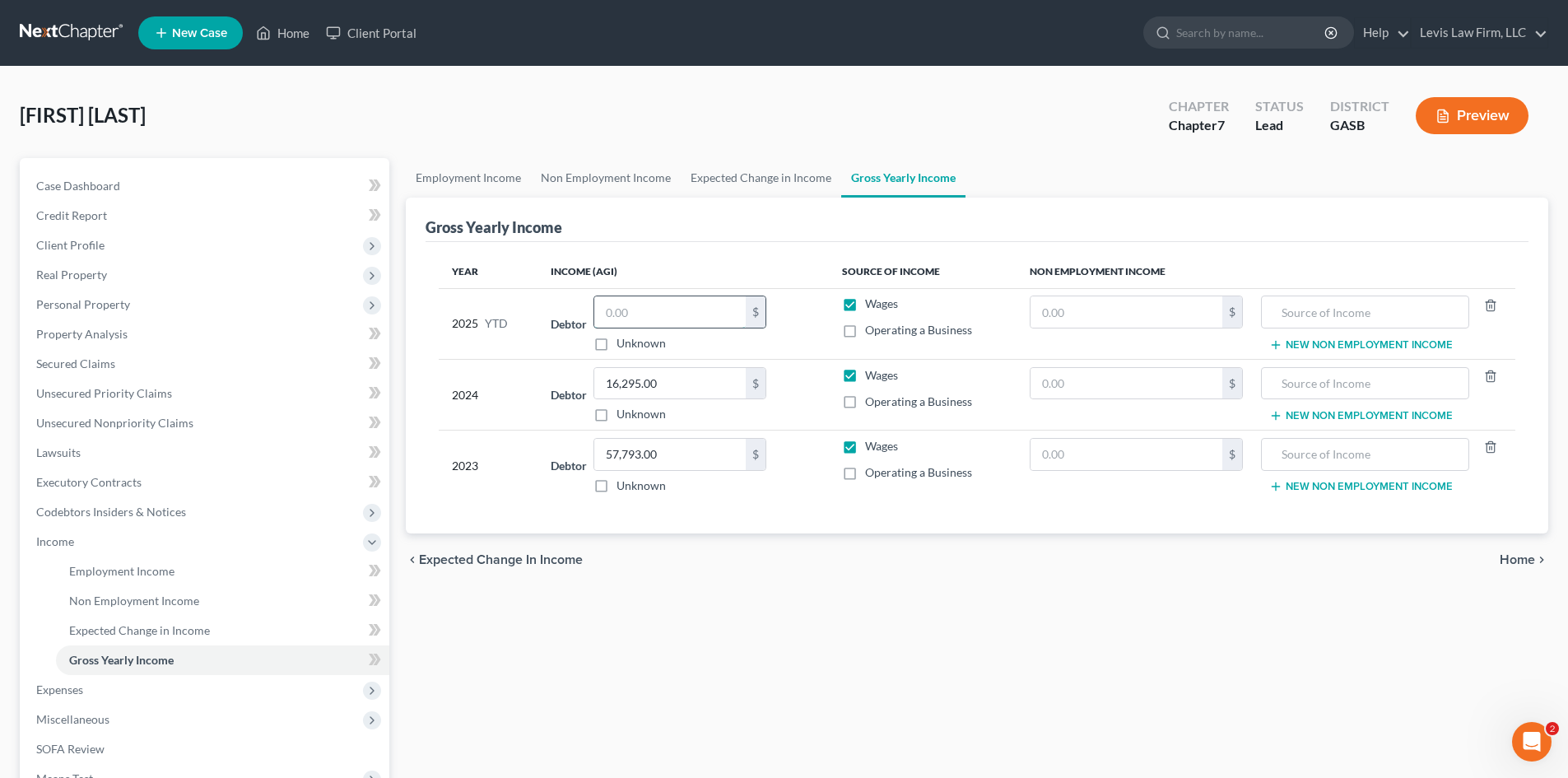 click at bounding box center (670, 312) 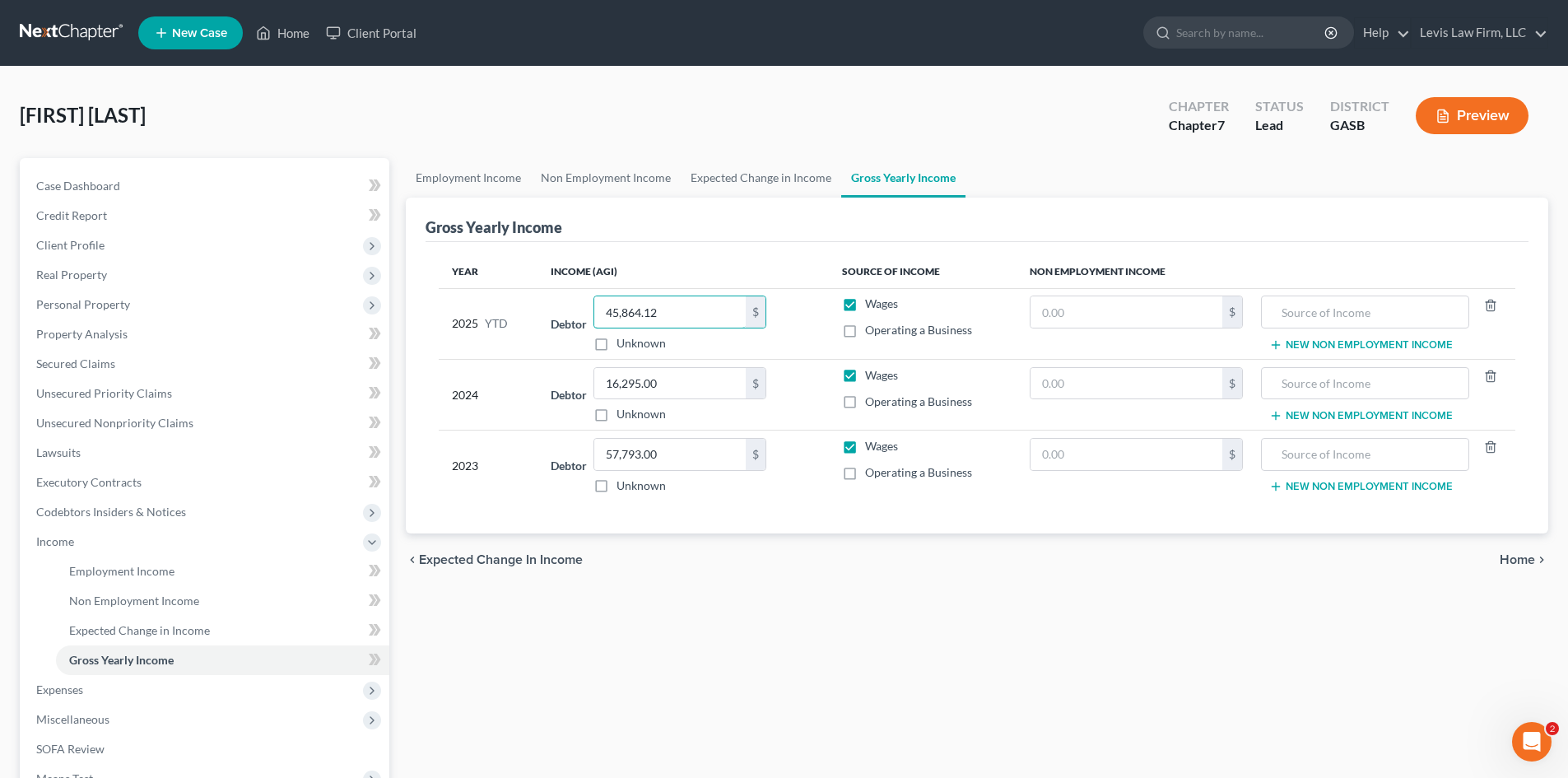 type on "45,864.12" 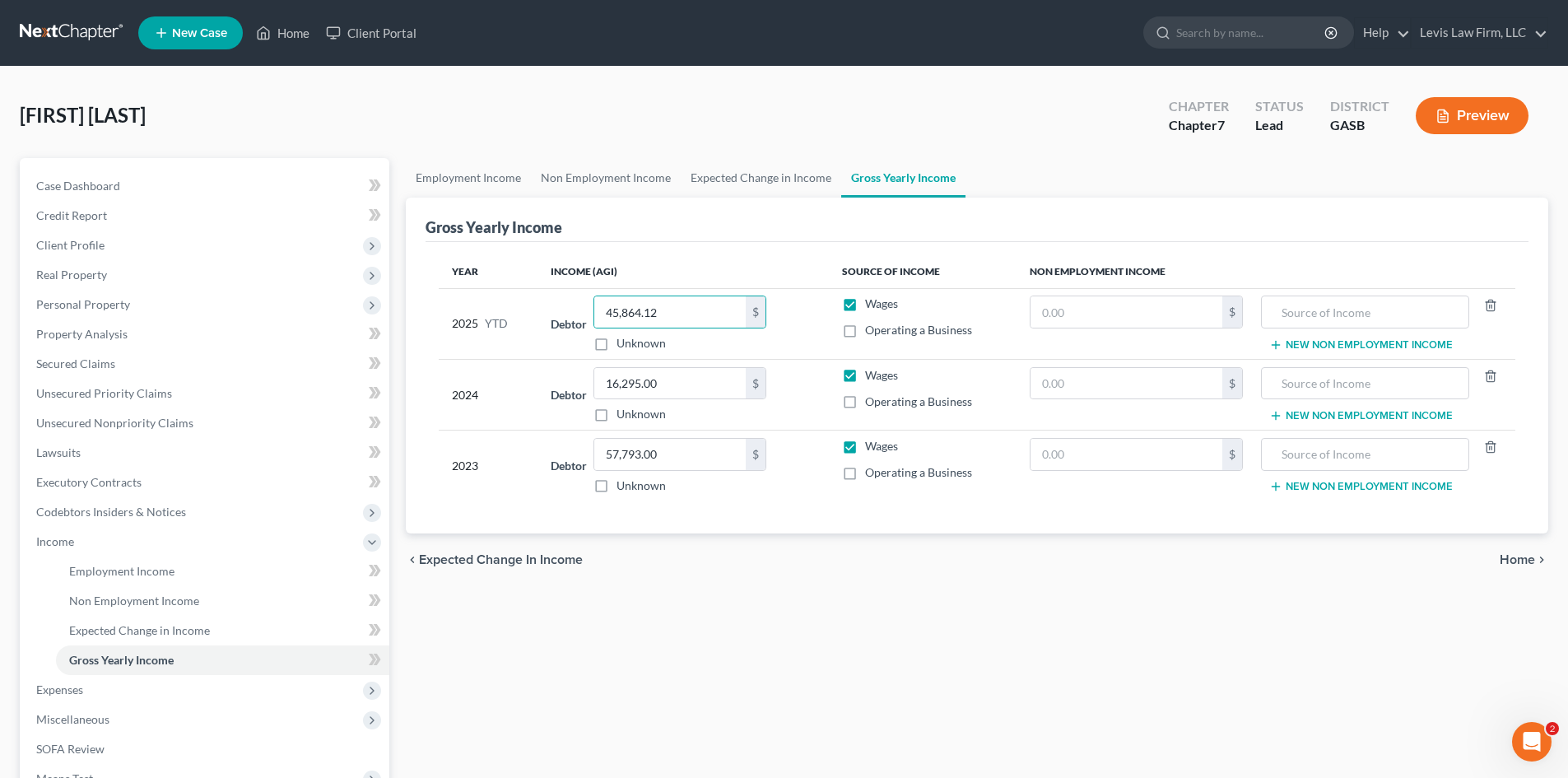 click on "Home" at bounding box center (1517, 560) 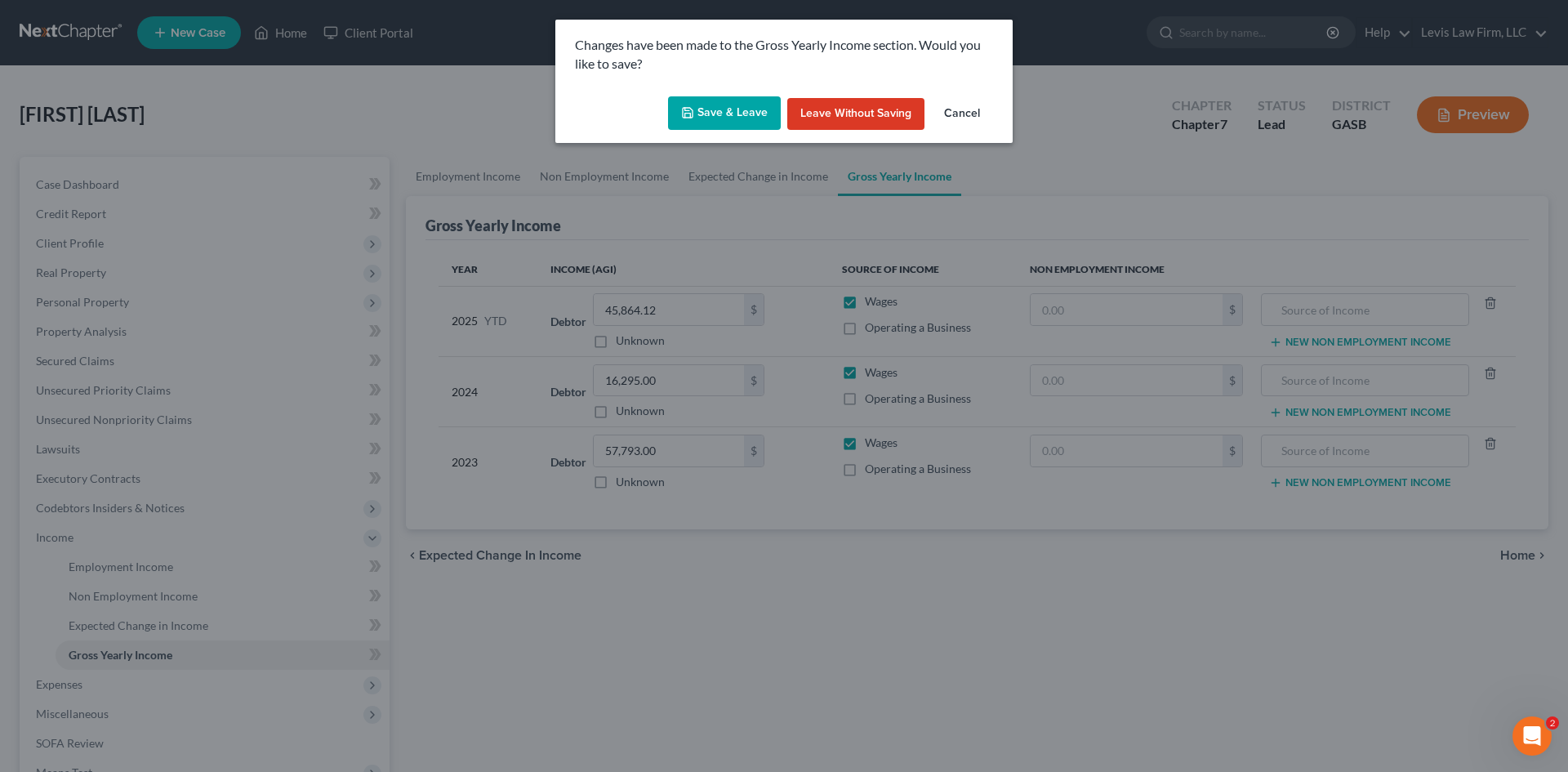 click on "Save & Leave" at bounding box center [724, 114] 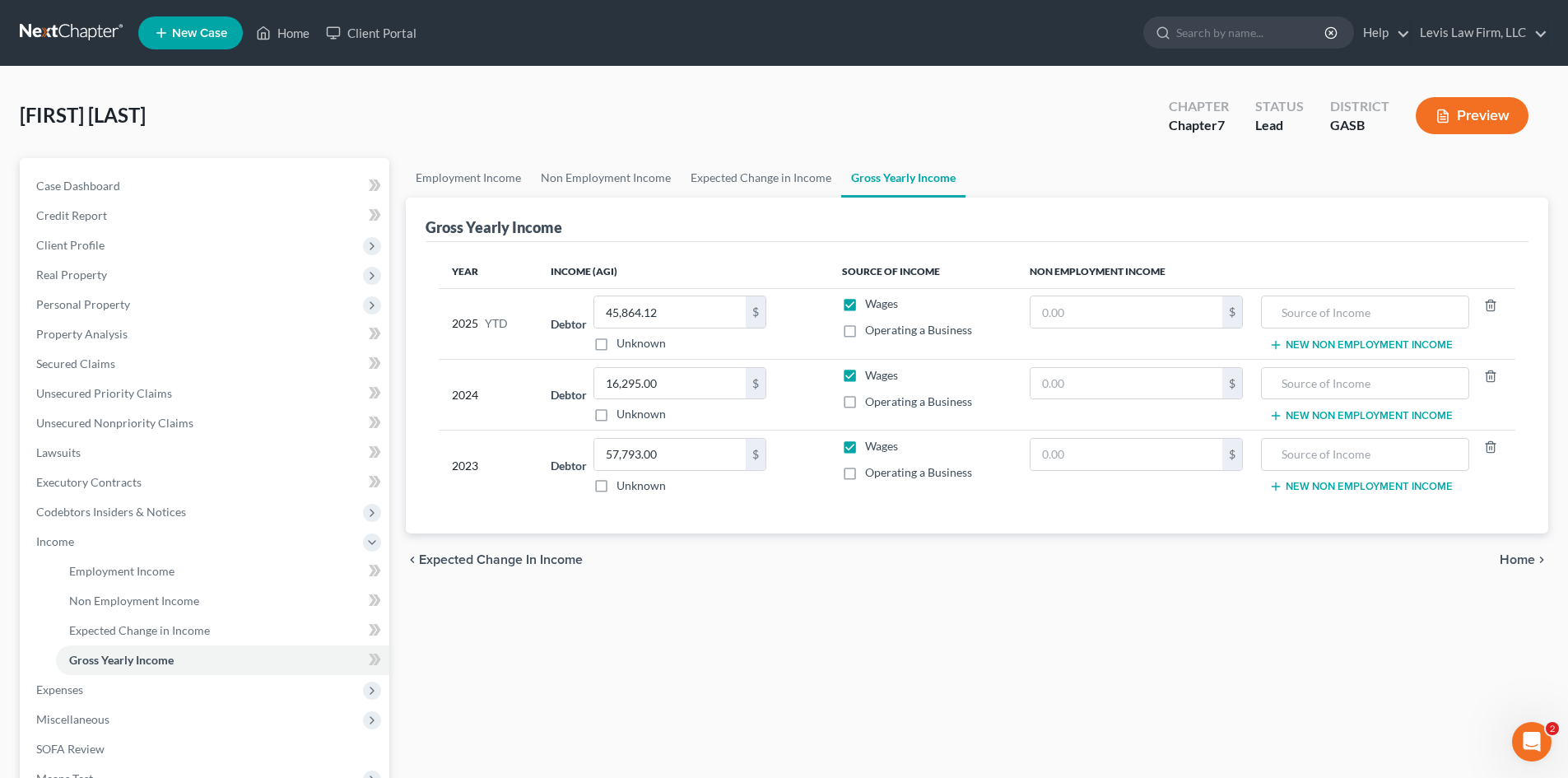 click on "Home" at bounding box center (1517, 560) 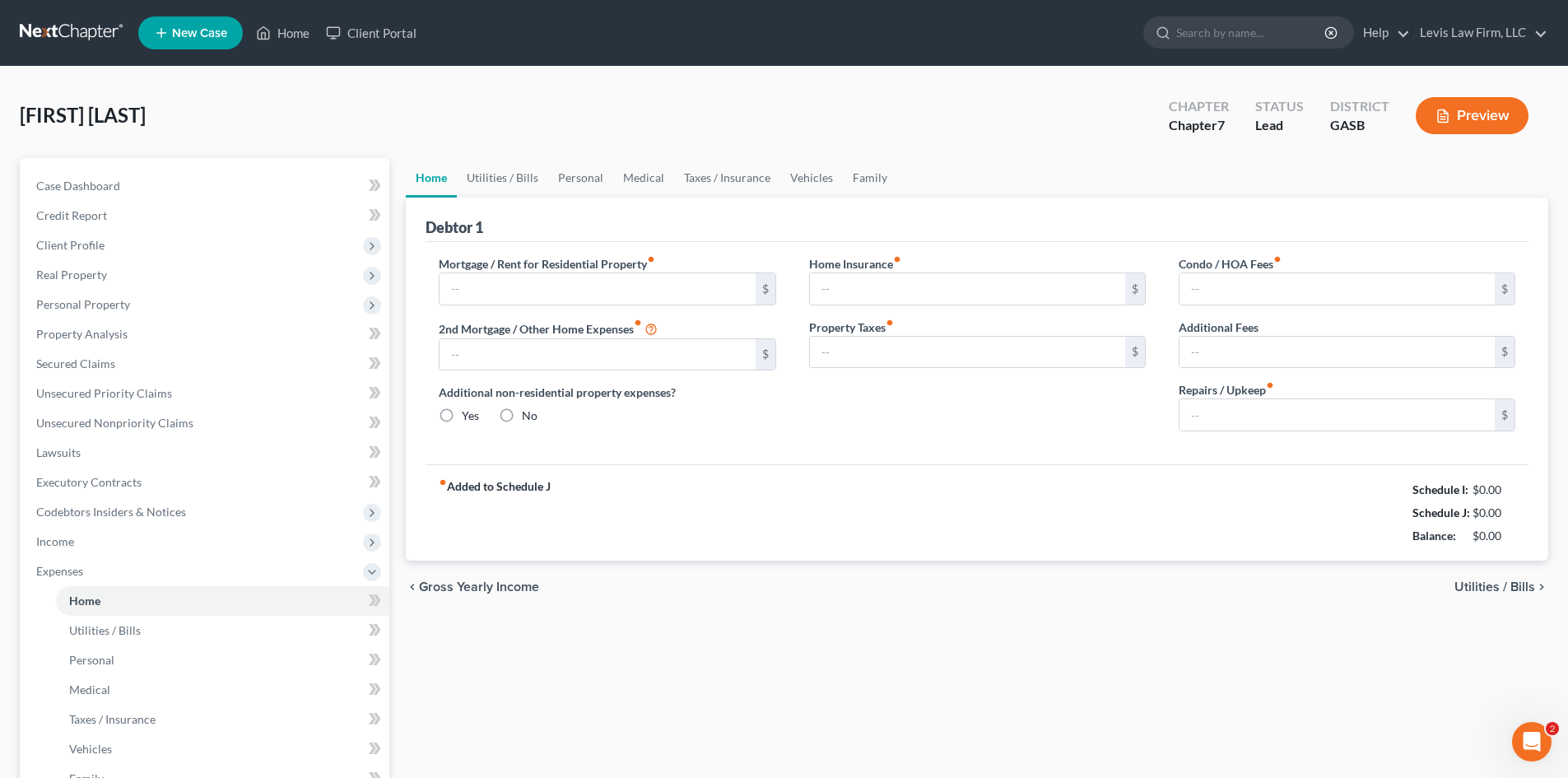 type on "700.00" 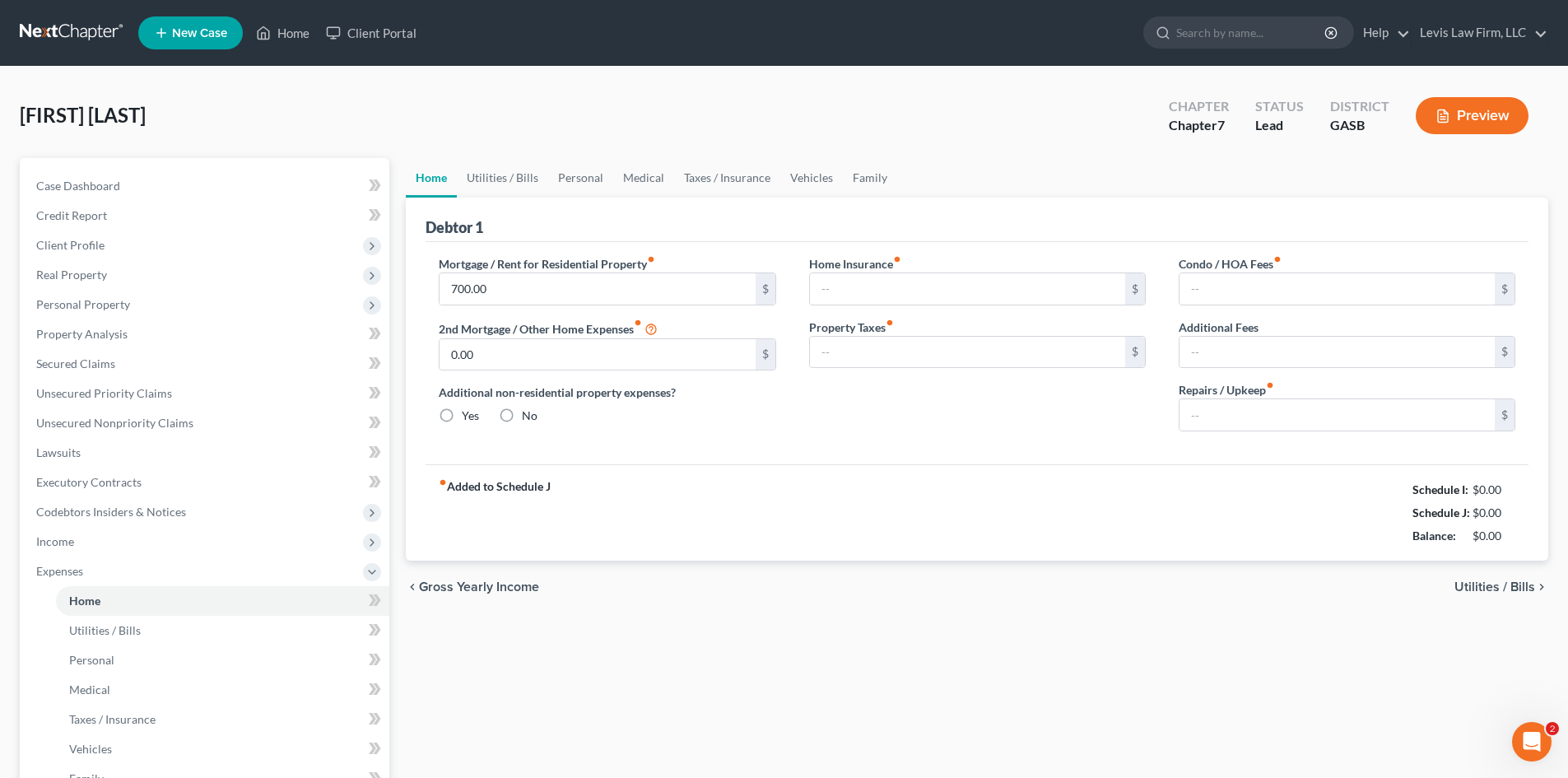 radio on "true" 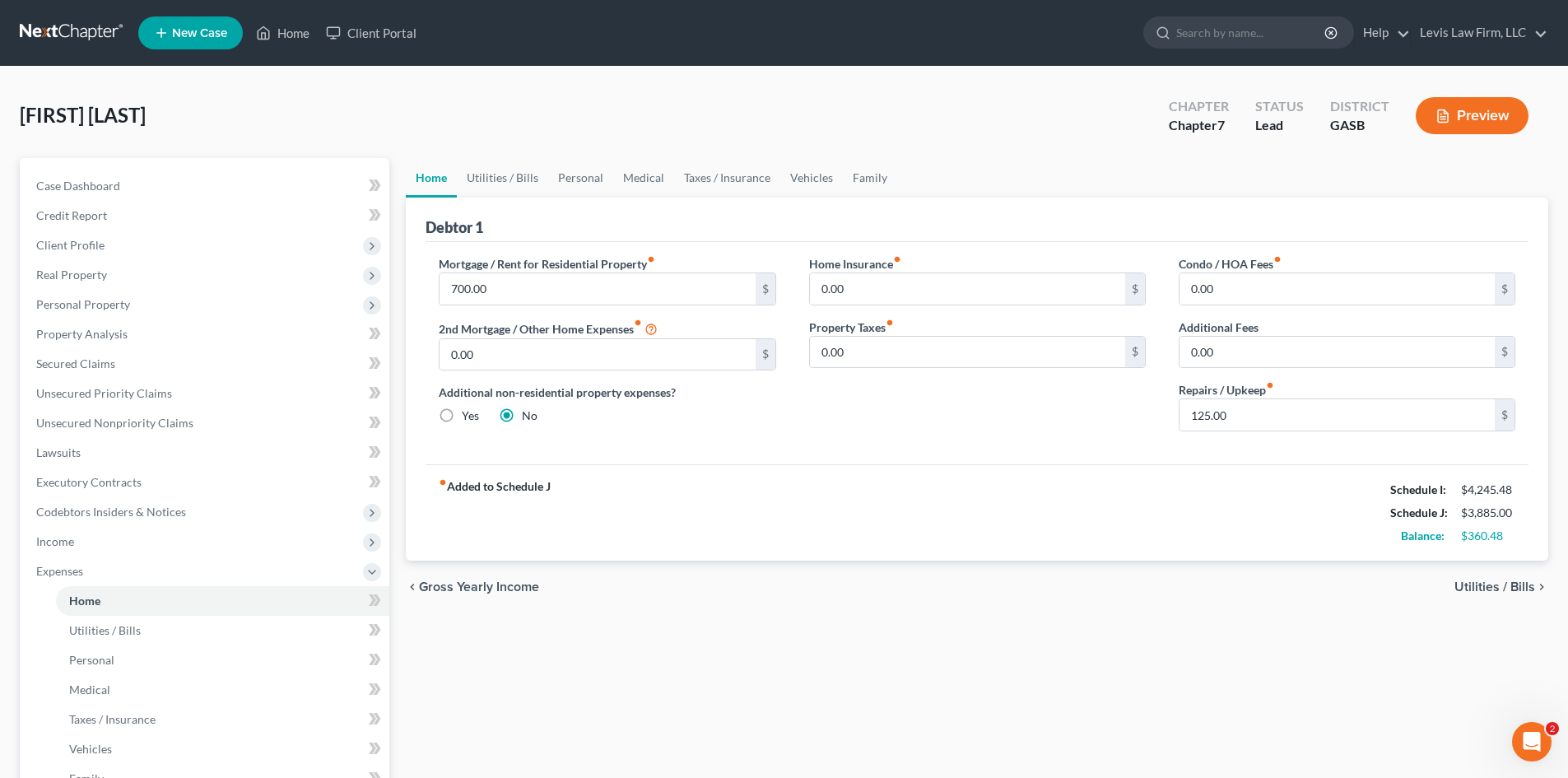 click on "Utilities / Bills" at bounding box center [1495, 587] 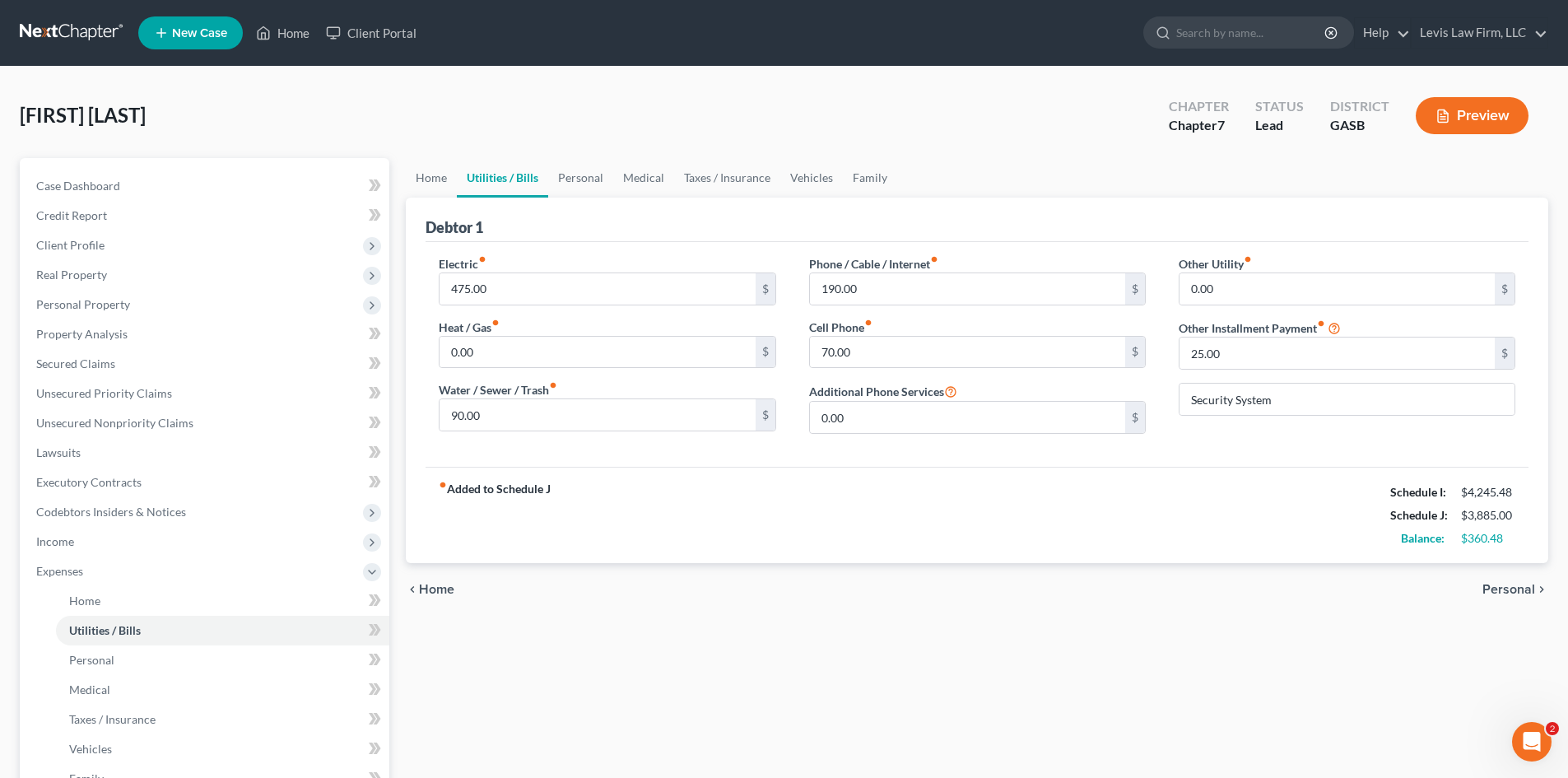 click on "Personal" at bounding box center (1509, 589) 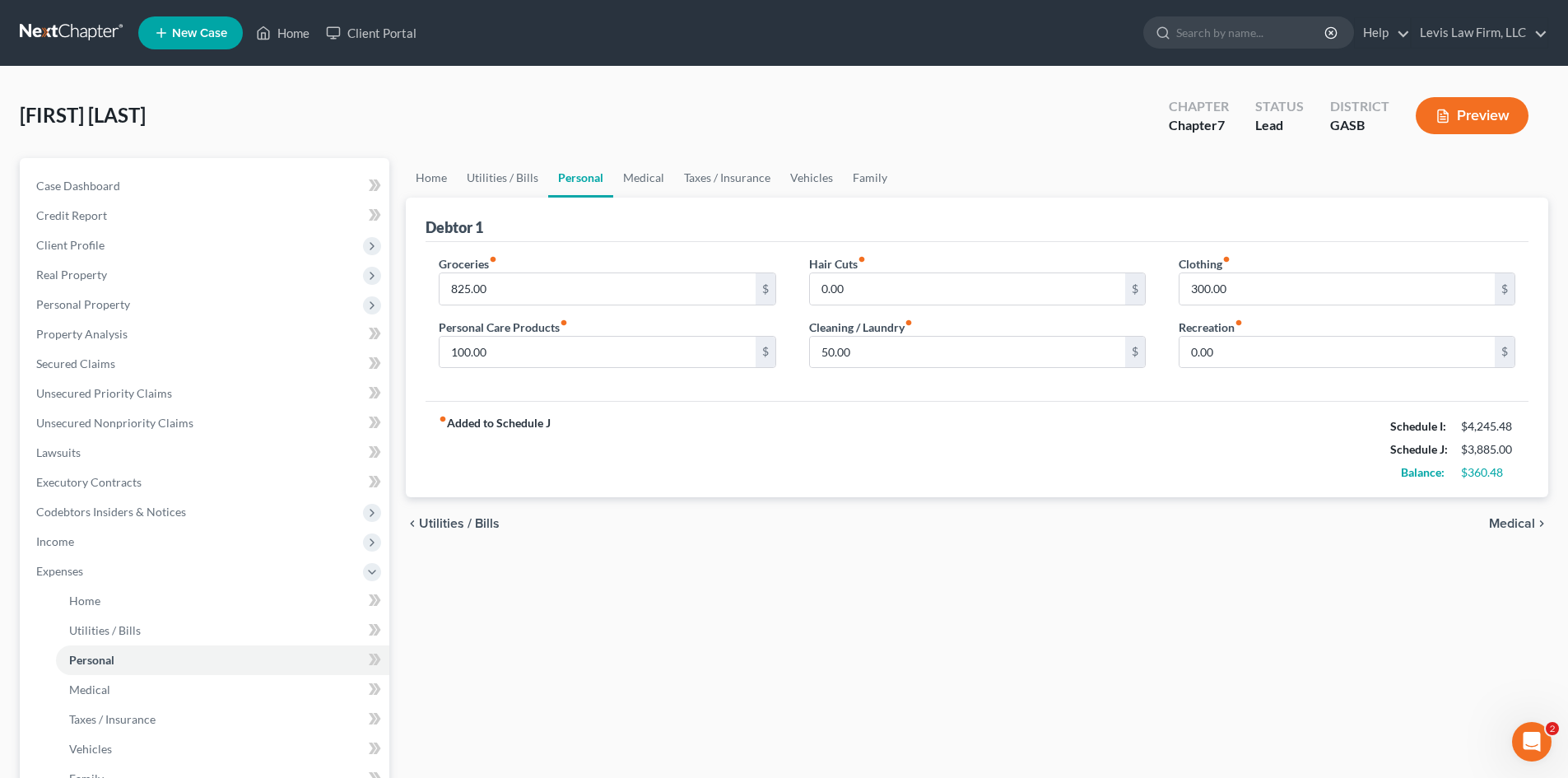 click on "Medical" at bounding box center [1512, 524] 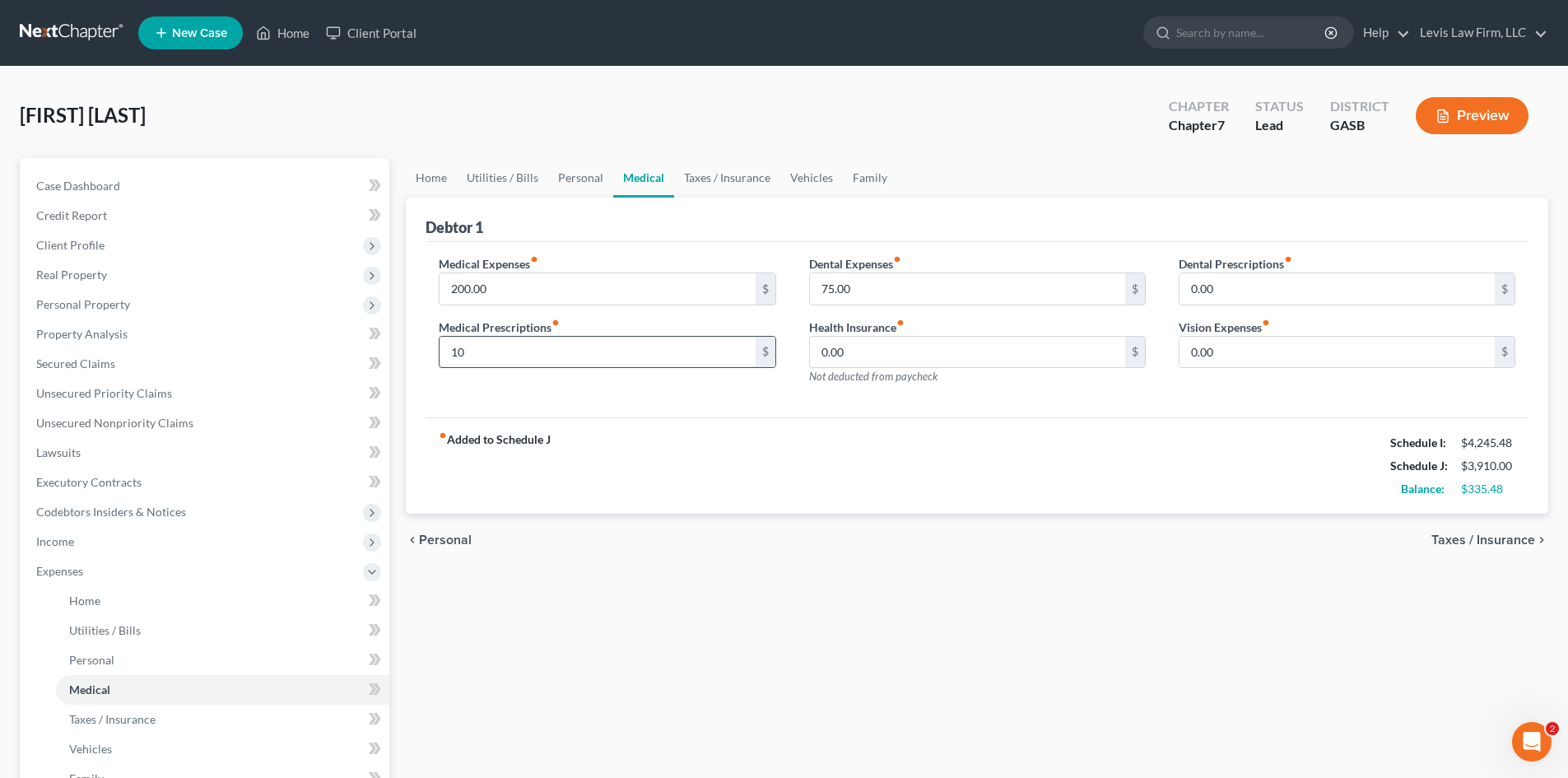 type on "1" 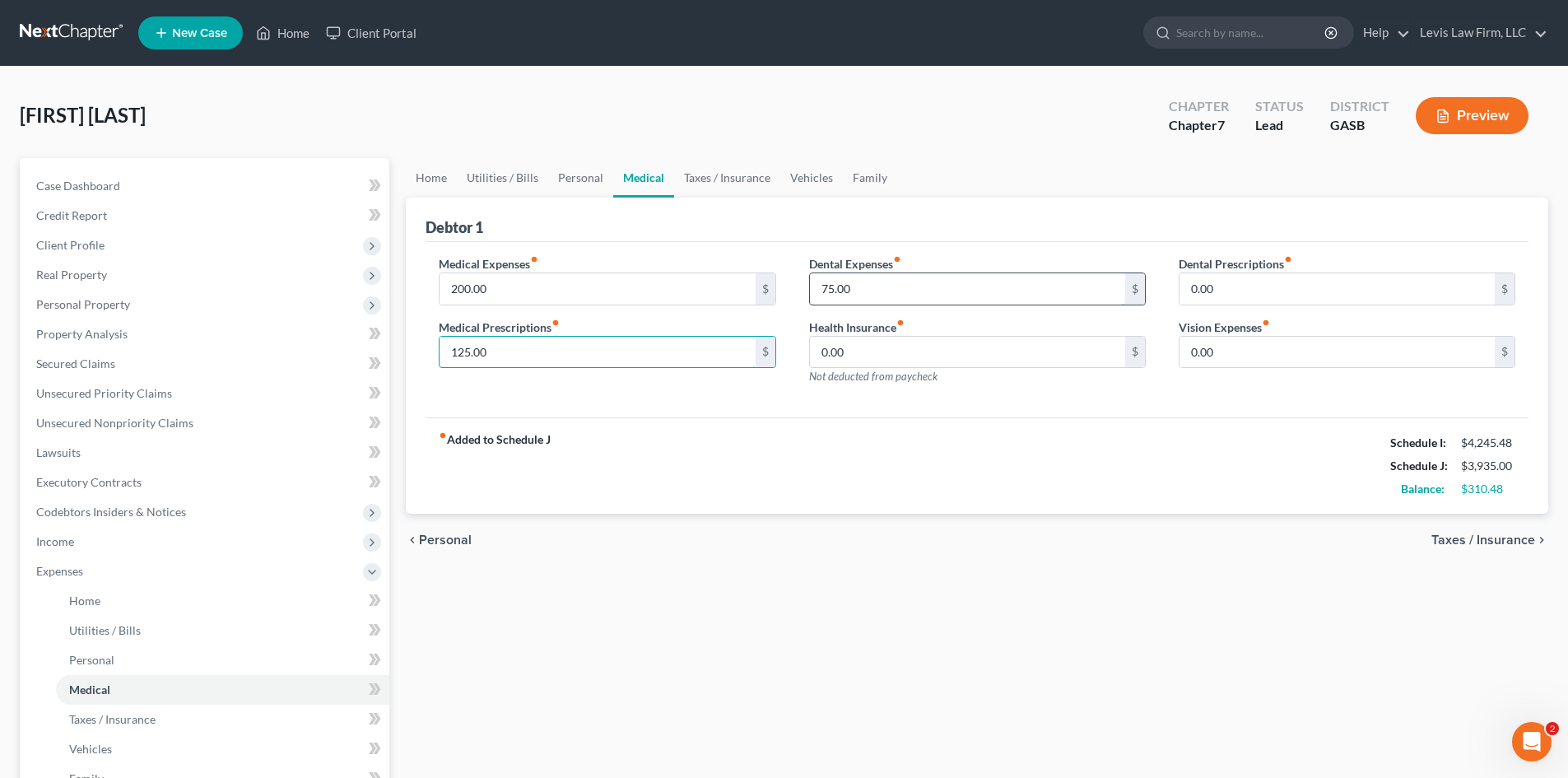 type on "125.00" 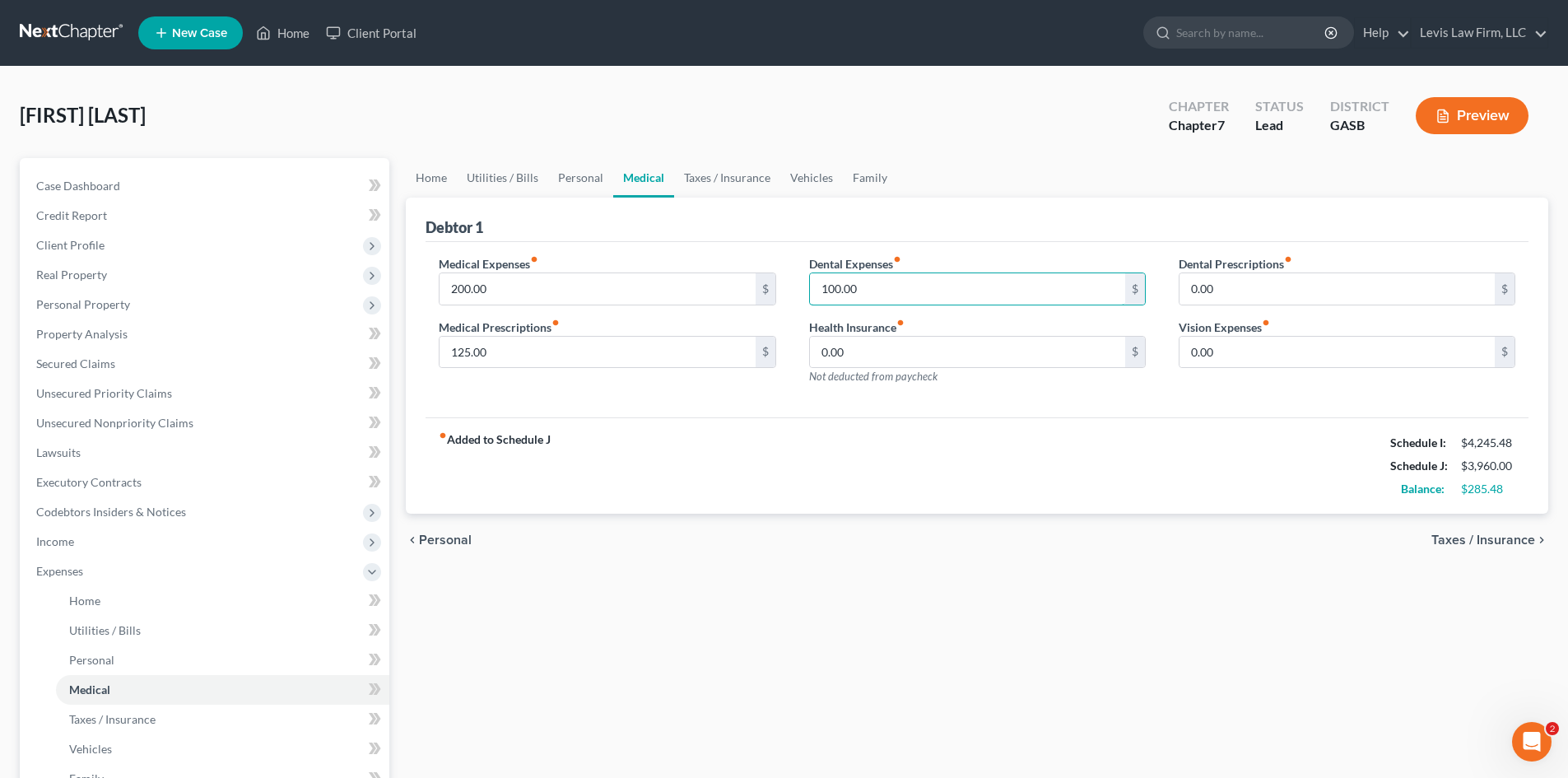type on "100.00" 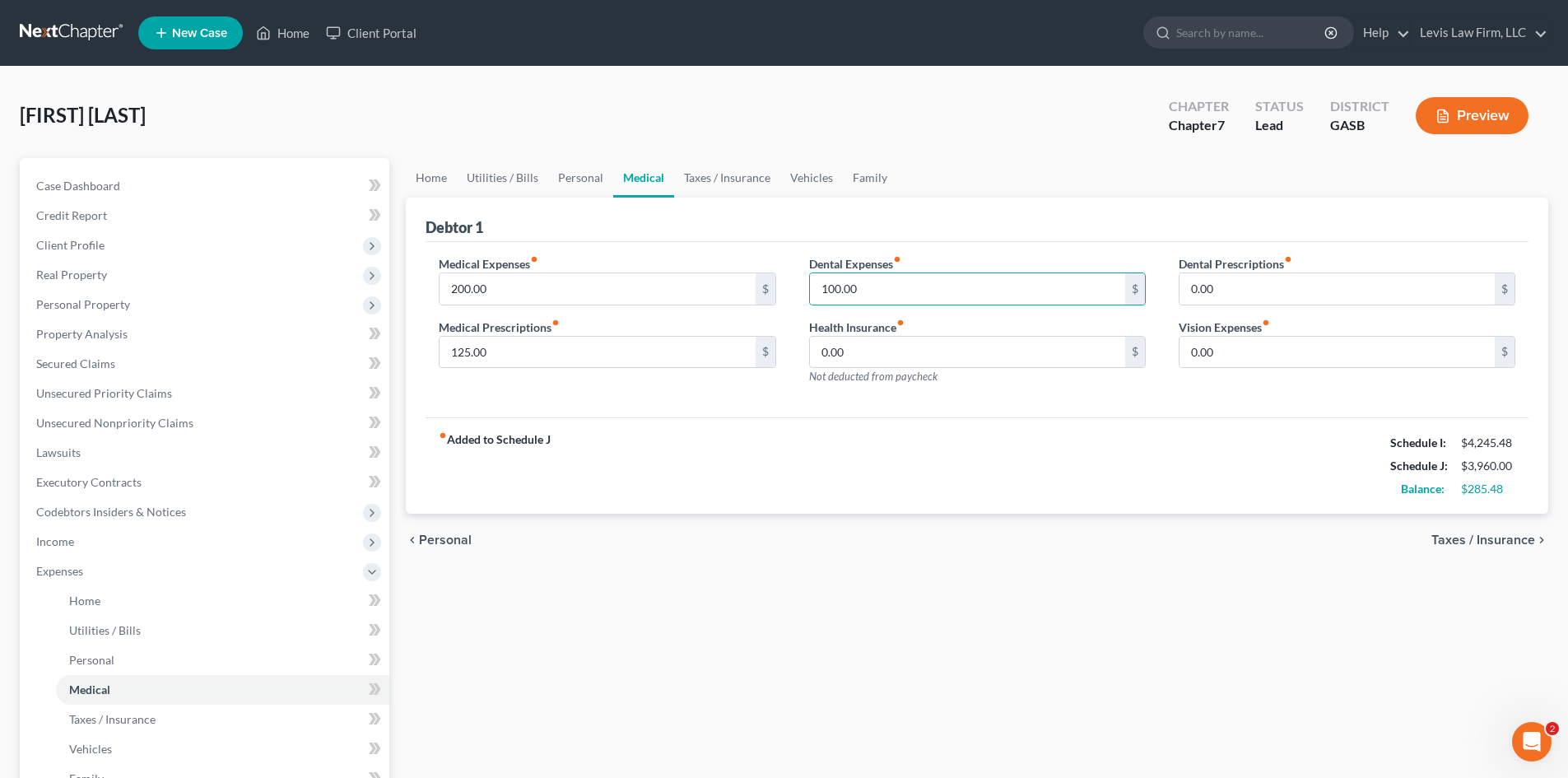click on "Taxes / Insurance" at bounding box center (1483, 540) 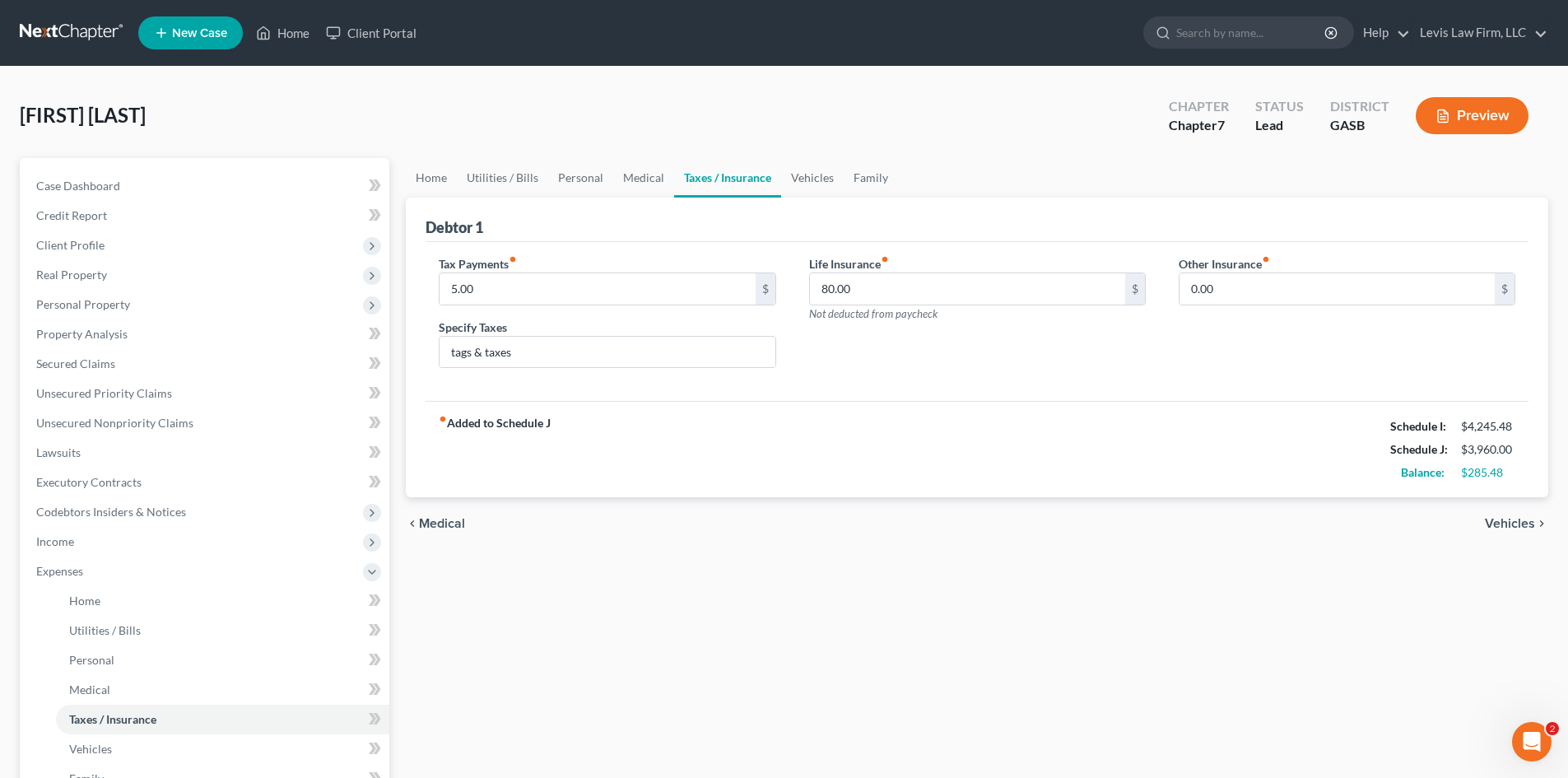 click on "Vehicles" at bounding box center [1510, 524] 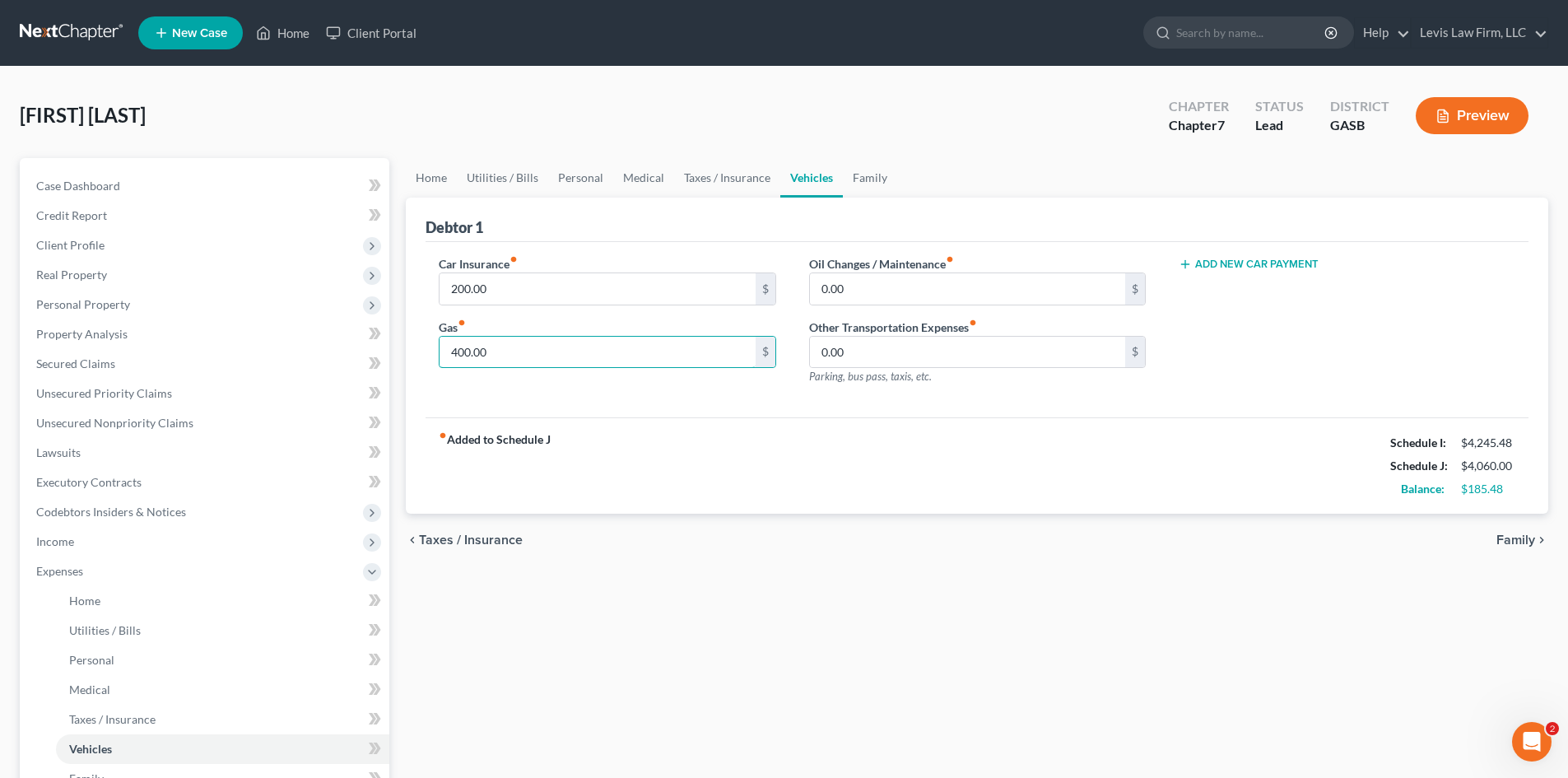 type on "400.00" 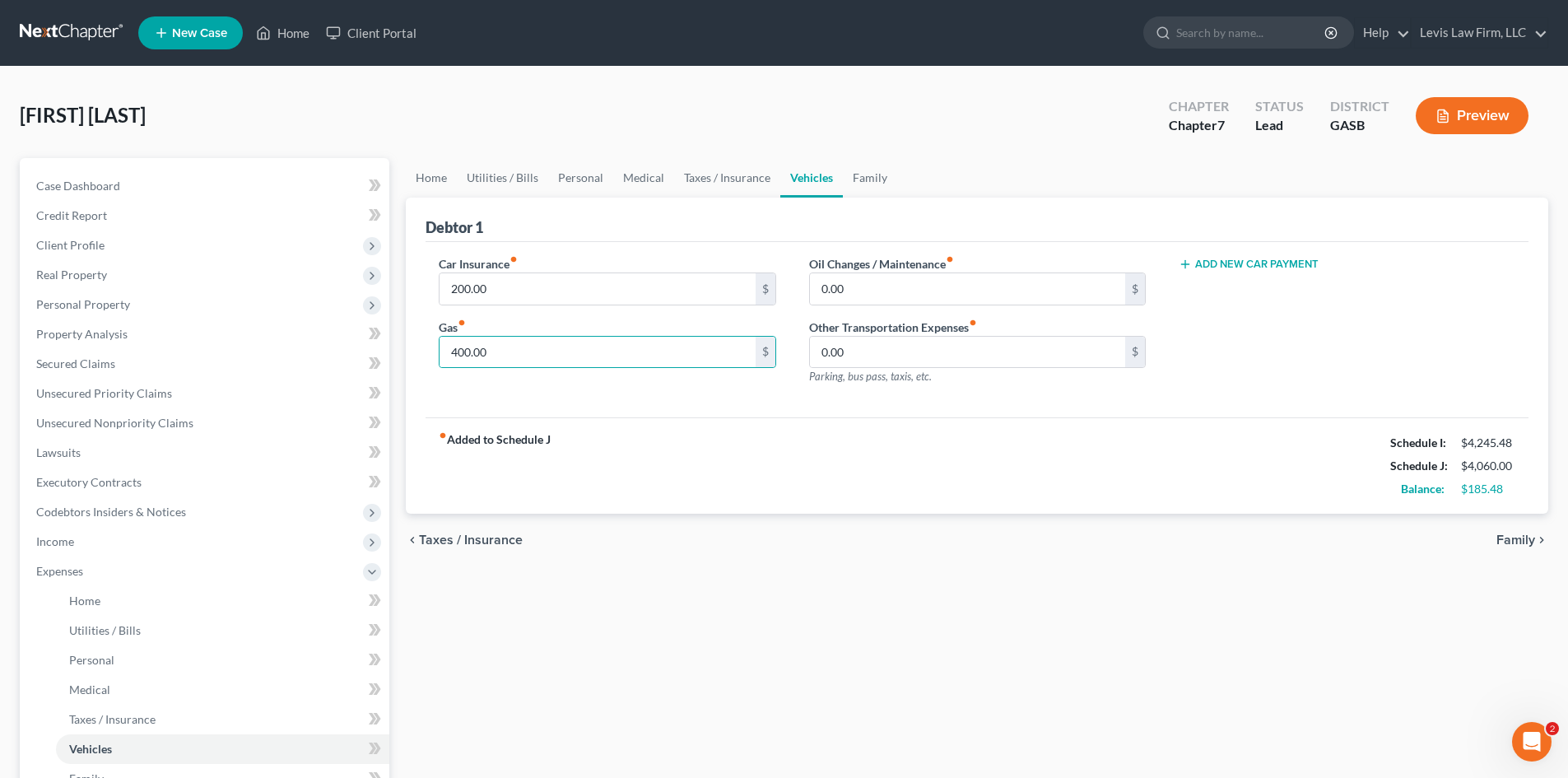 click on "fiber_manual_record  Added to Schedule J Schedule I: $4,245.48 Schedule J: $4,060.00 Balance: $185.48" at bounding box center (977, 465) 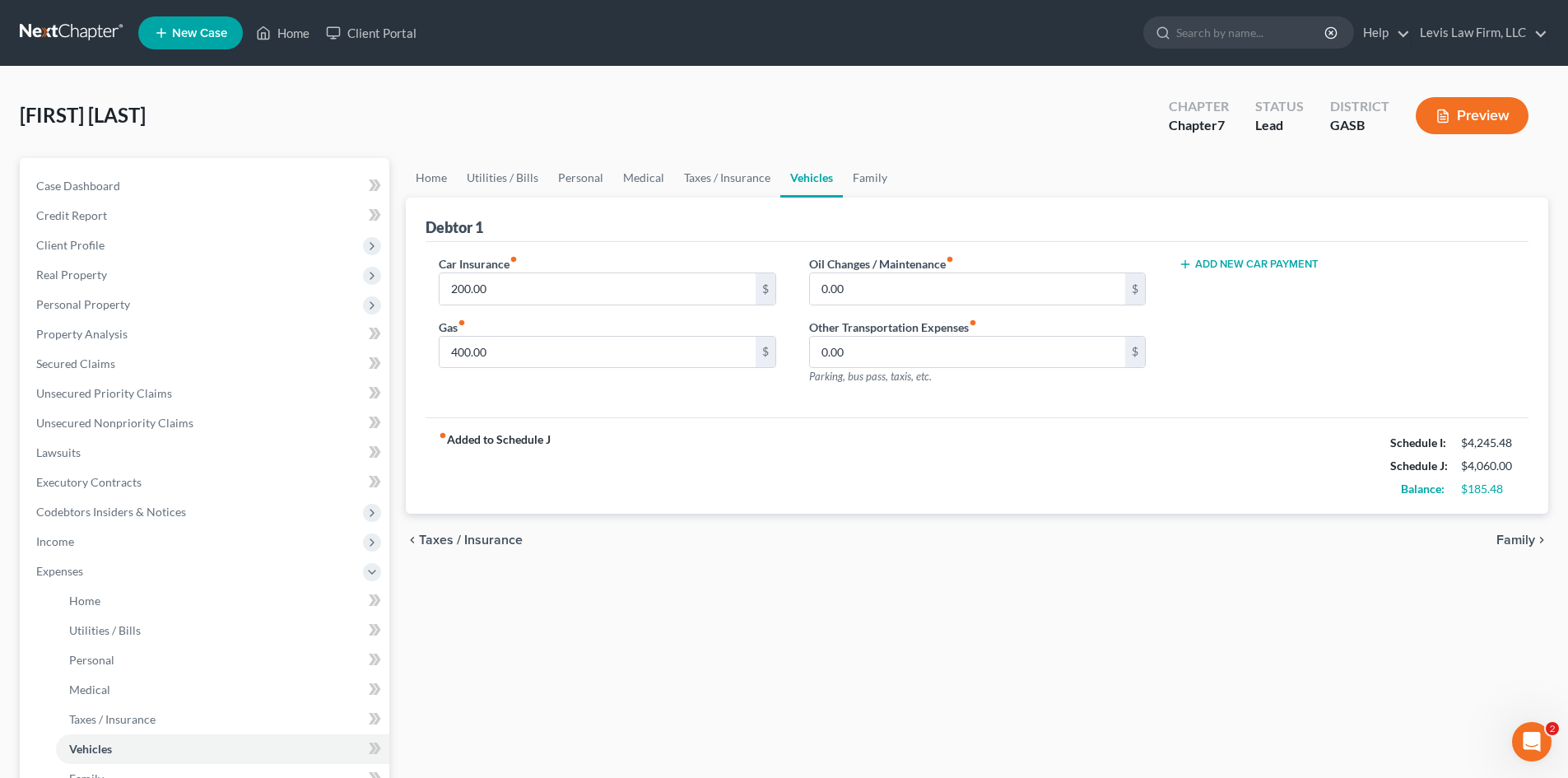 click on "Family" at bounding box center (1515, 540) 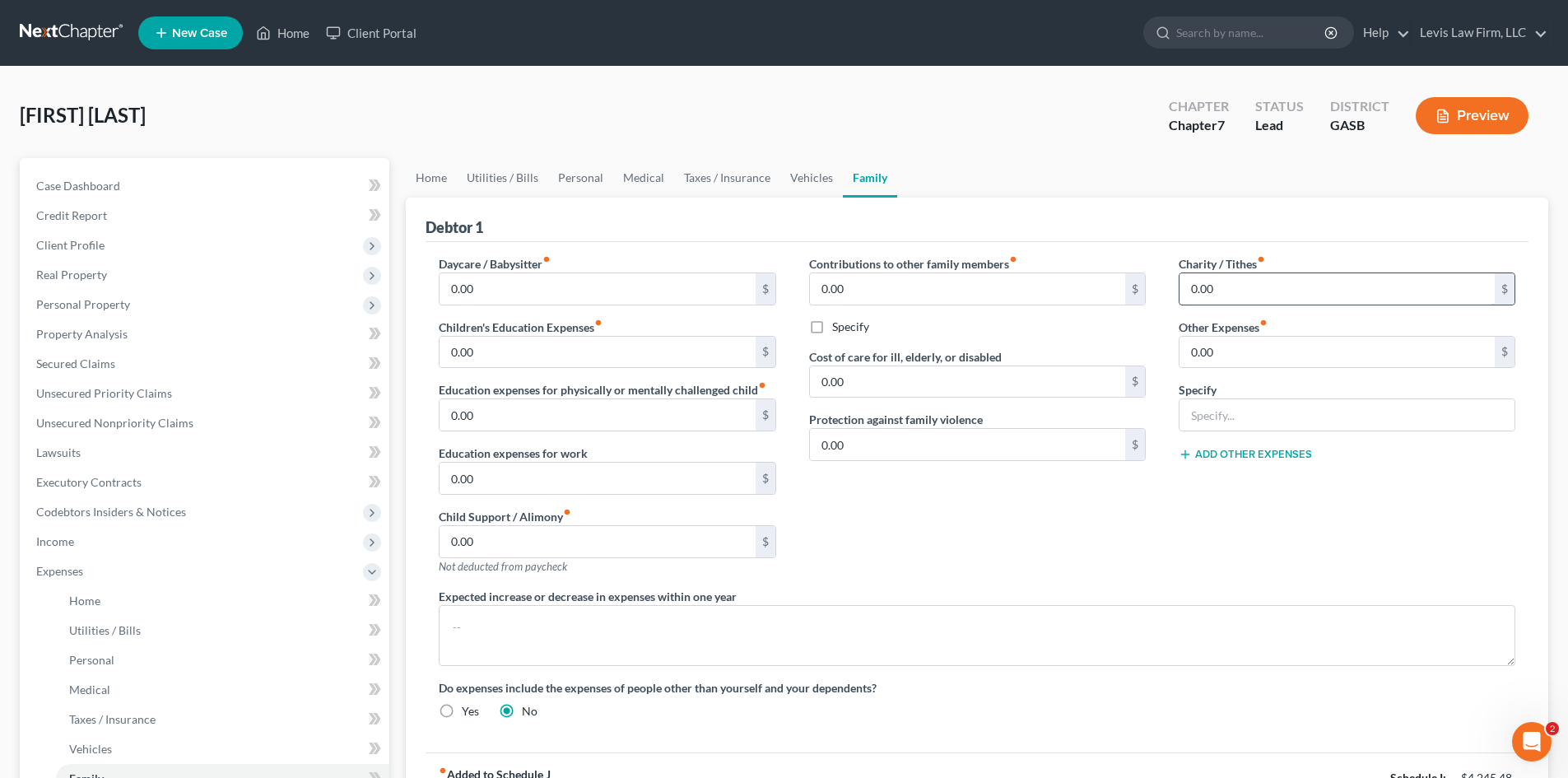 click on "0.00" at bounding box center (1337, 289) 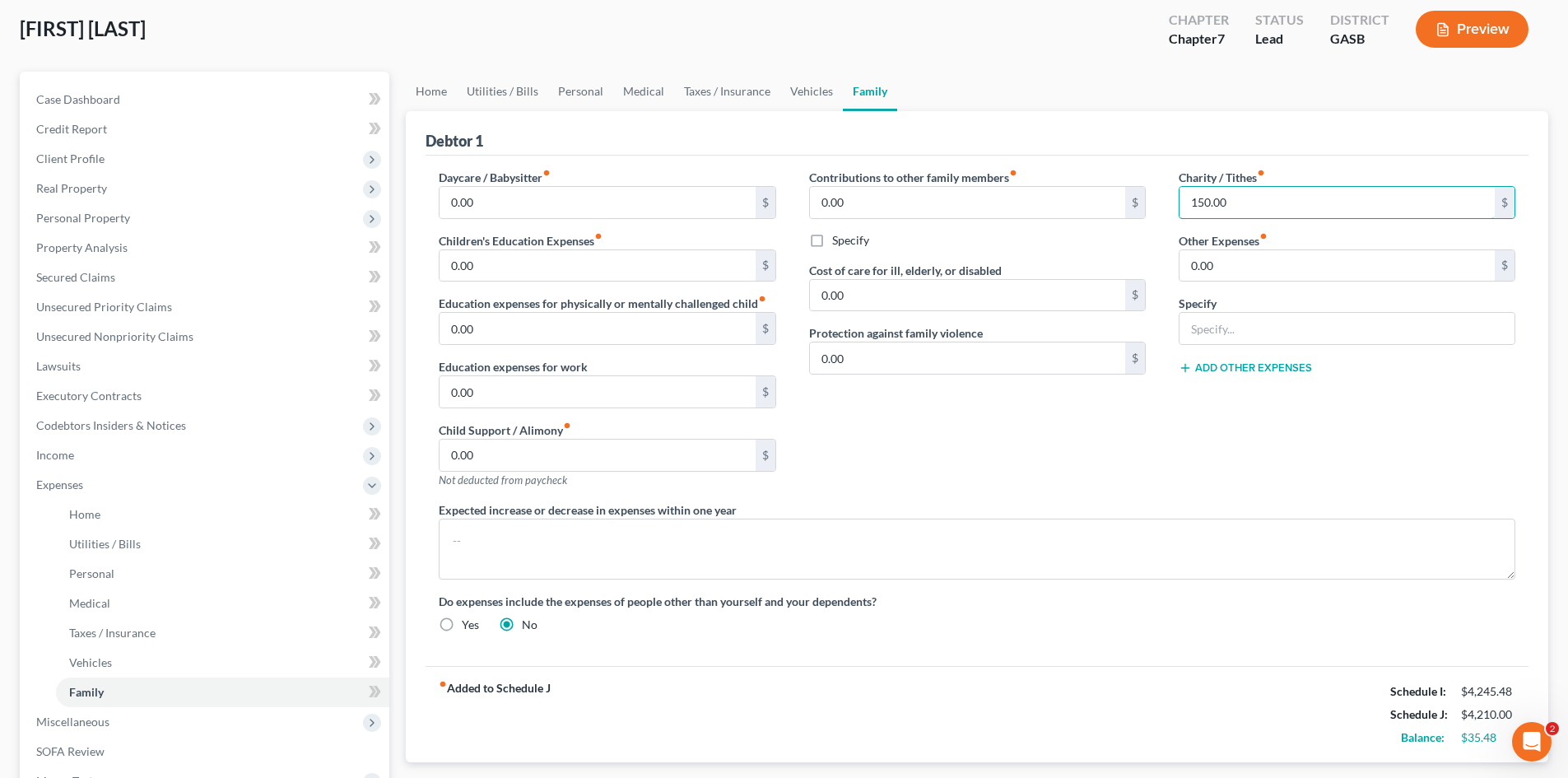 scroll, scrollTop: 0, scrollLeft: 0, axis: both 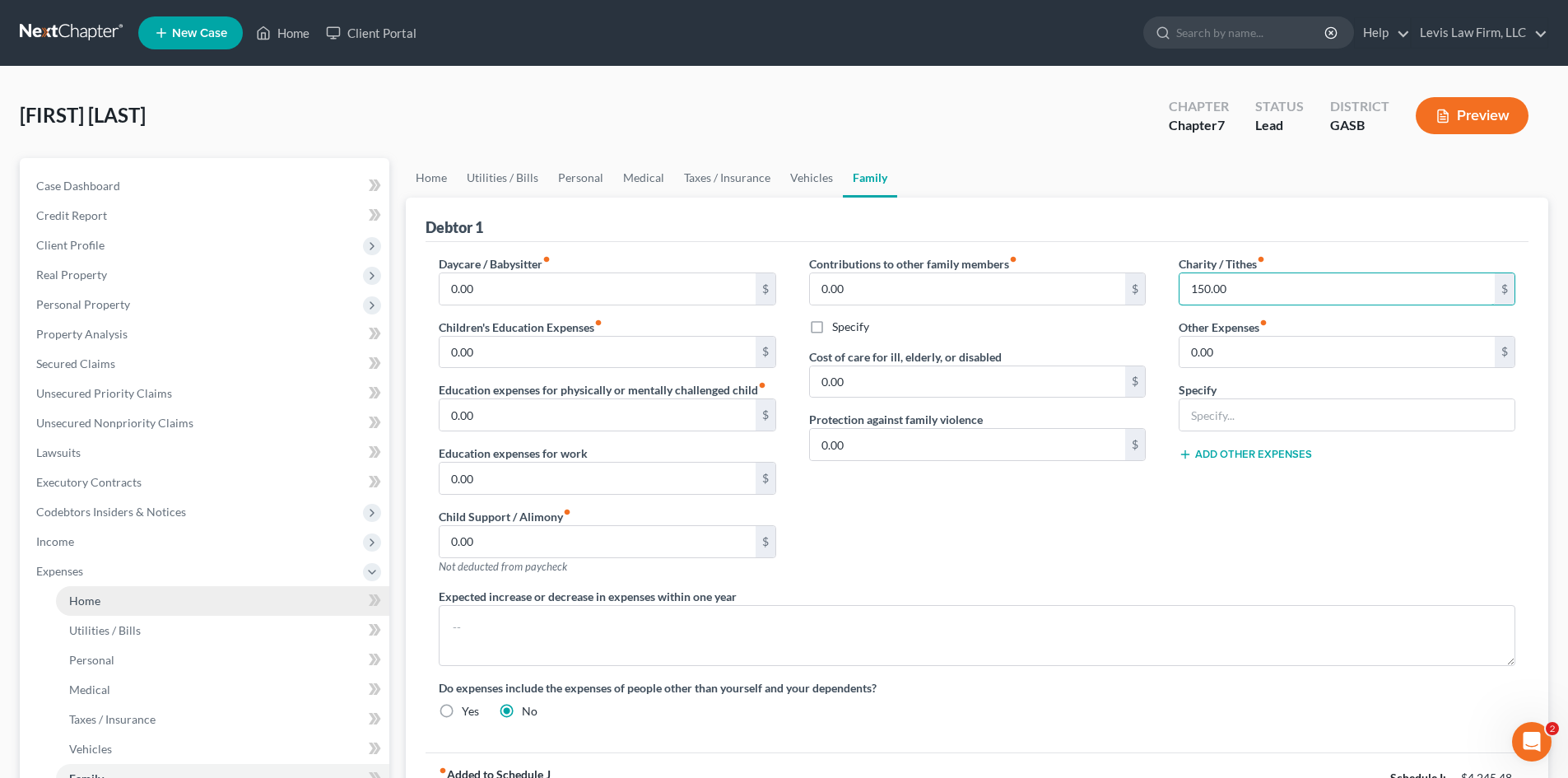 type on "150.00" 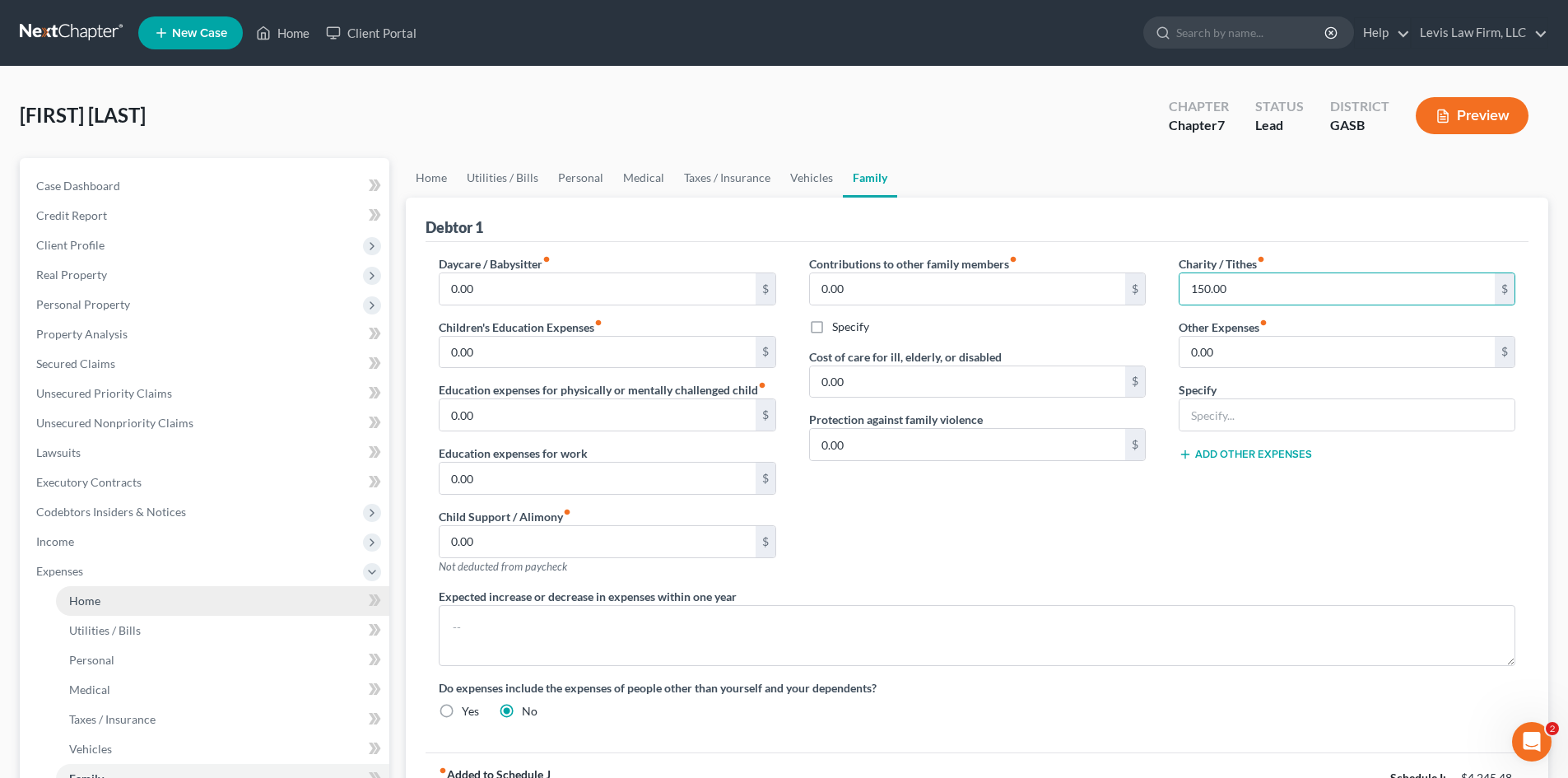 click on "Home" at bounding box center (85, 600) 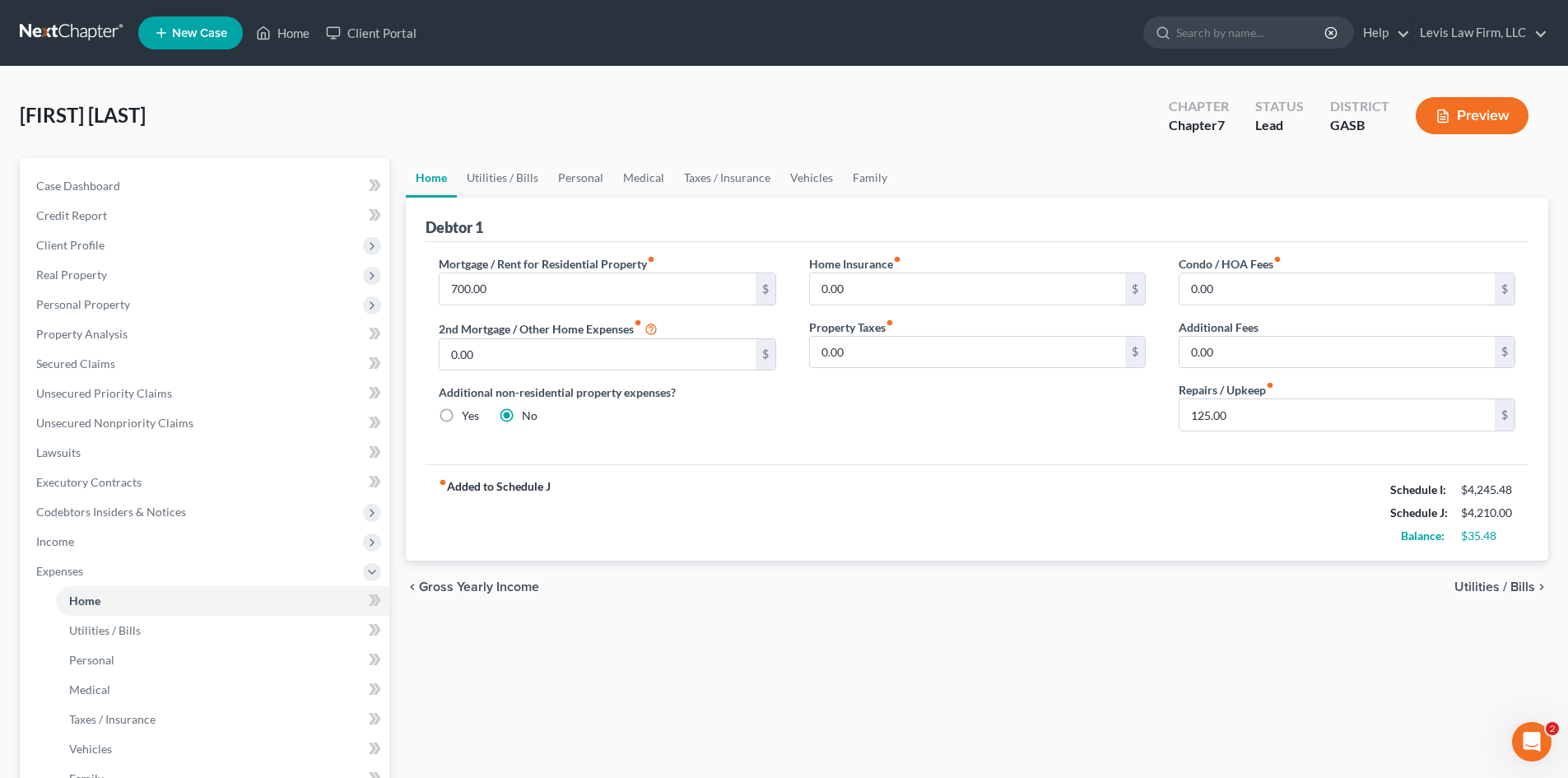 click on "Utilities / Bills" at bounding box center [1495, 587] 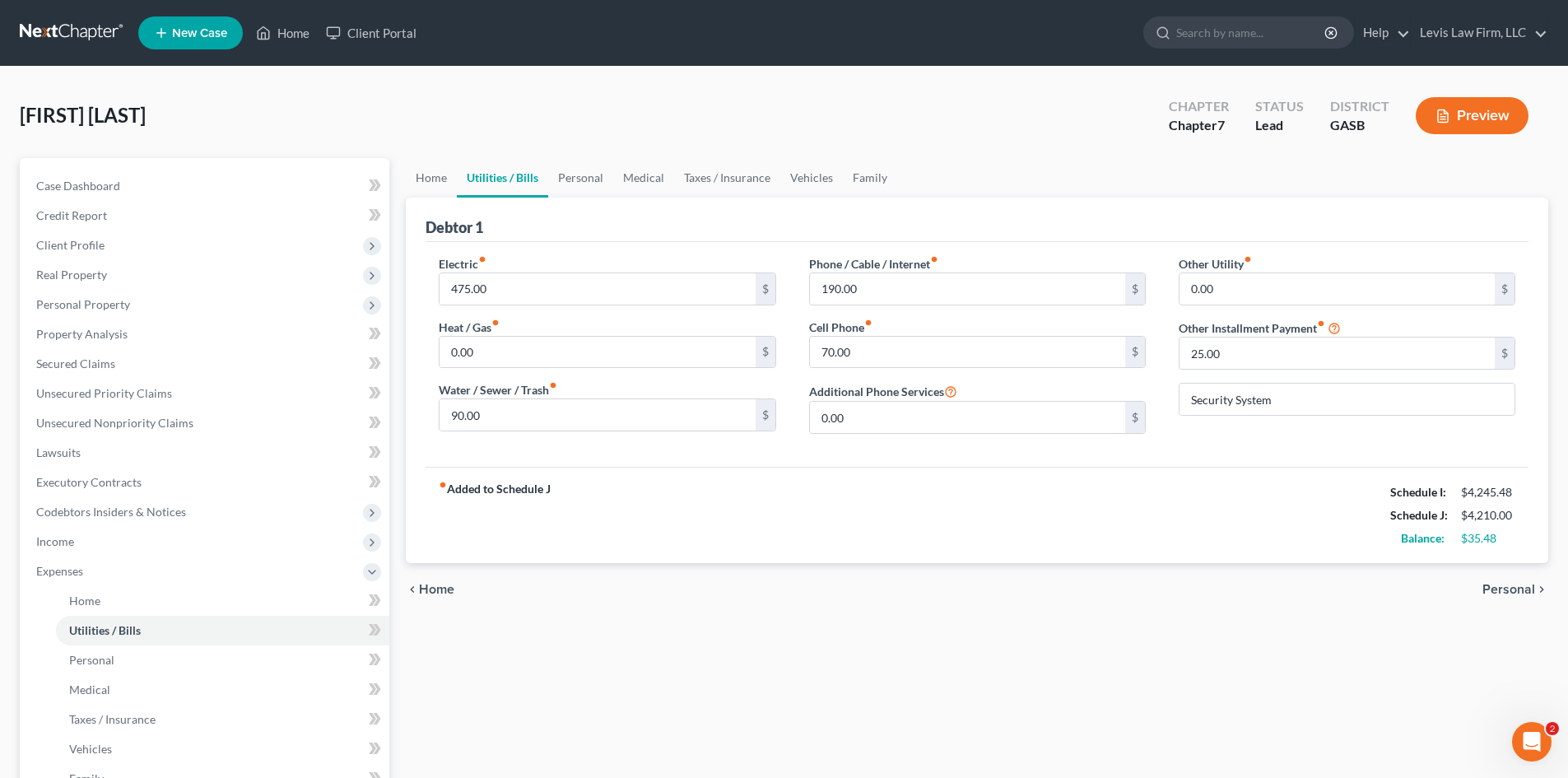 click on "Personal" at bounding box center (1509, 589) 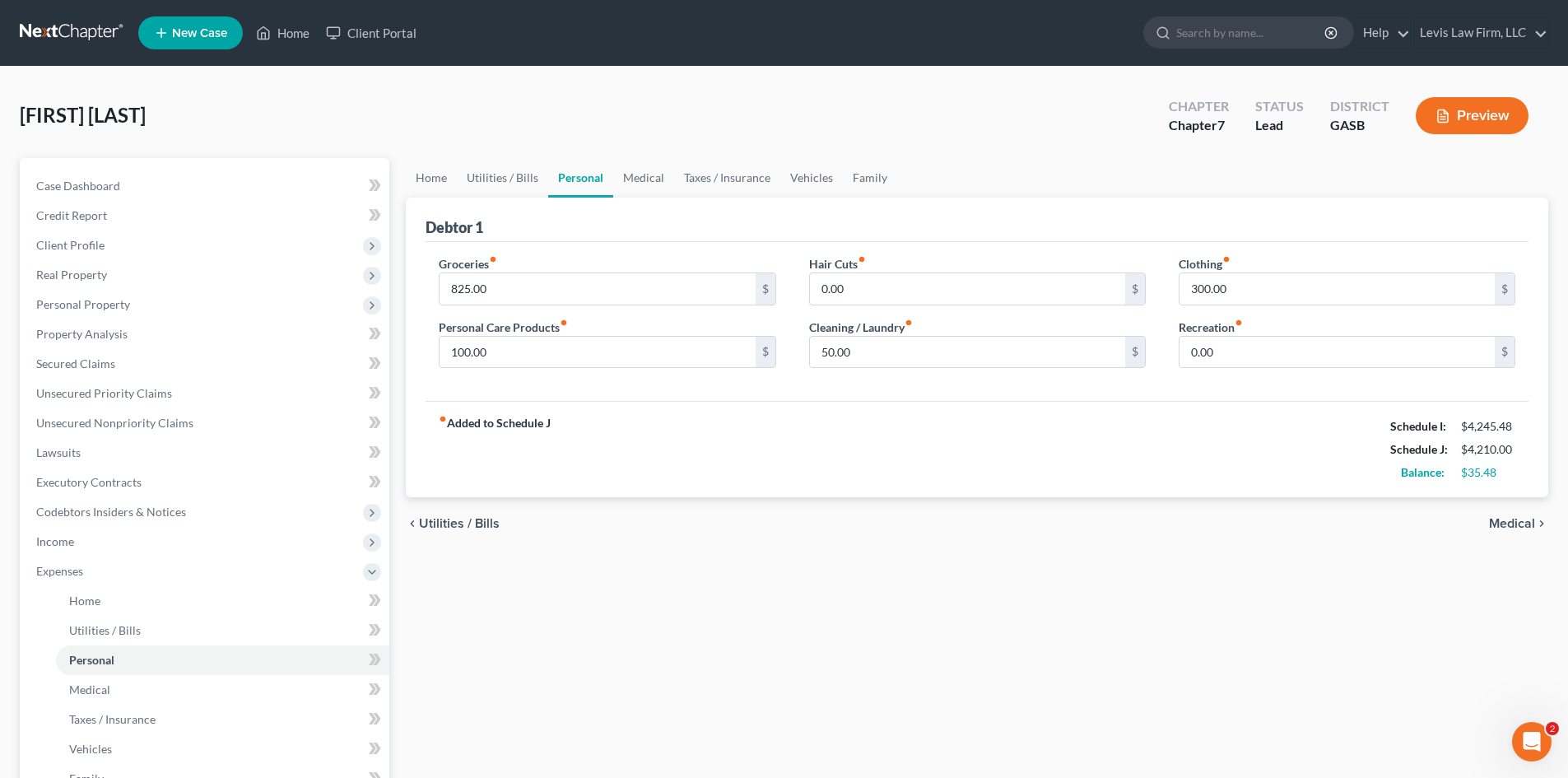 click on "Medical" at bounding box center [1512, 524] 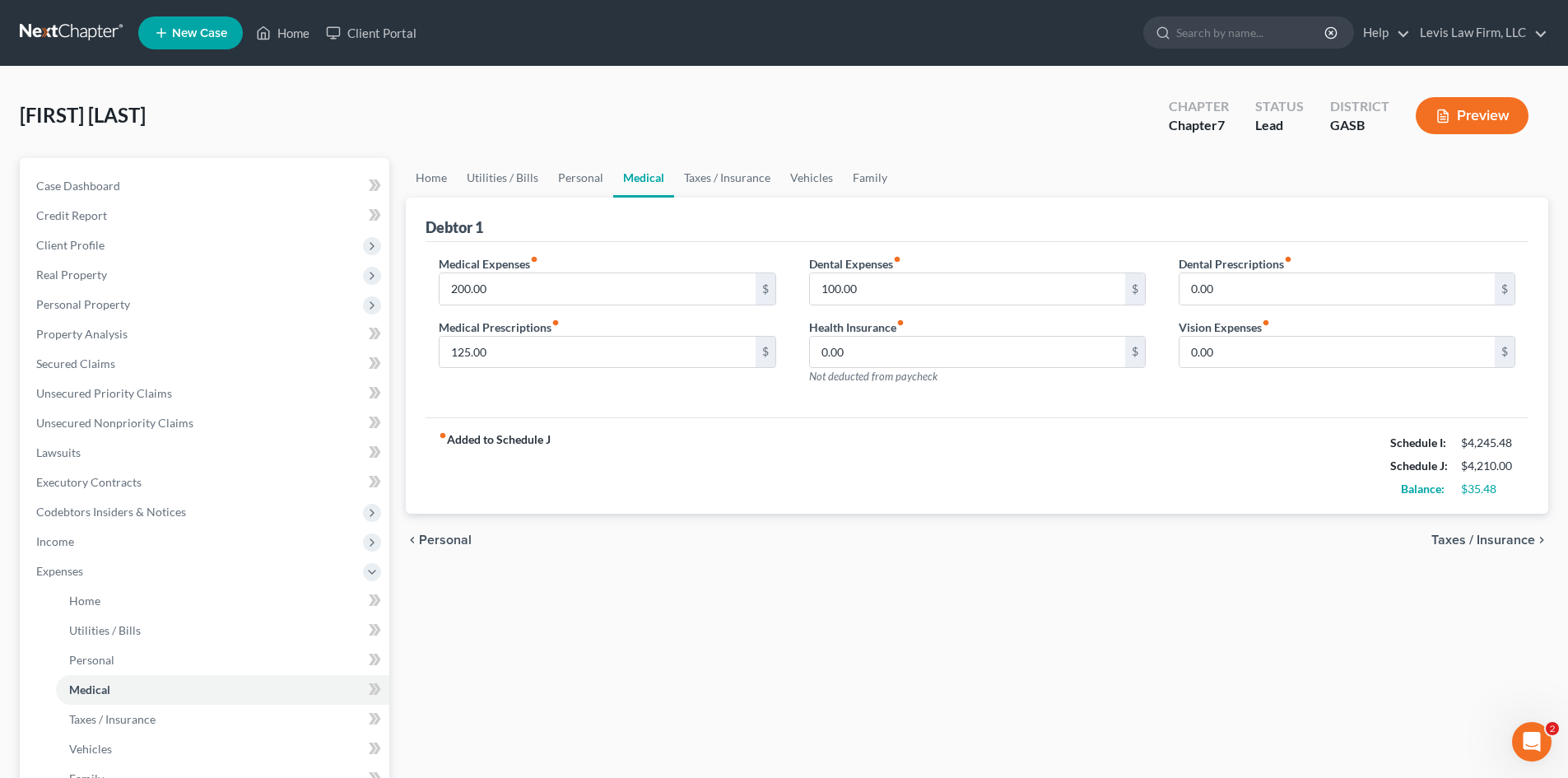 click on "Taxes / Insurance" at bounding box center [1483, 540] 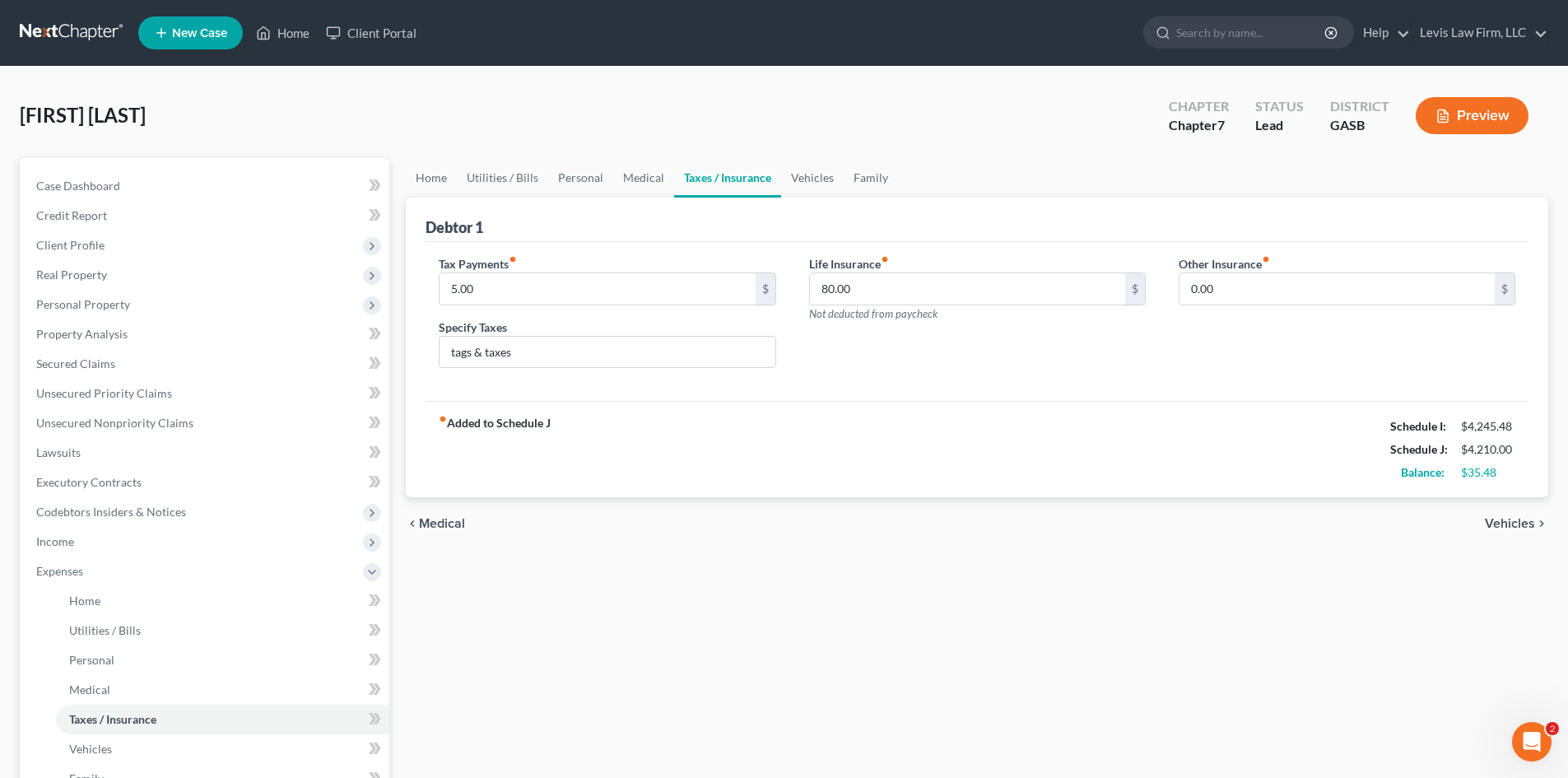 click on "Vehicles" at bounding box center (1510, 524) 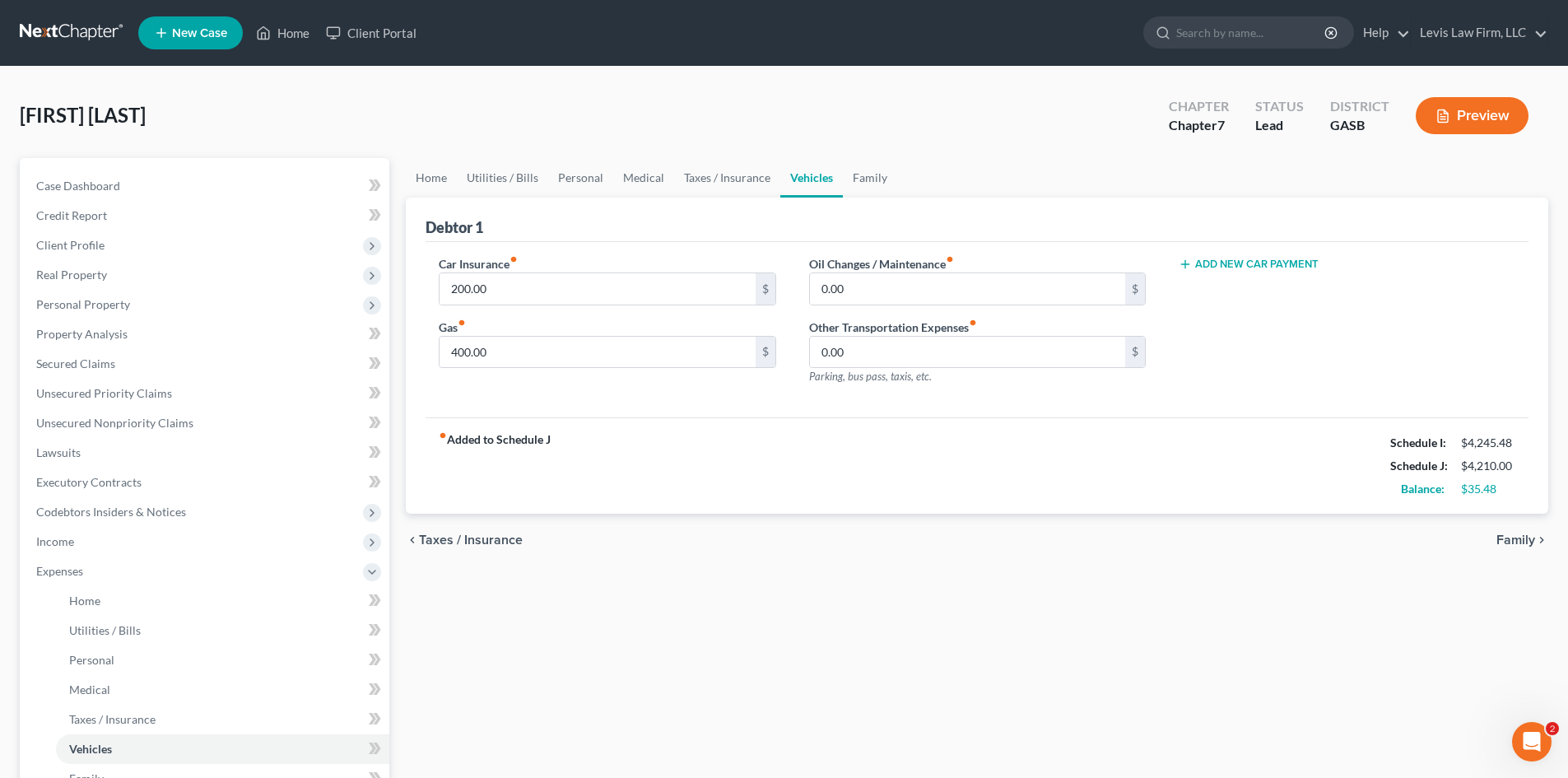 click on "Family" at bounding box center [1515, 540] 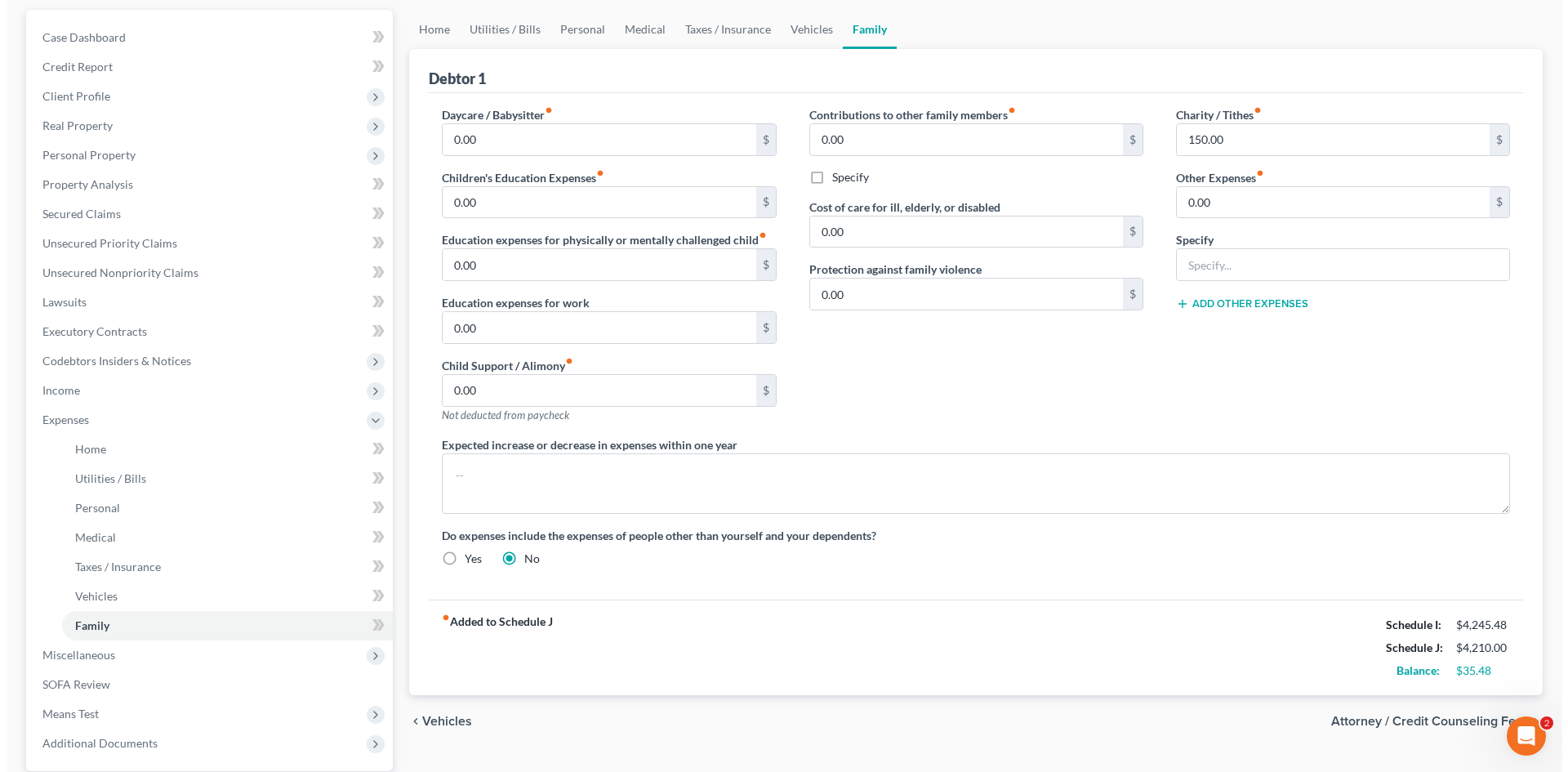 scroll, scrollTop: 302, scrollLeft: 0, axis: vertical 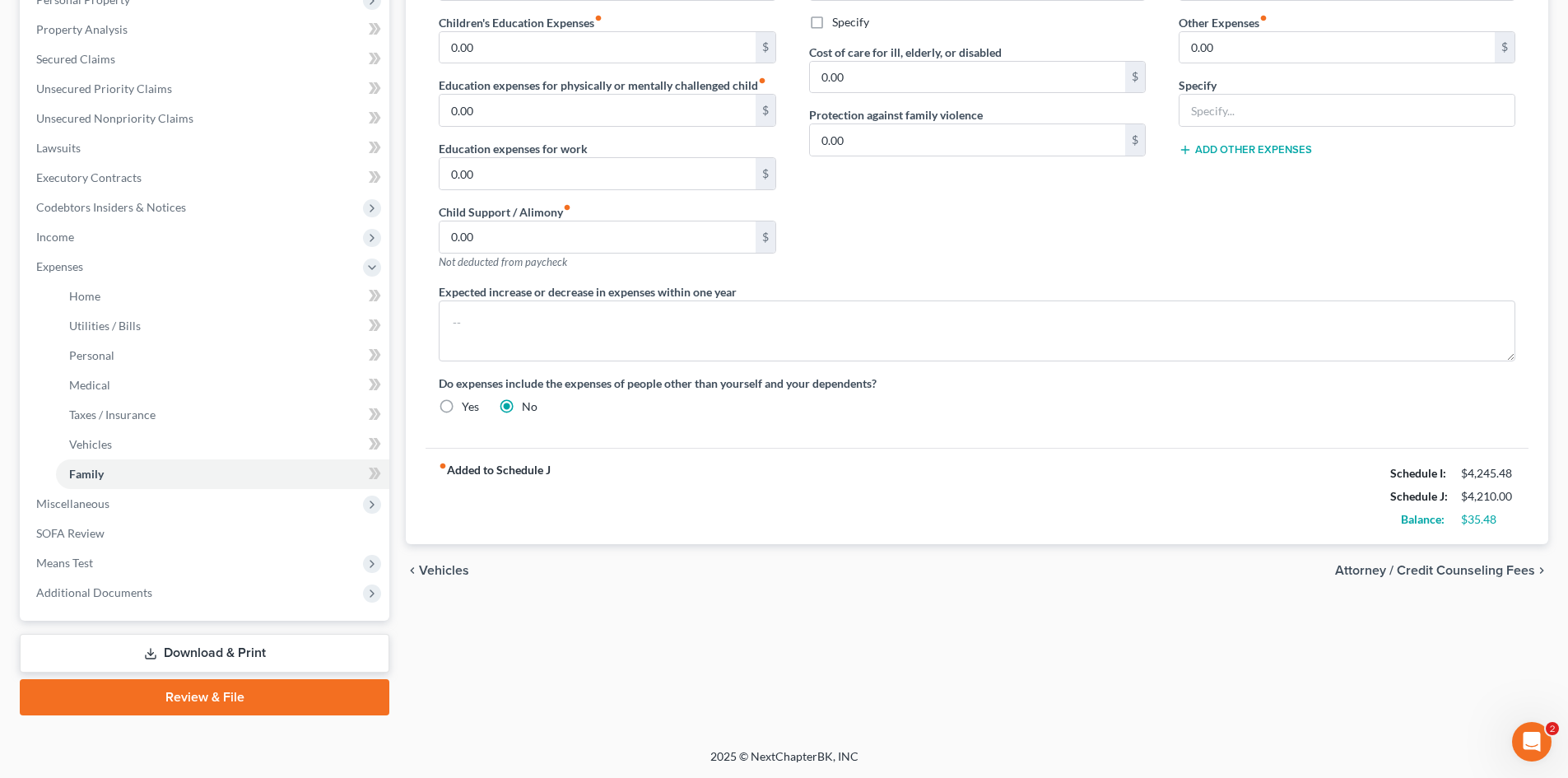 click on "Attorney / Credit Counseling Fees" at bounding box center (1435, 571) 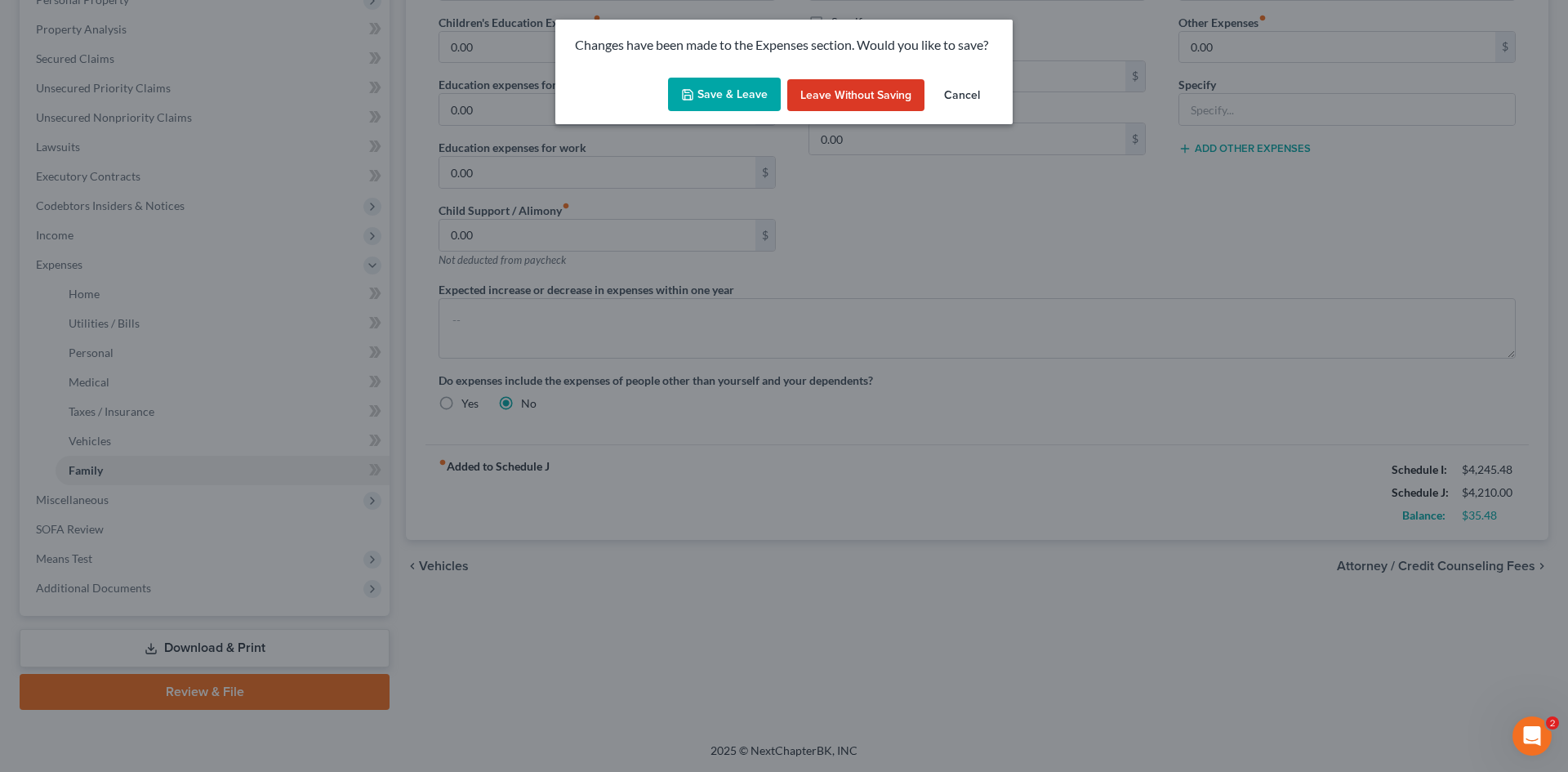 click on "Save & Leave" at bounding box center [724, 95] 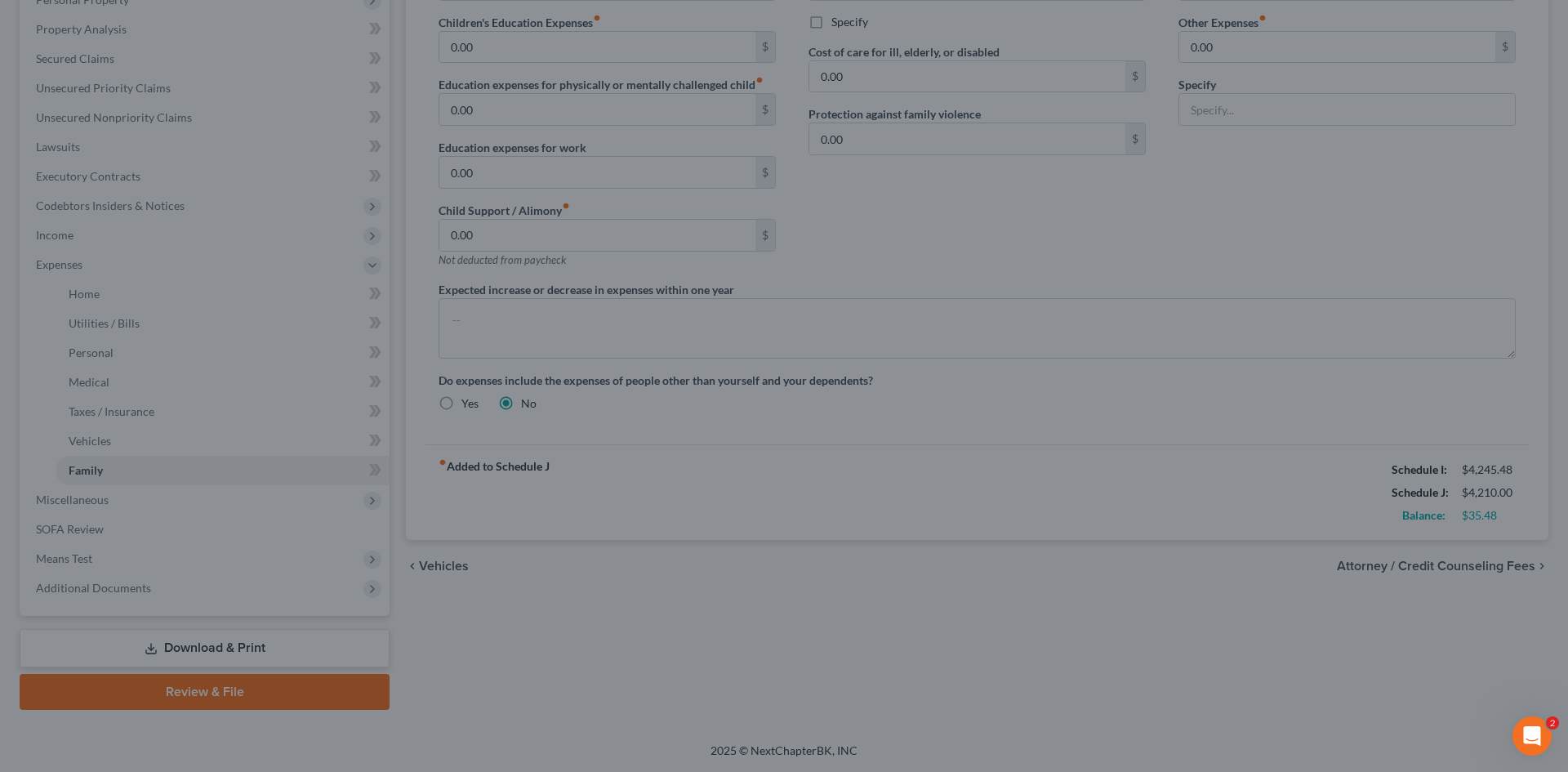 select on "3" 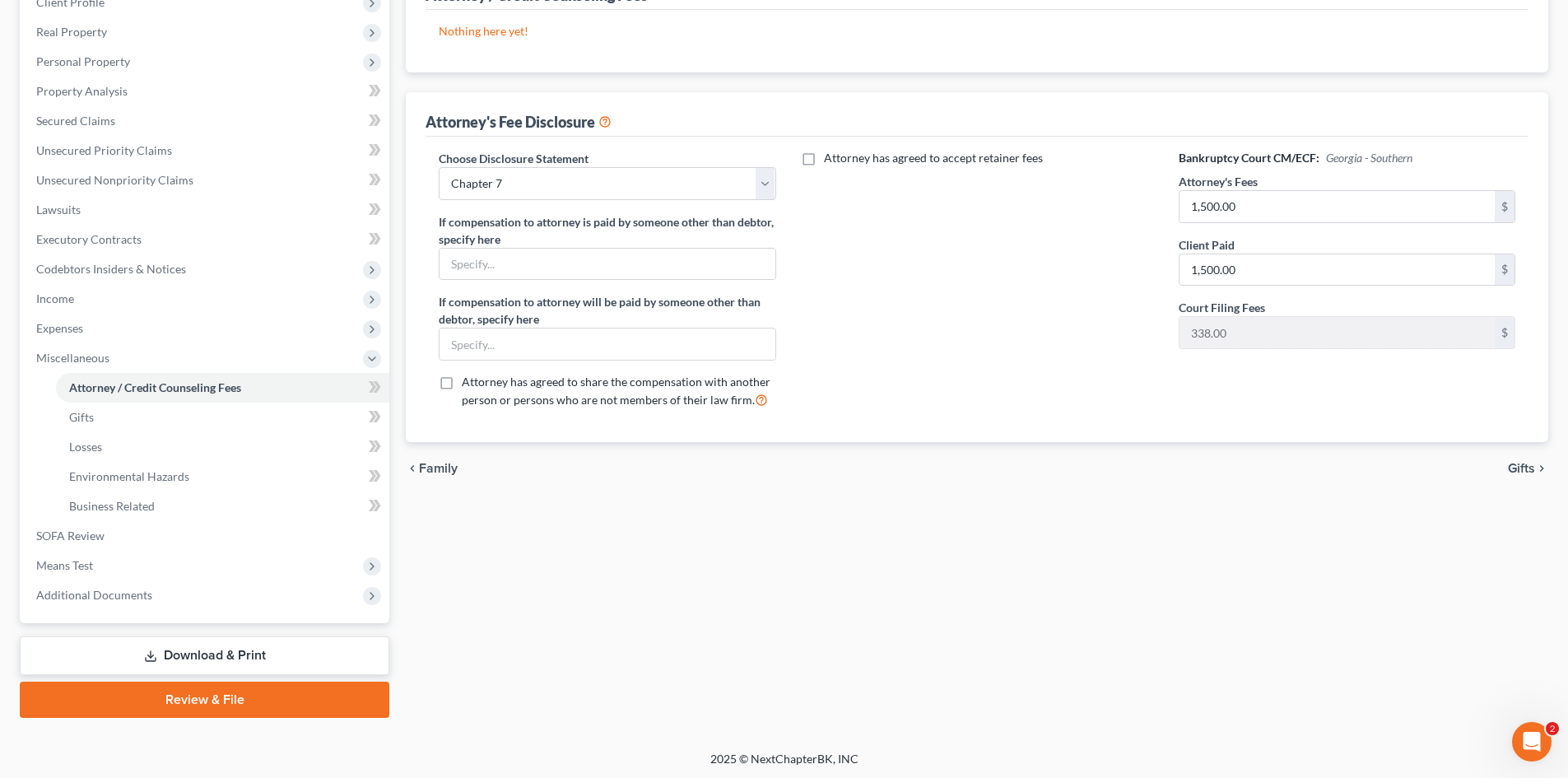 scroll, scrollTop: 245, scrollLeft: 0, axis: vertical 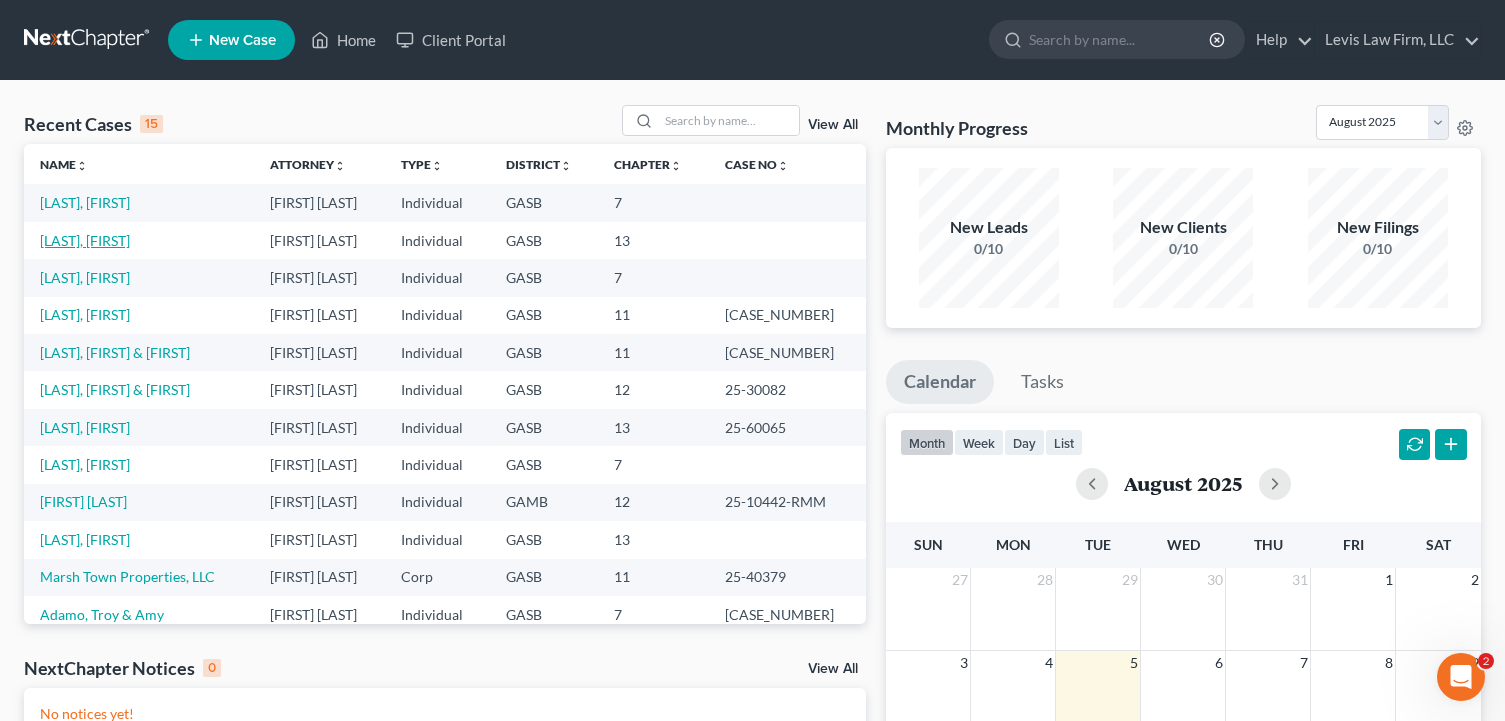 click on "[LAST], [FIRST]" at bounding box center (85, 240) 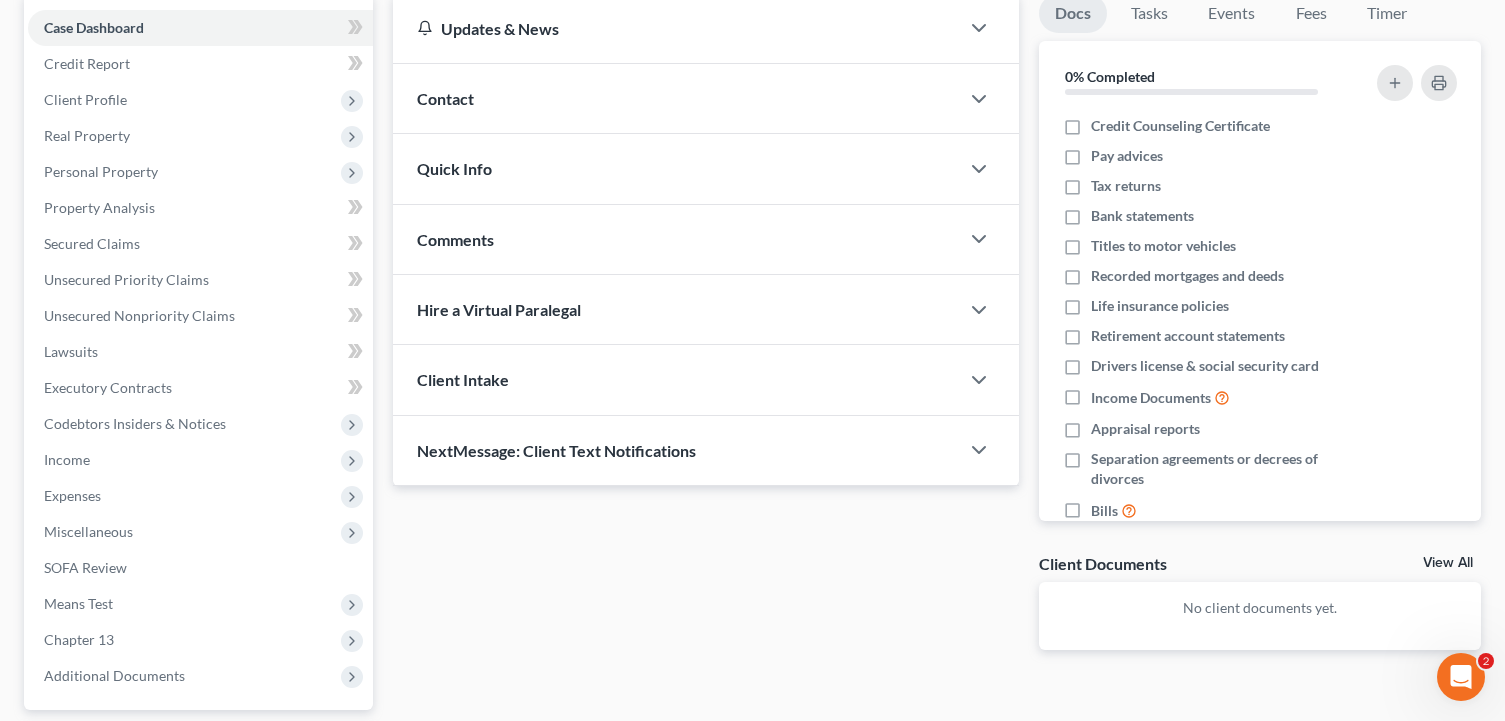 scroll, scrollTop: 378, scrollLeft: 0, axis: vertical 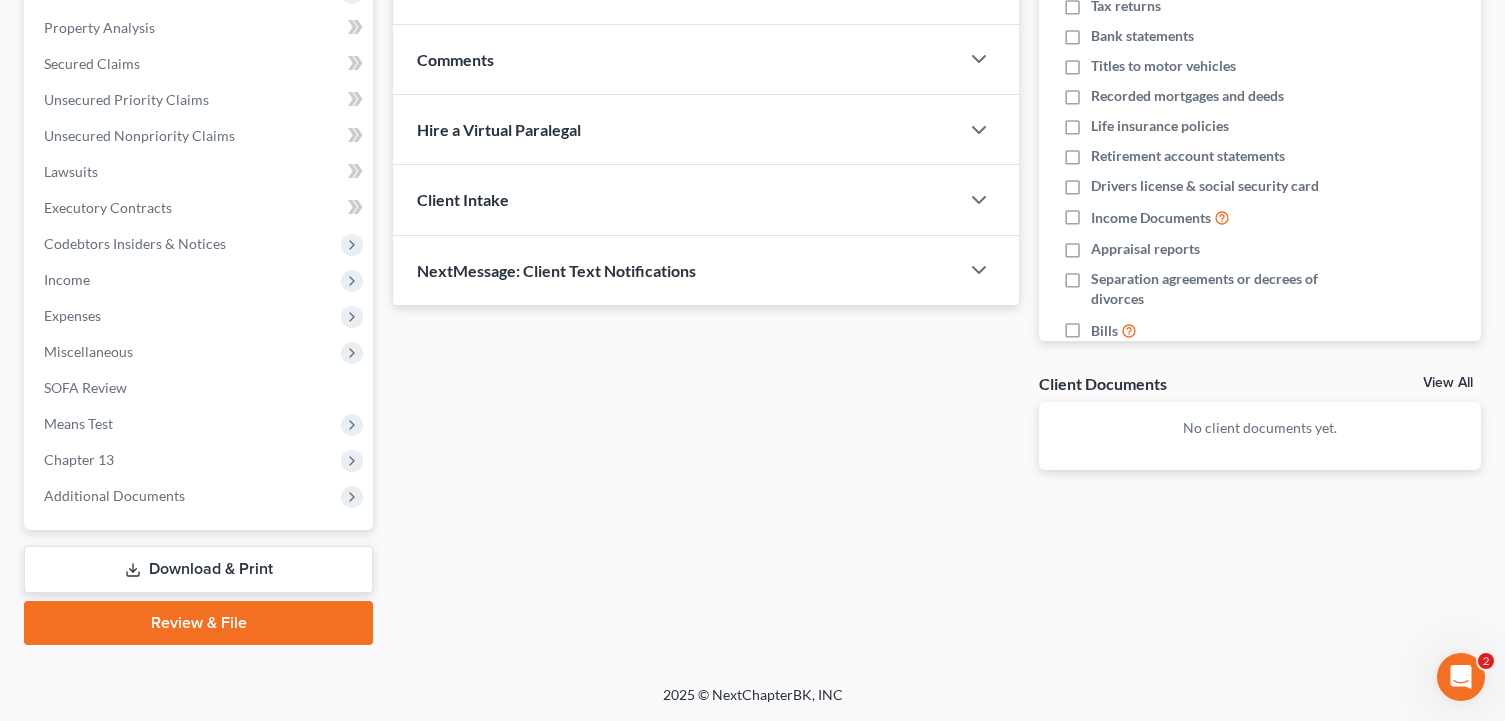 drag, startPoint x: 243, startPoint y: 572, endPoint x: 497, endPoint y: 524, distance: 258.49564 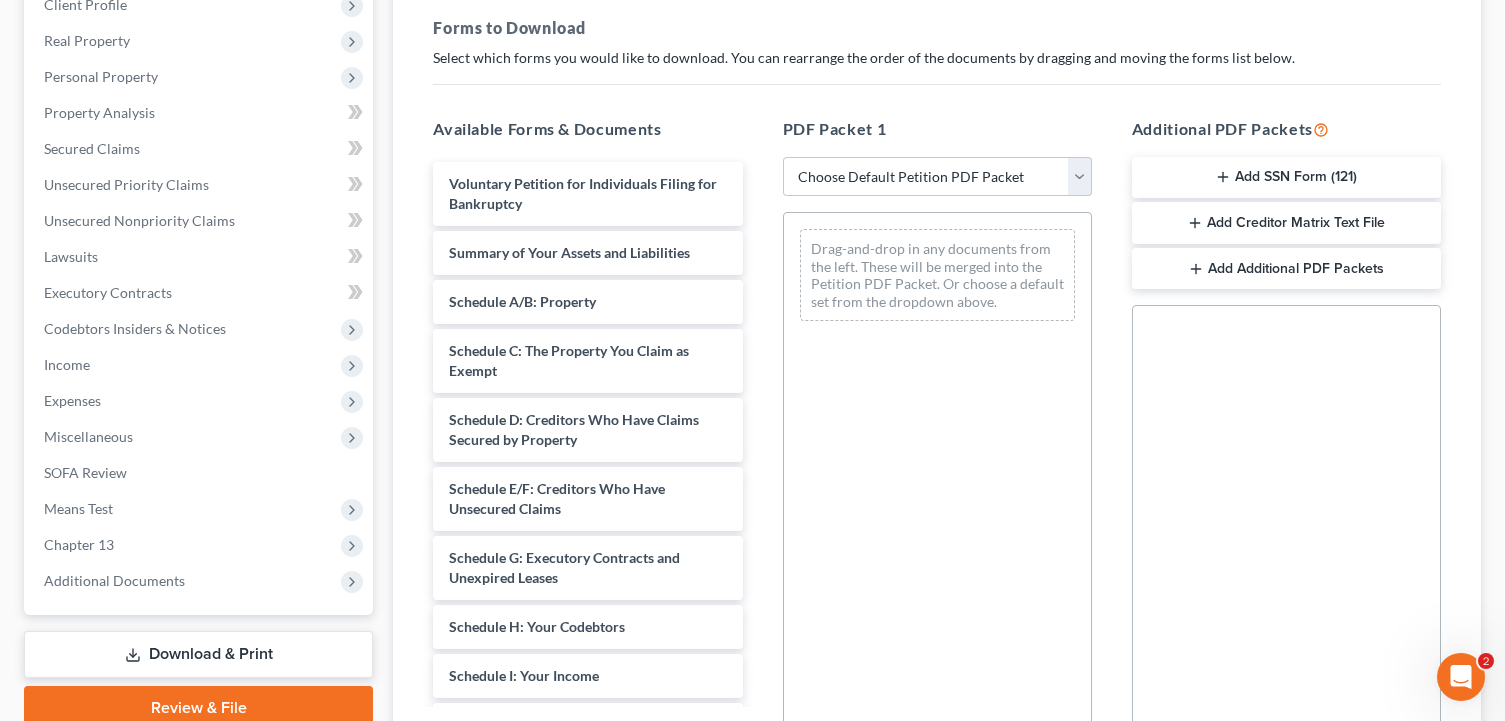 scroll, scrollTop: 0, scrollLeft: 0, axis: both 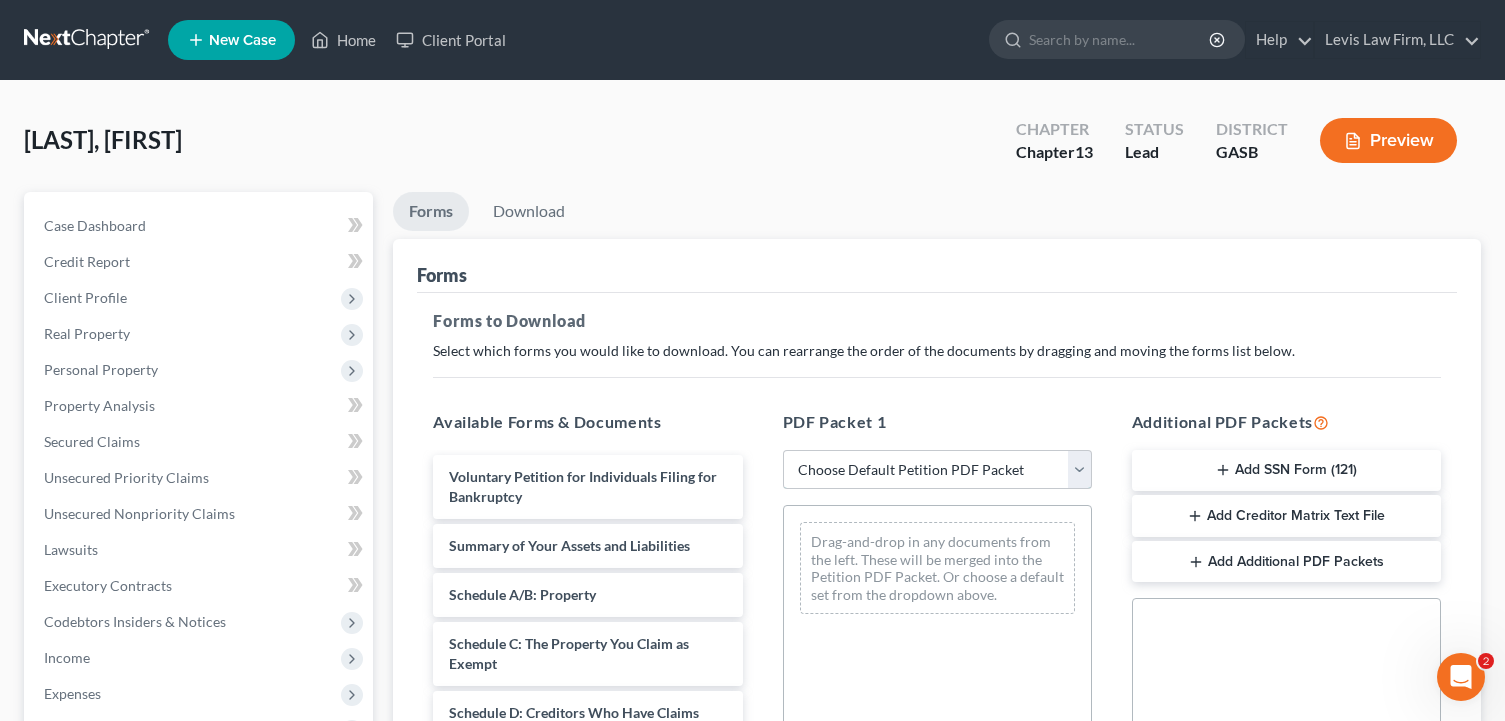 click on "Choose Default Petition PDF Packet Complete Bankruptcy Petition (all forms and schedules) Emergency Filing Forms (Petition and Creditor List Only) Amended Forms Signature Pages Only Supplemental Post Petition (Sch. I & J) Supplemental Post Petition (Sch. I) Supplemental Post Petition (Sch. J) Chapter 13 Petition" at bounding box center (937, 470) 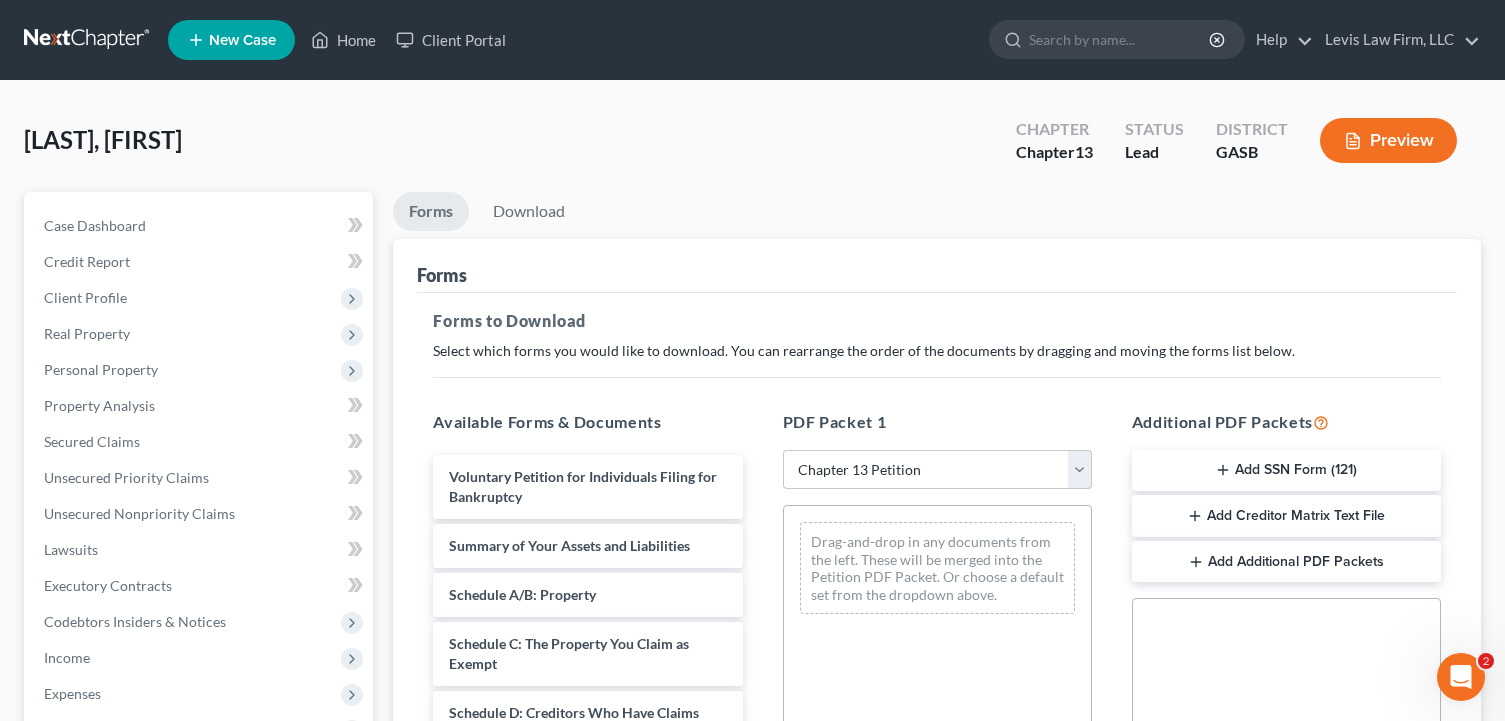 click on "Choose Default Petition PDF Packet Complete Bankruptcy Petition (all forms and schedules) Emergency Filing Forms (Petition and Creditor List Only) Amended Forms Signature Pages Only Supplemental Post Petition (Sch. I & J) Supplemental Post Petition (Sch. I) Supplemental Post Petition (Sch. J) Chapter 13 Petition" at bounding box center [937, 470] 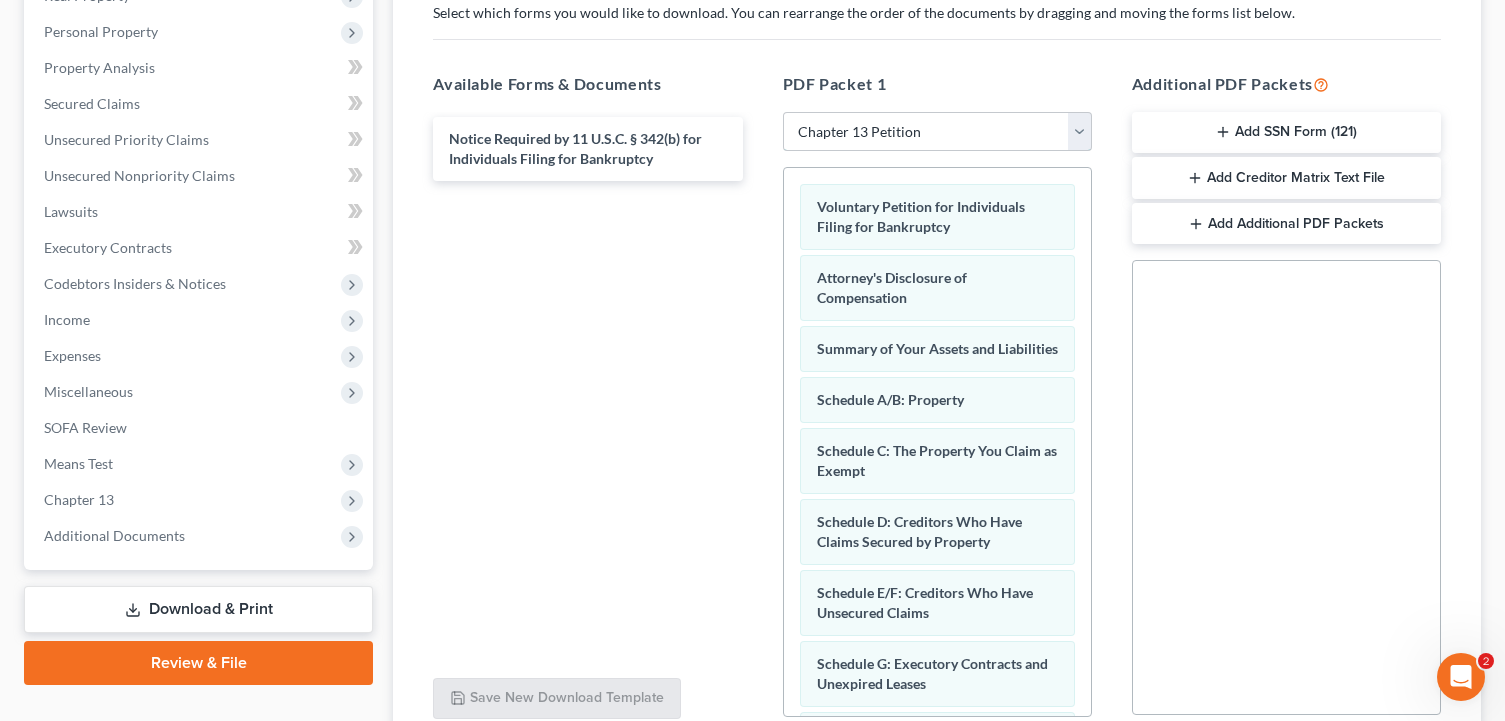 scroll, scrollTop: 514, scrollLeft: 0, axis: vertical 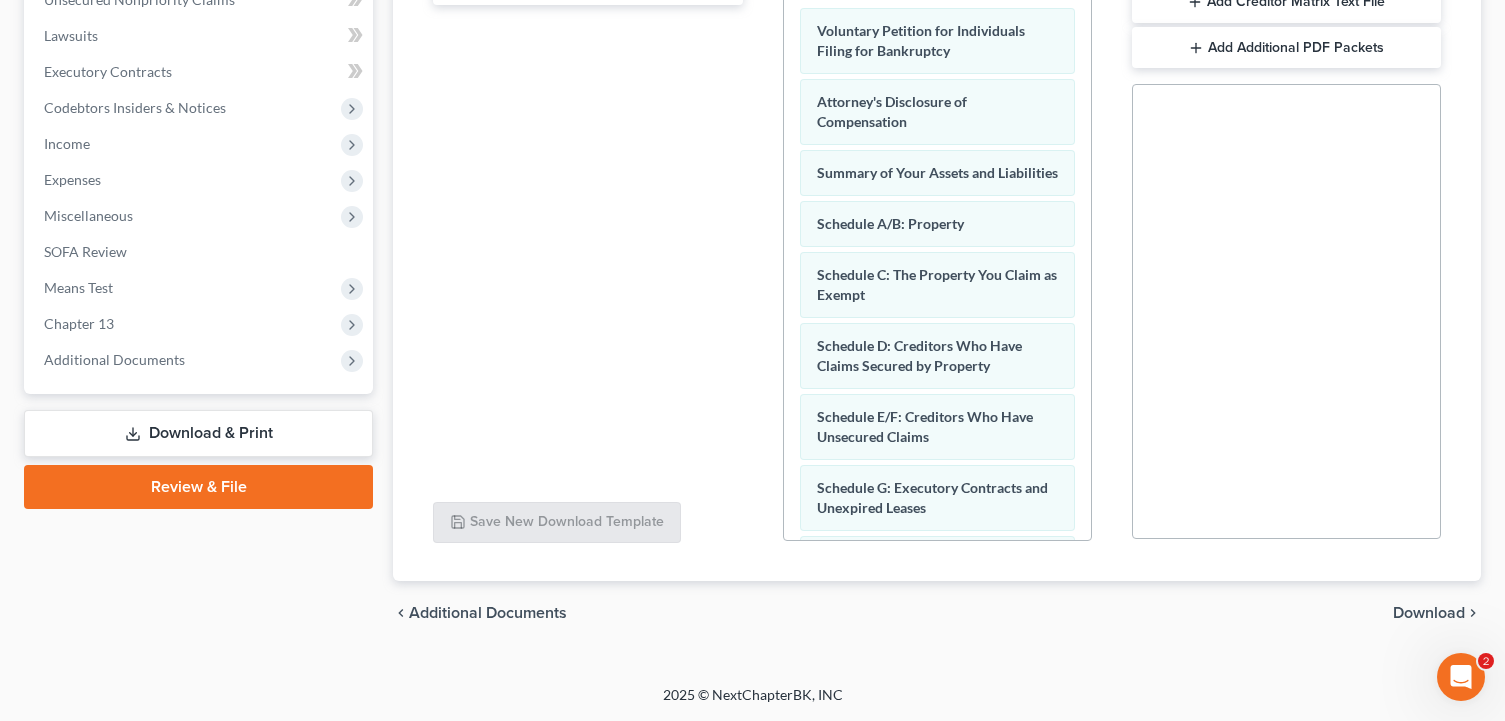 click on "Download" at bounding box center (1429, 613) 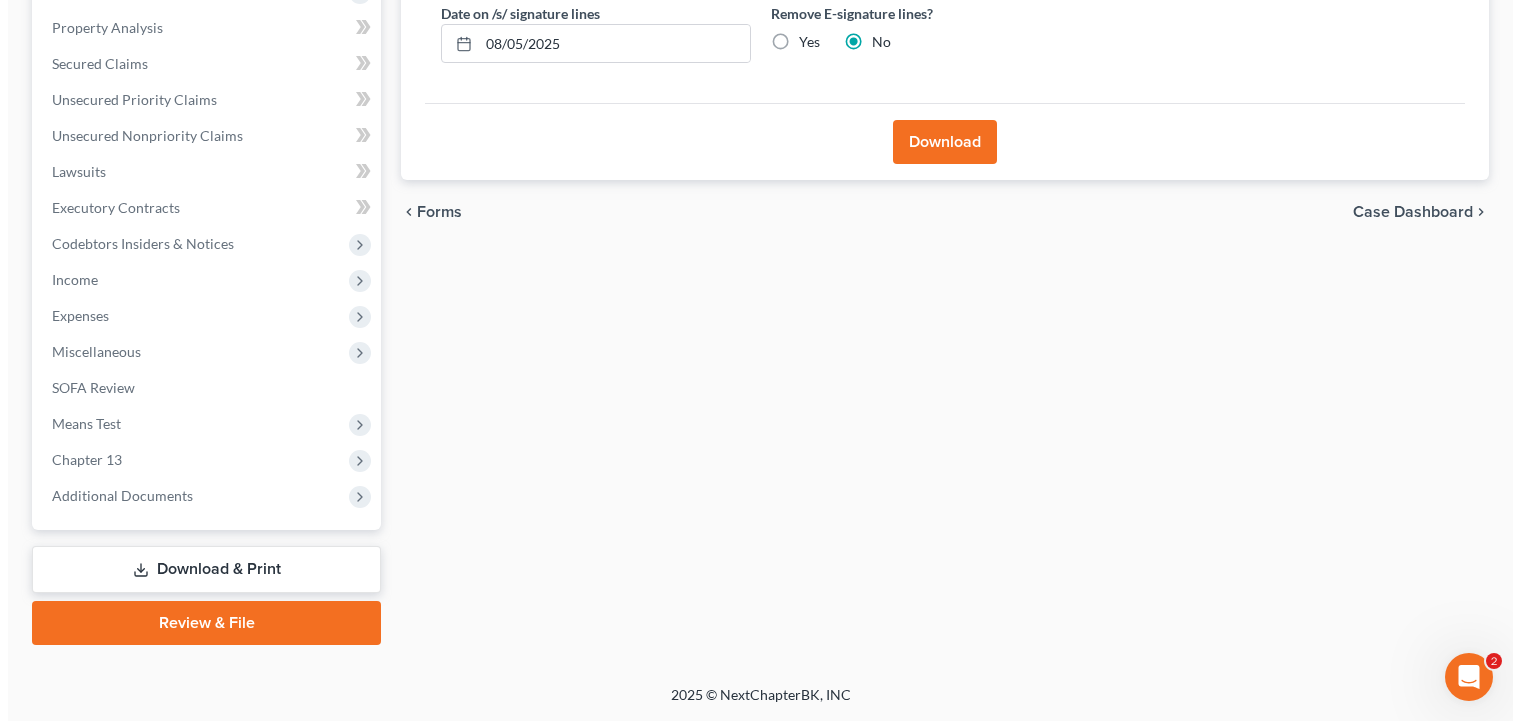 scroll, scrollTop: 378, scrollLeft: 0, axis: vertical 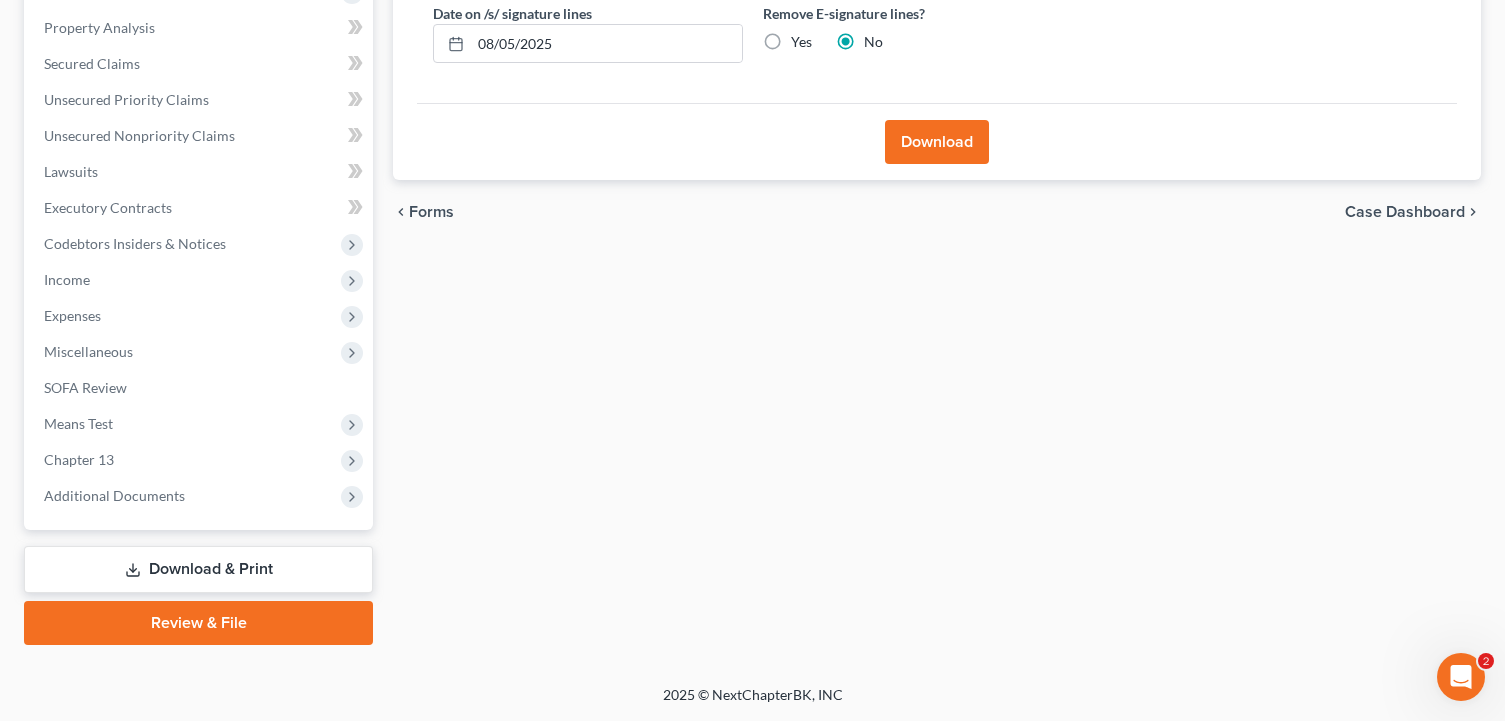 click on "Download" at bounding box center [937, 142] 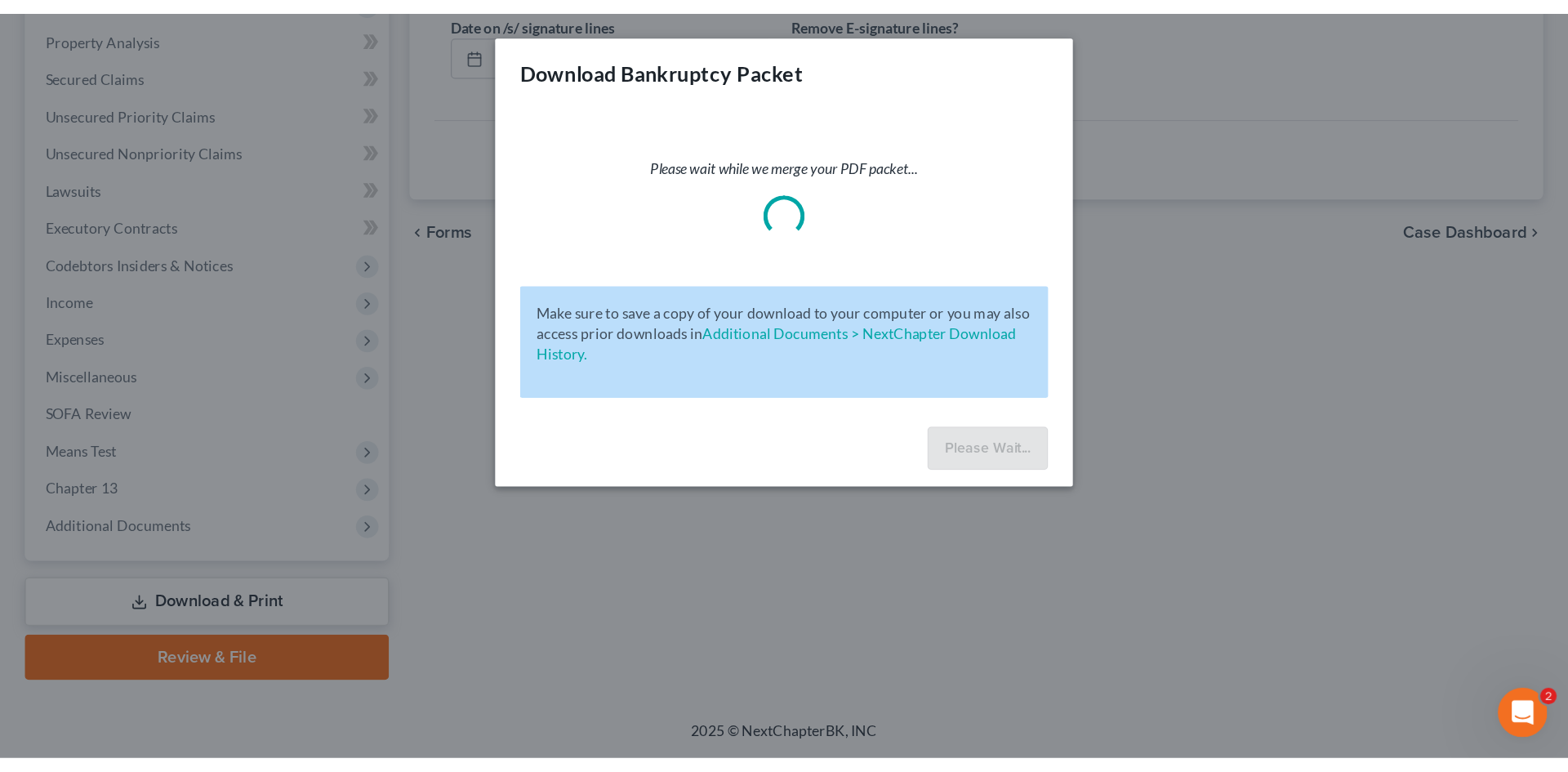scroll, scrollTop: 126, scrollLeft: 0, axis: vertical 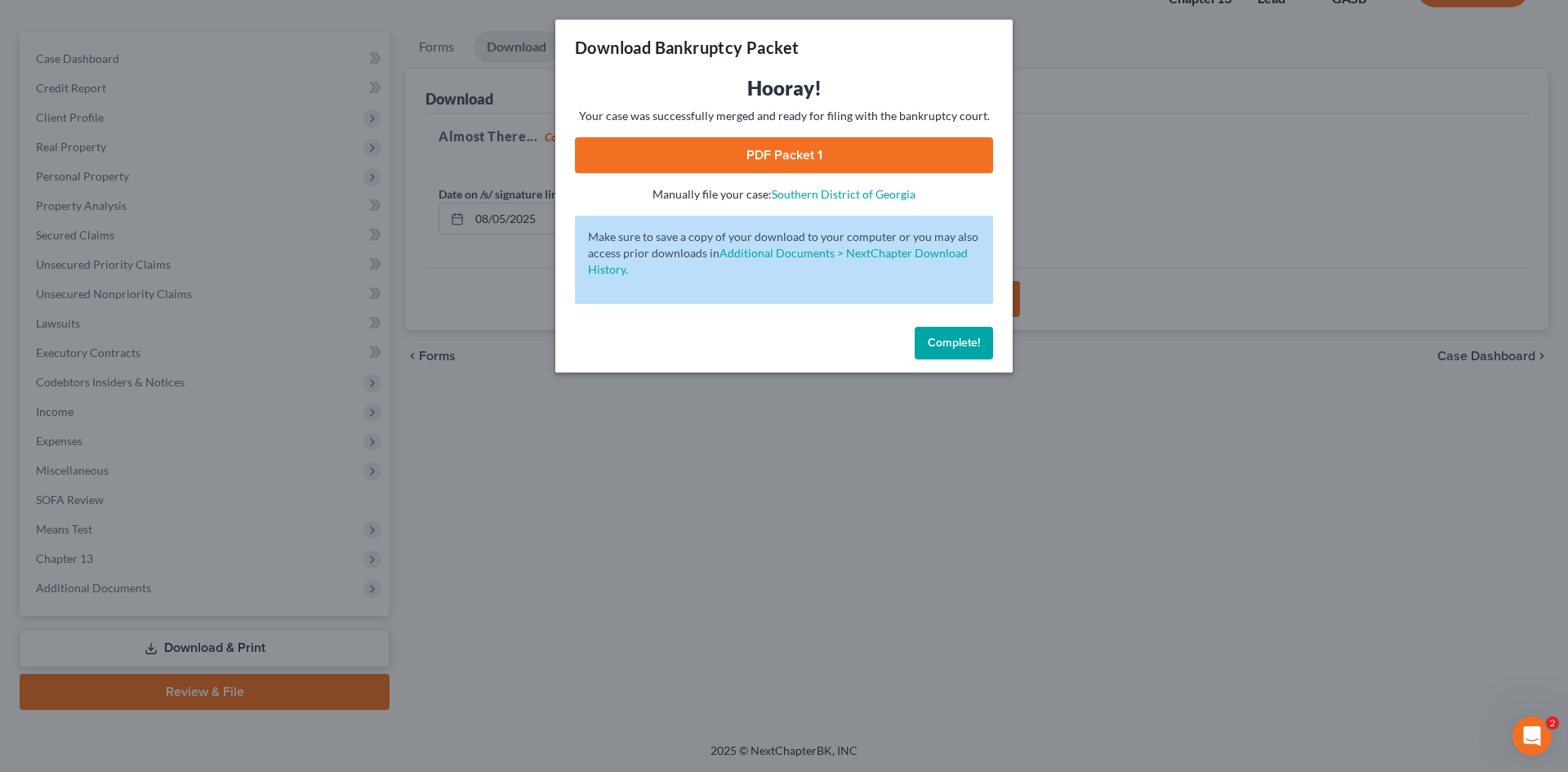 drag, startPoint x: 782, startPoint y: 158, endPoint x: 843, endPoint y: 165, distance: 61.40033 